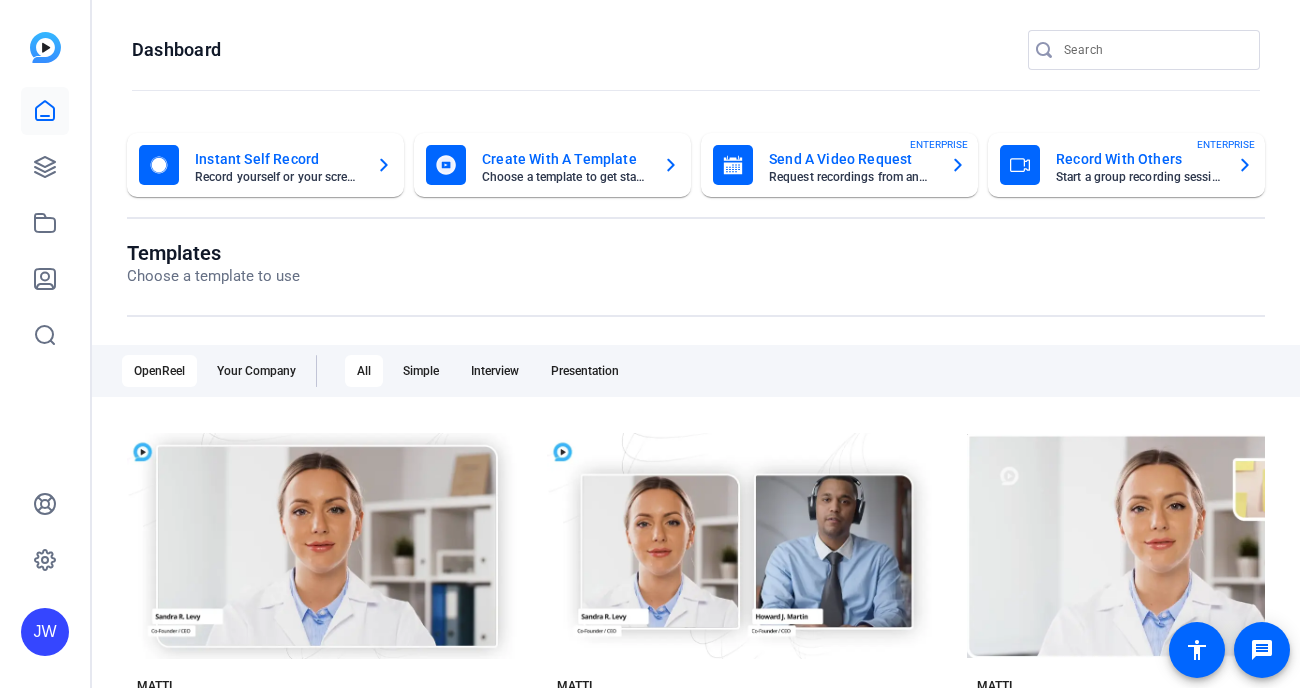 scroll, scrollTop: 0, scrollLeft: 0, axis: both 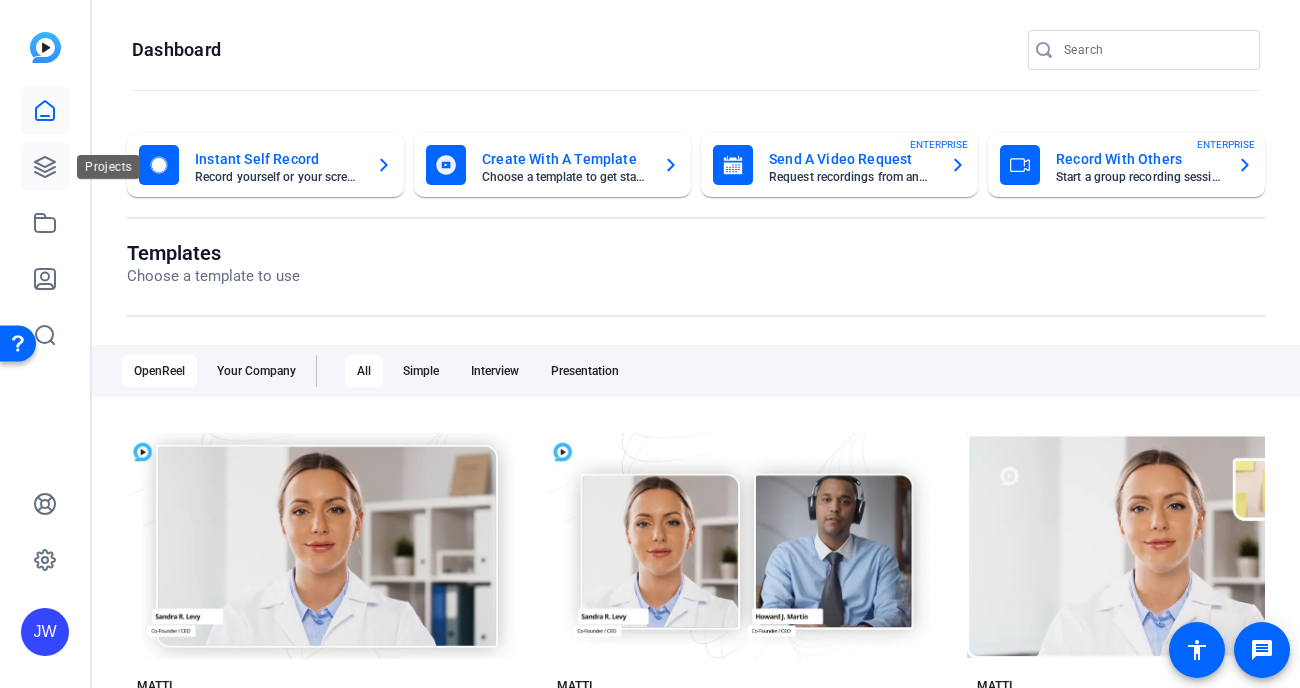 click 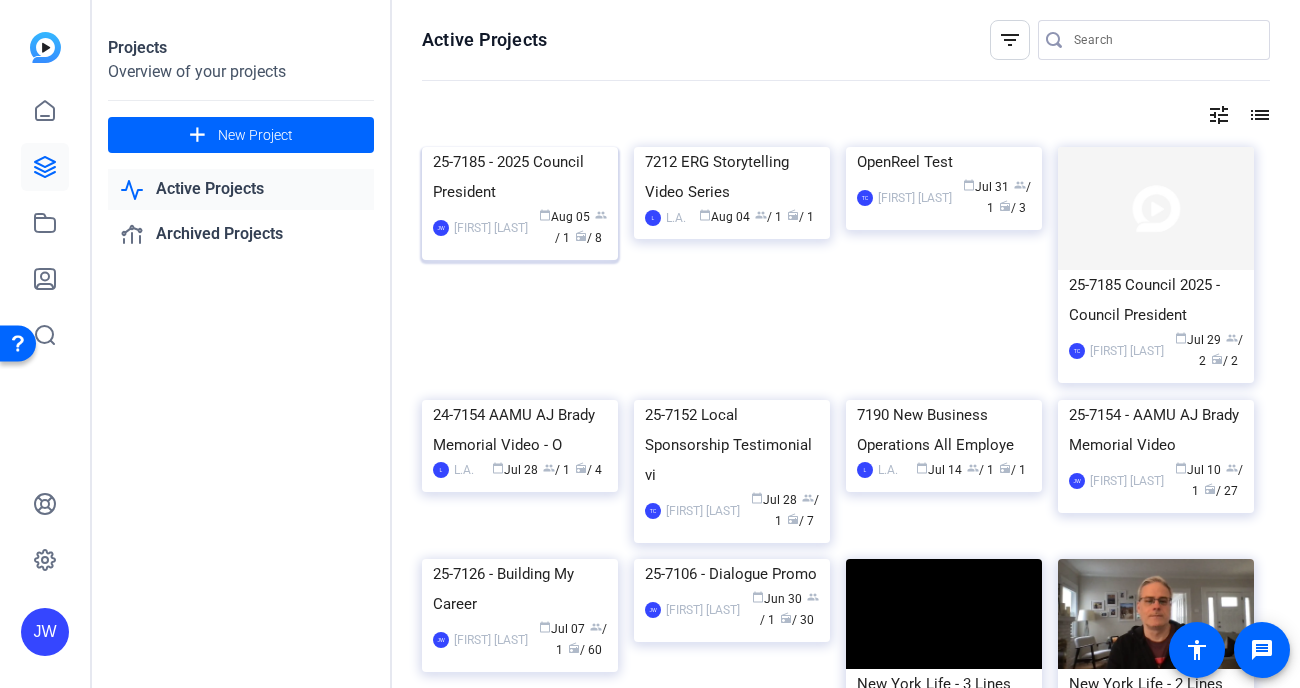 click on "25-7185 - 2025 Council President" 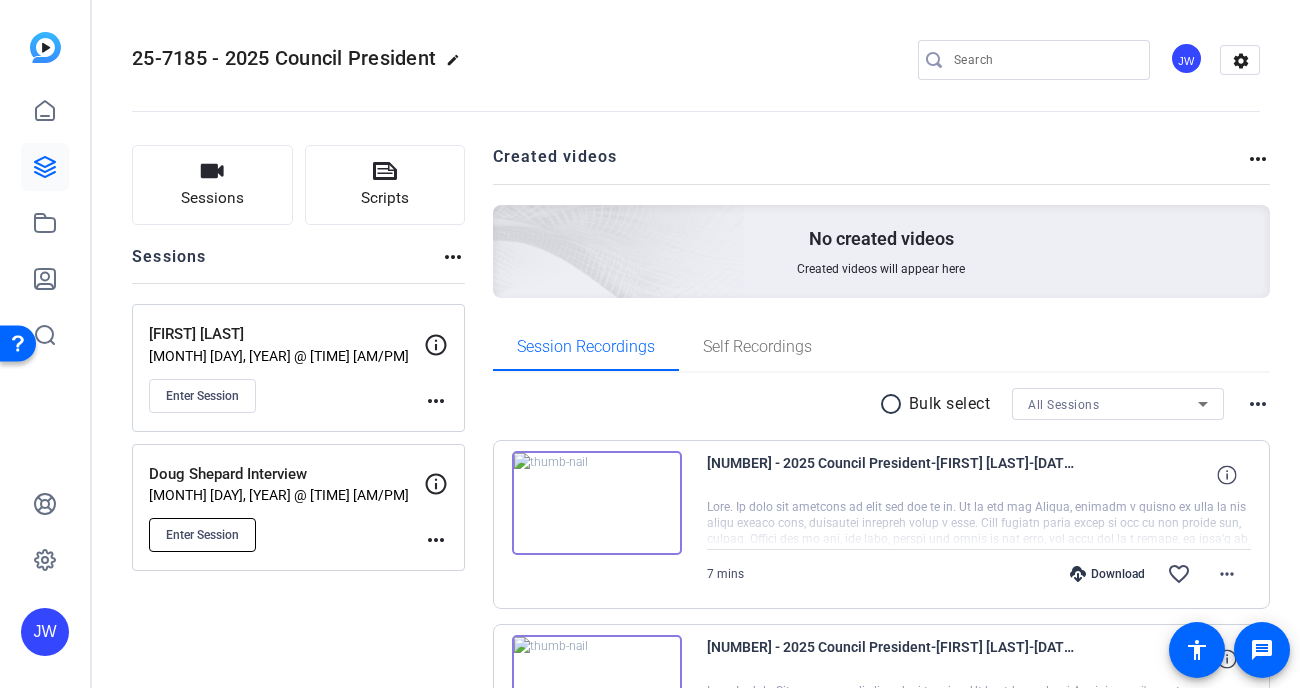 click on "Enter Session" 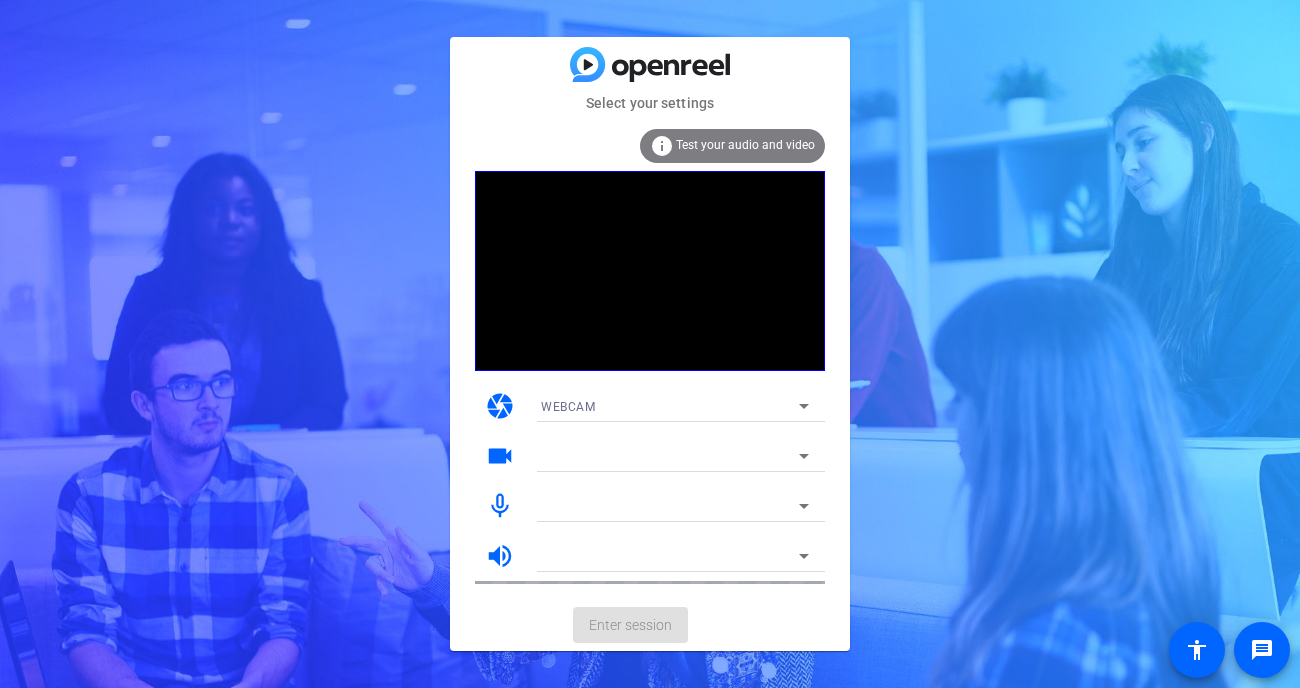 scroll, scrollTop: 0, scrollLeft: 0, axis: both 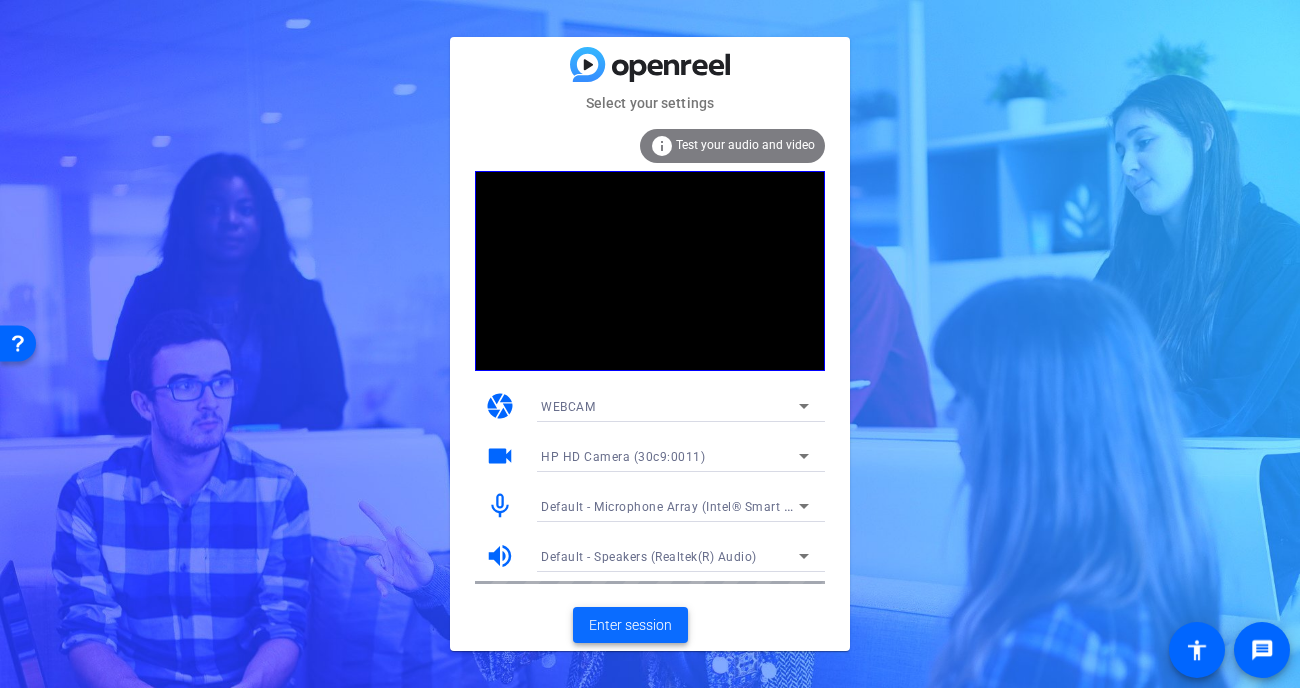 click on "Enter session" 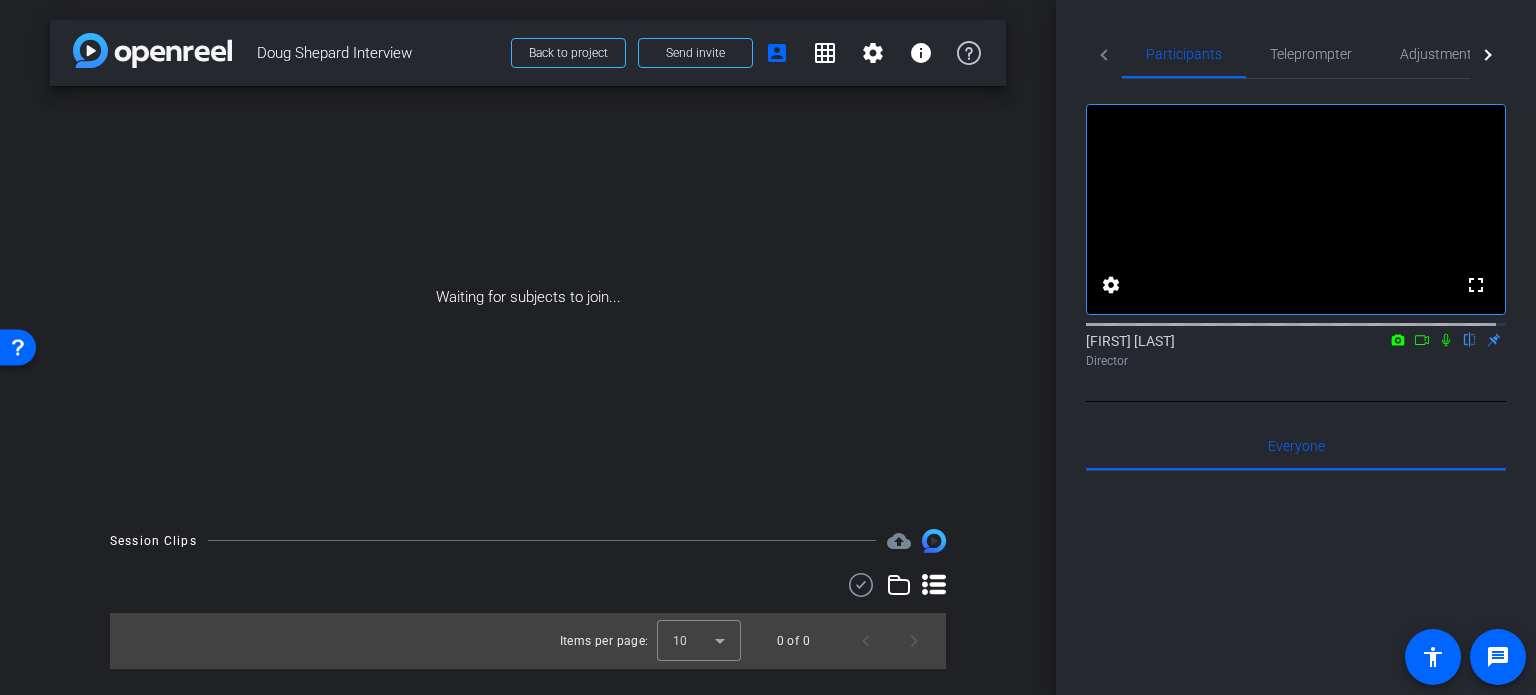 click on "fullscreen settings  Jon Williams
flip
Director" 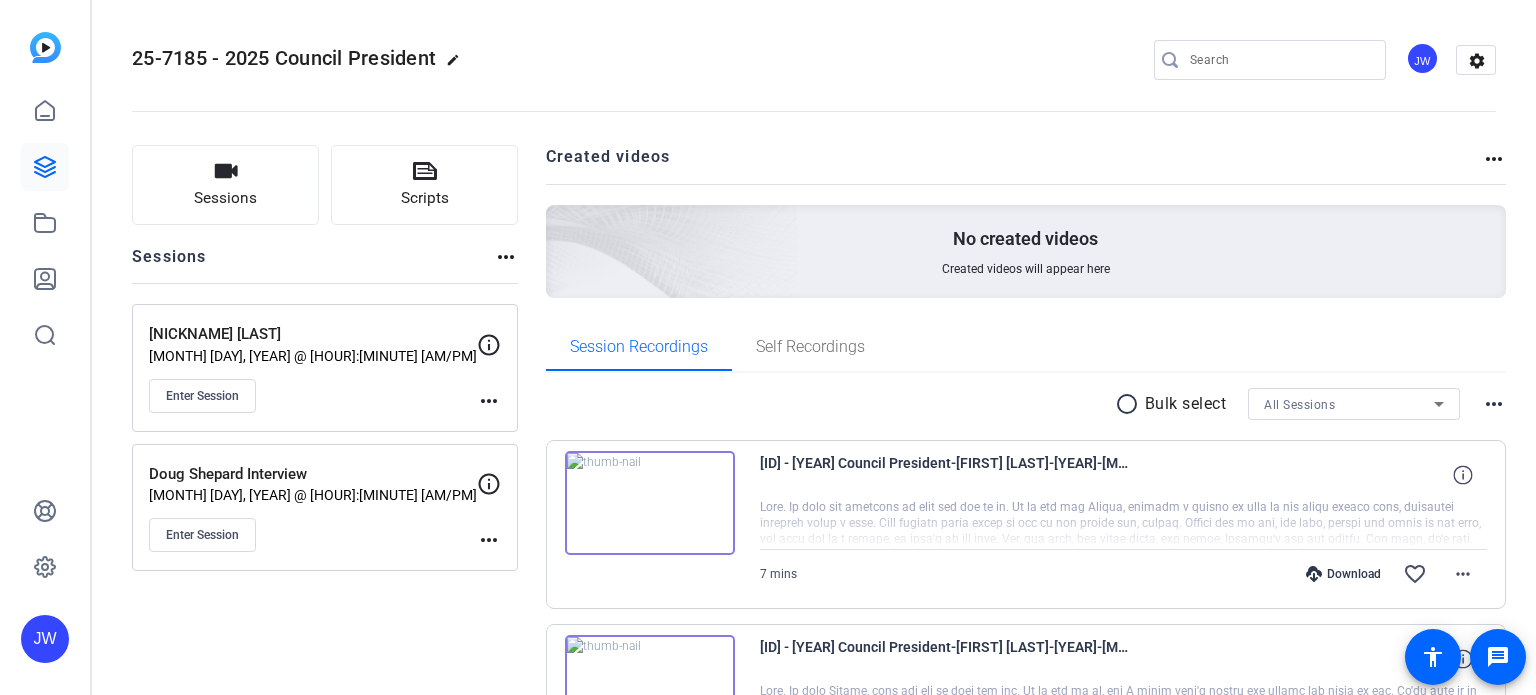 scroll, scrollTop: 0, scrollLeft: 0, axis: both 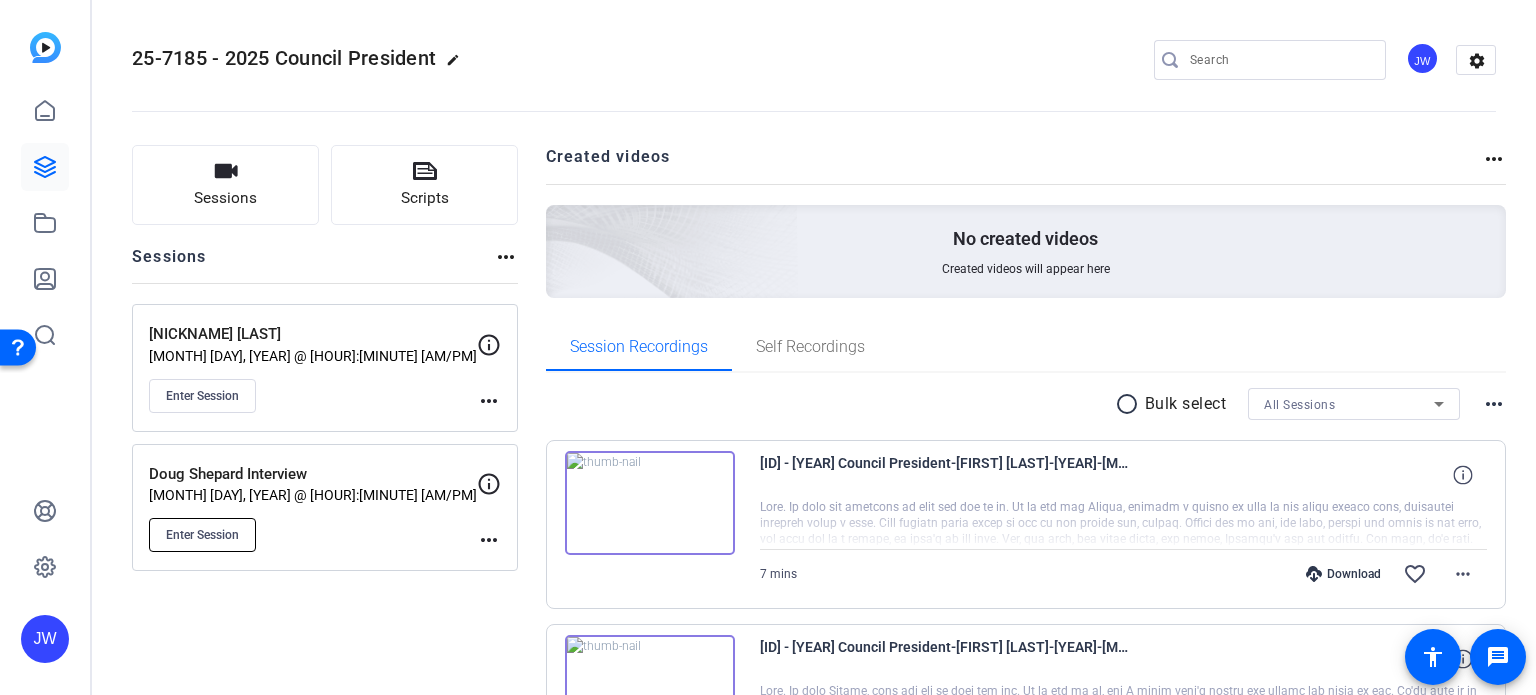 click on "Enter Session" 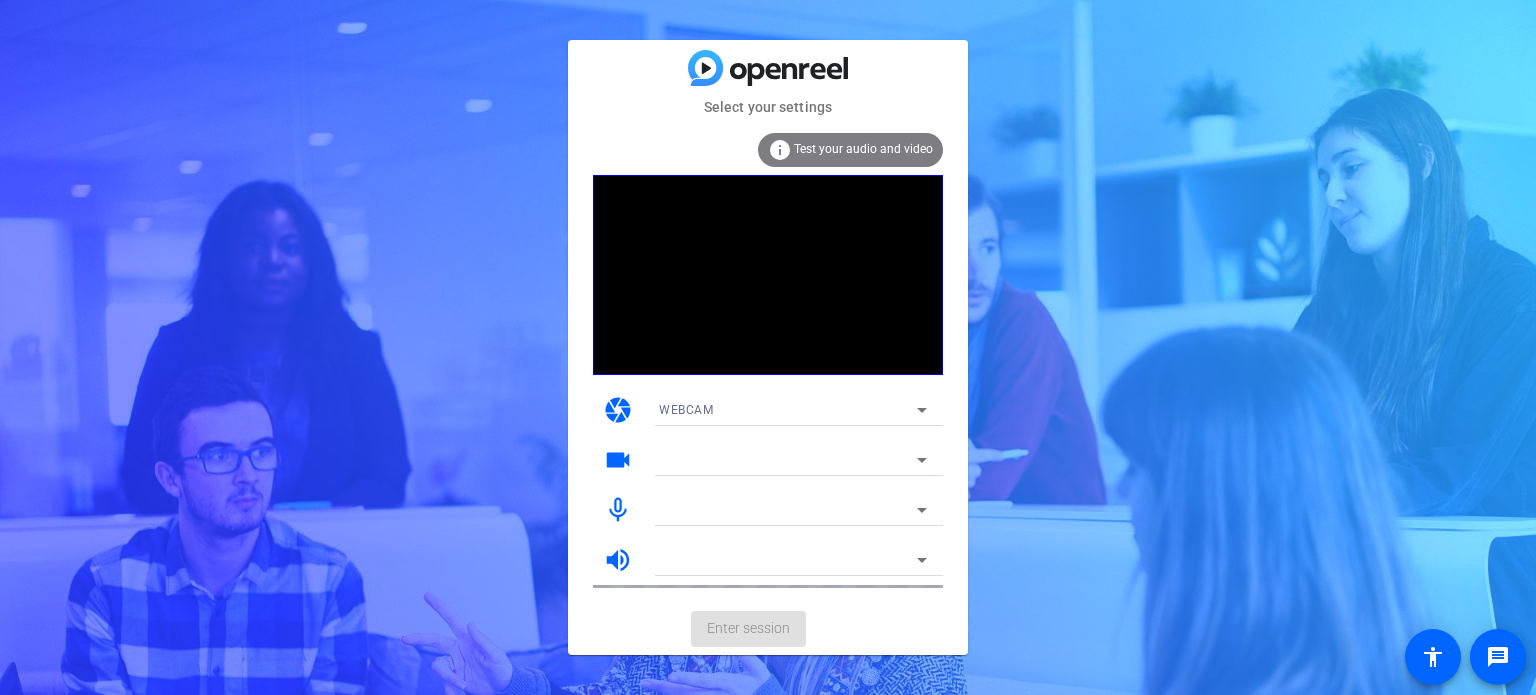 scroll, scrollTop: 0, scrollLeft: 0, axis: both 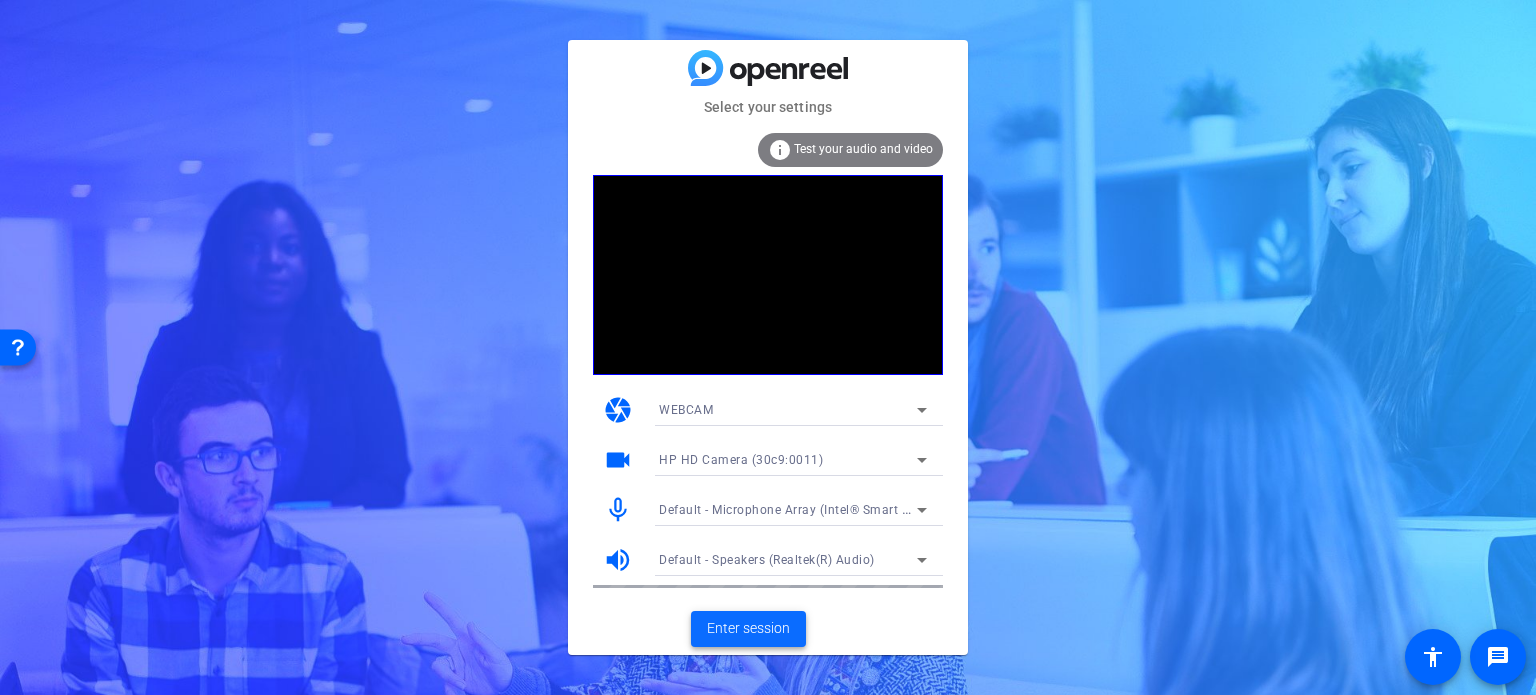 click on "Enter session" 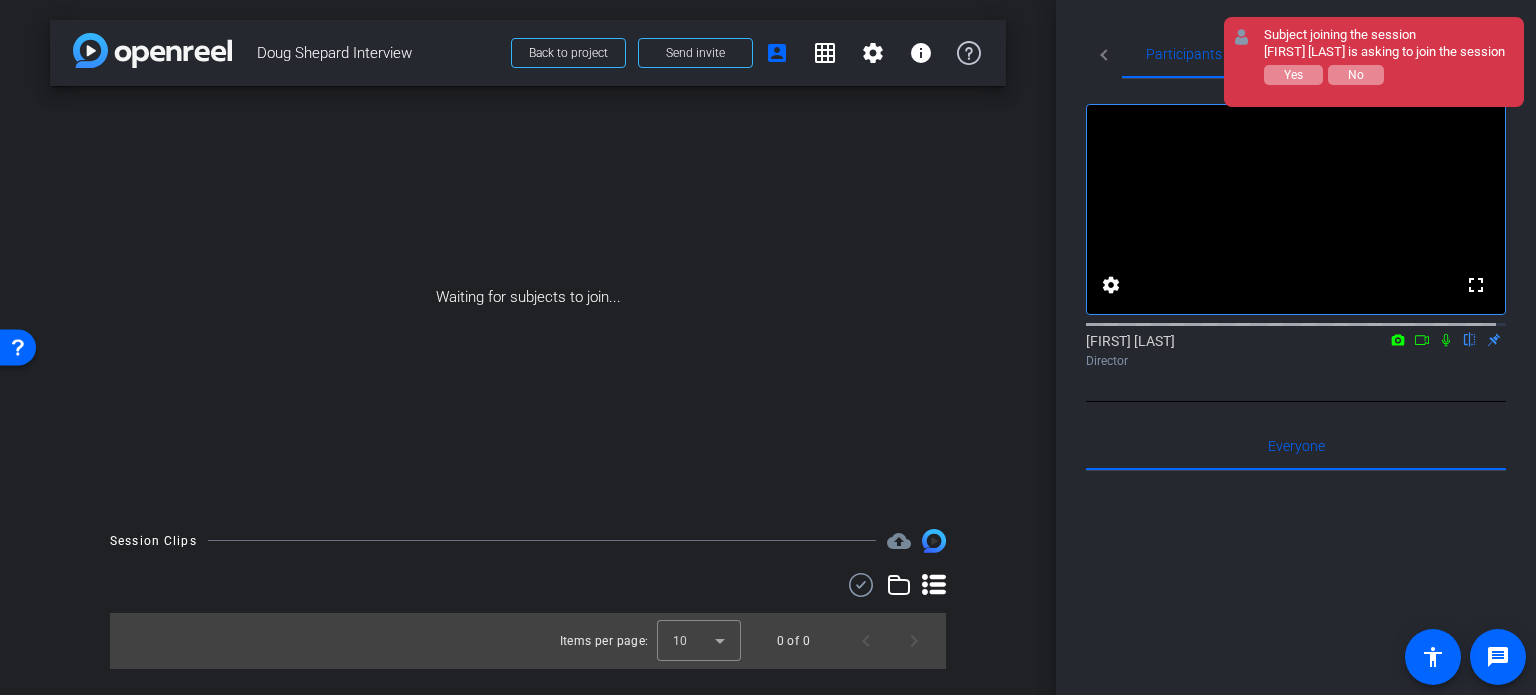 drag, startPoint x: 1469, startPoint y: 455, endPoint x: 1498, endPoint y: 71, distance: 385.0935 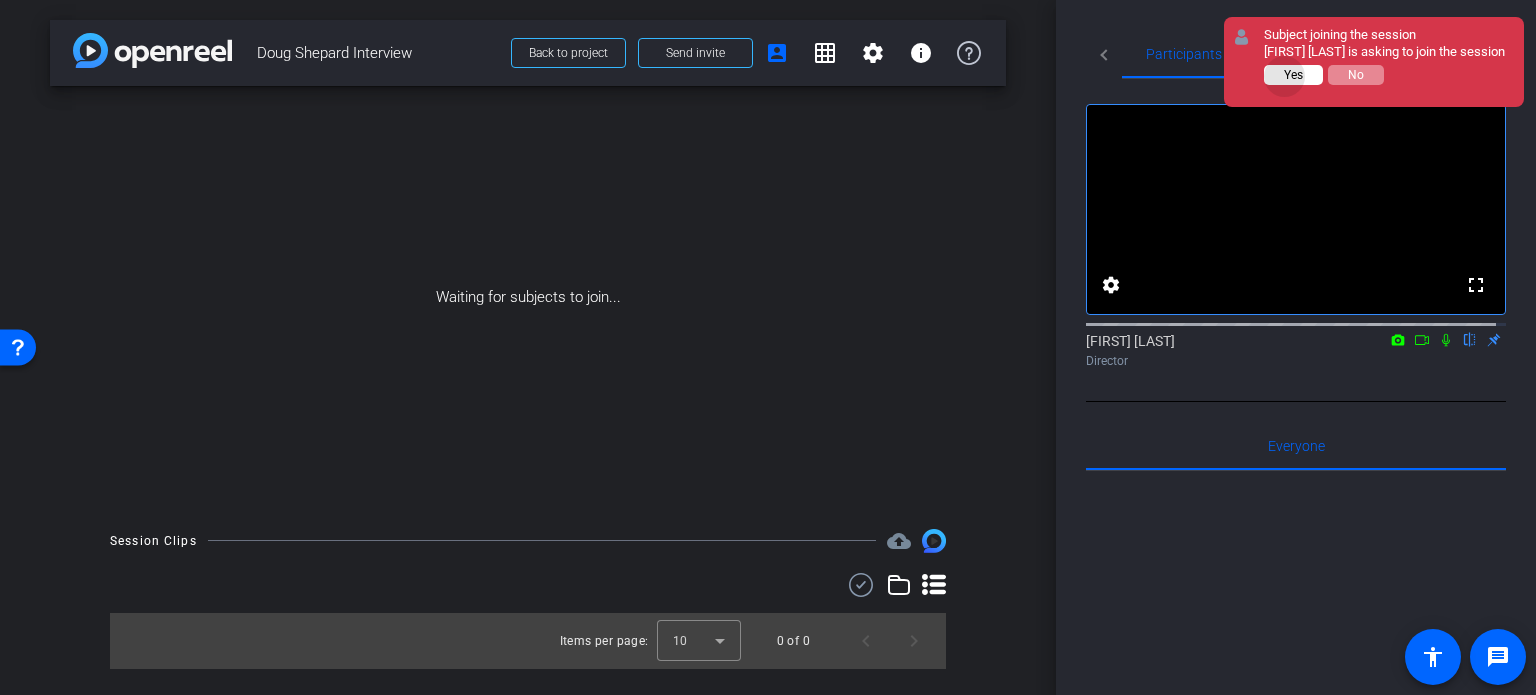 click on "Yes" at bounding box center [1293, 75] 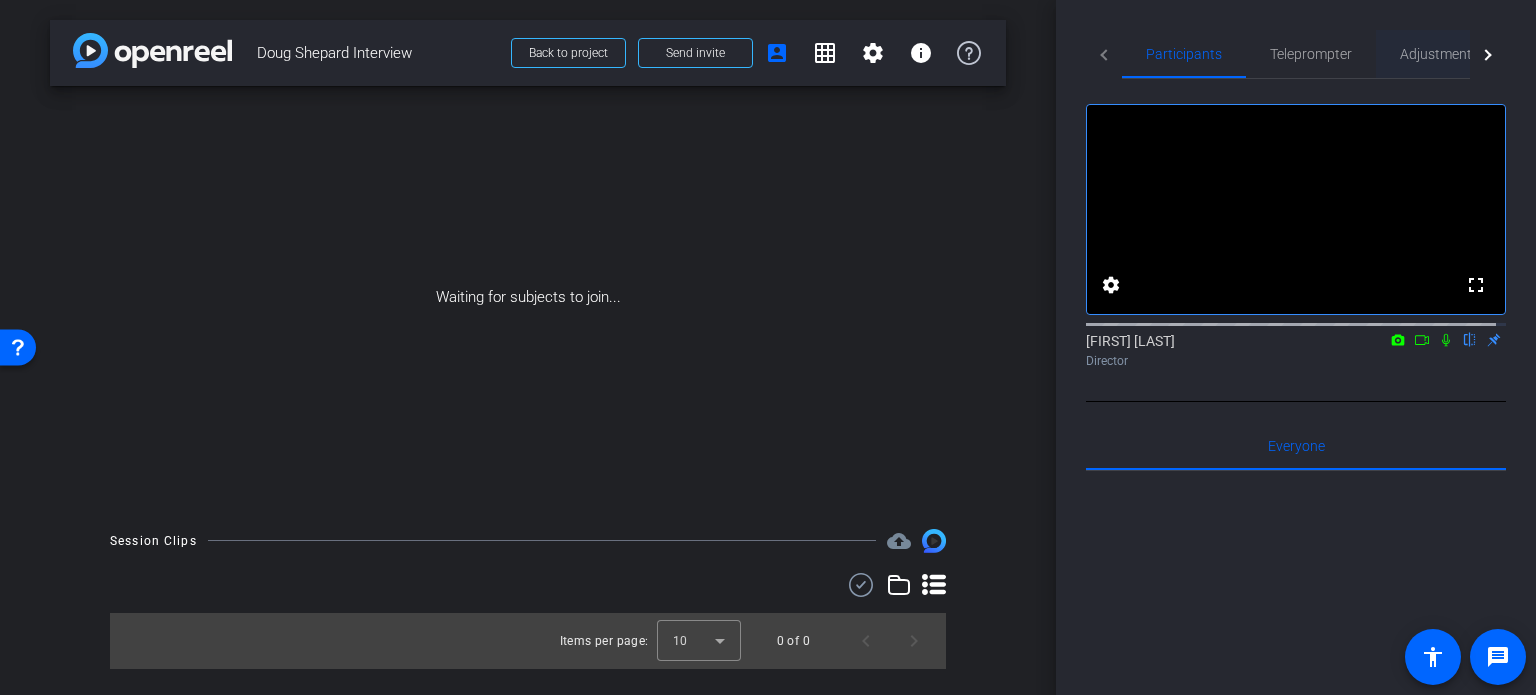 click on "Adjustments" at bounding box center [1439, 54] 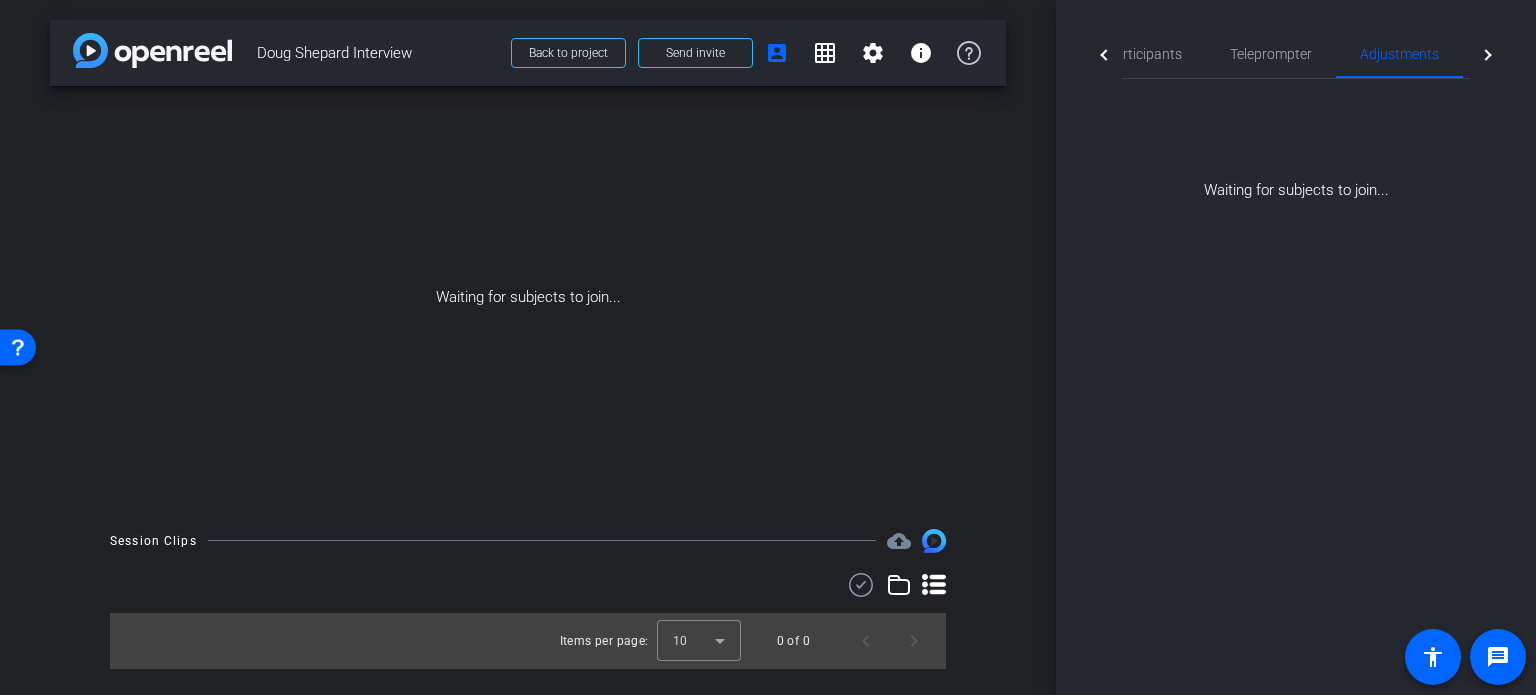 click on "Waiting for subjects to join..." 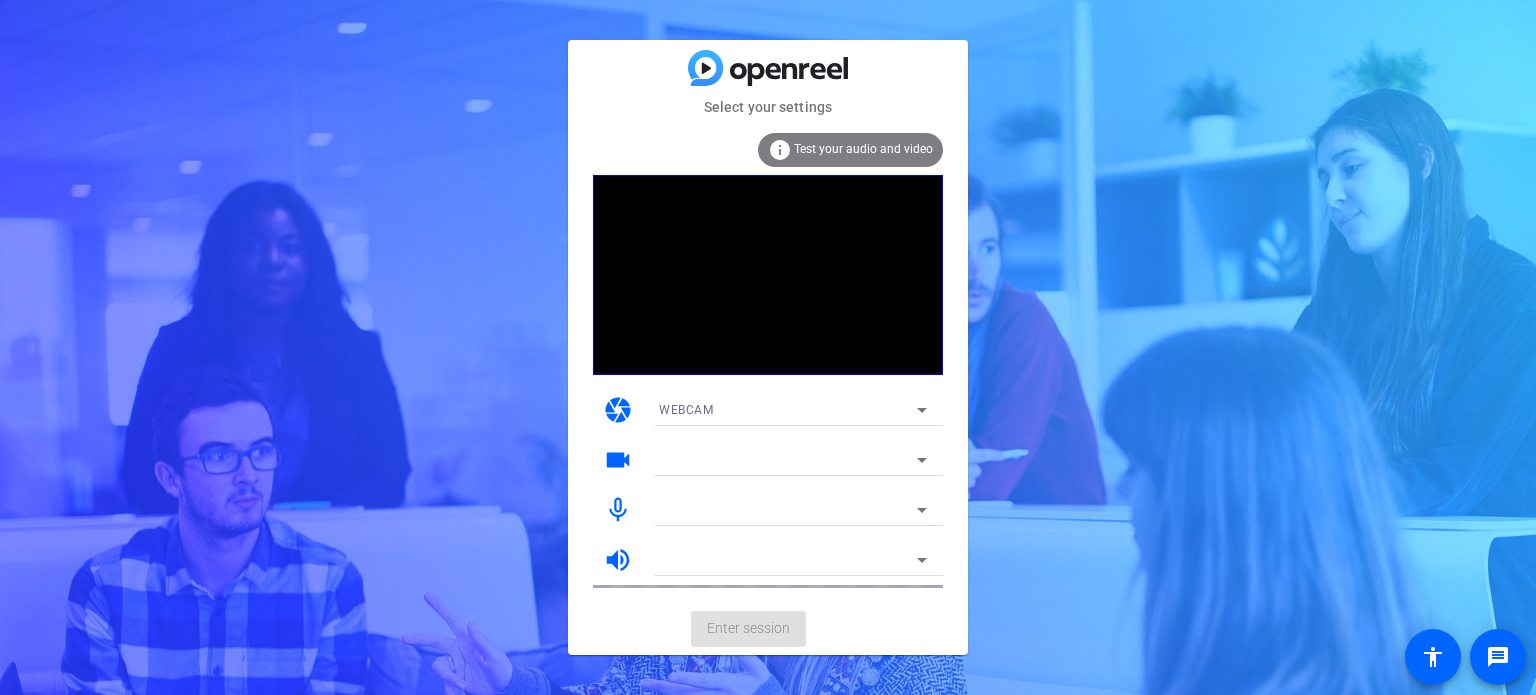 scroll, scrollTop: 0, scrollLeft: 0, axis: both 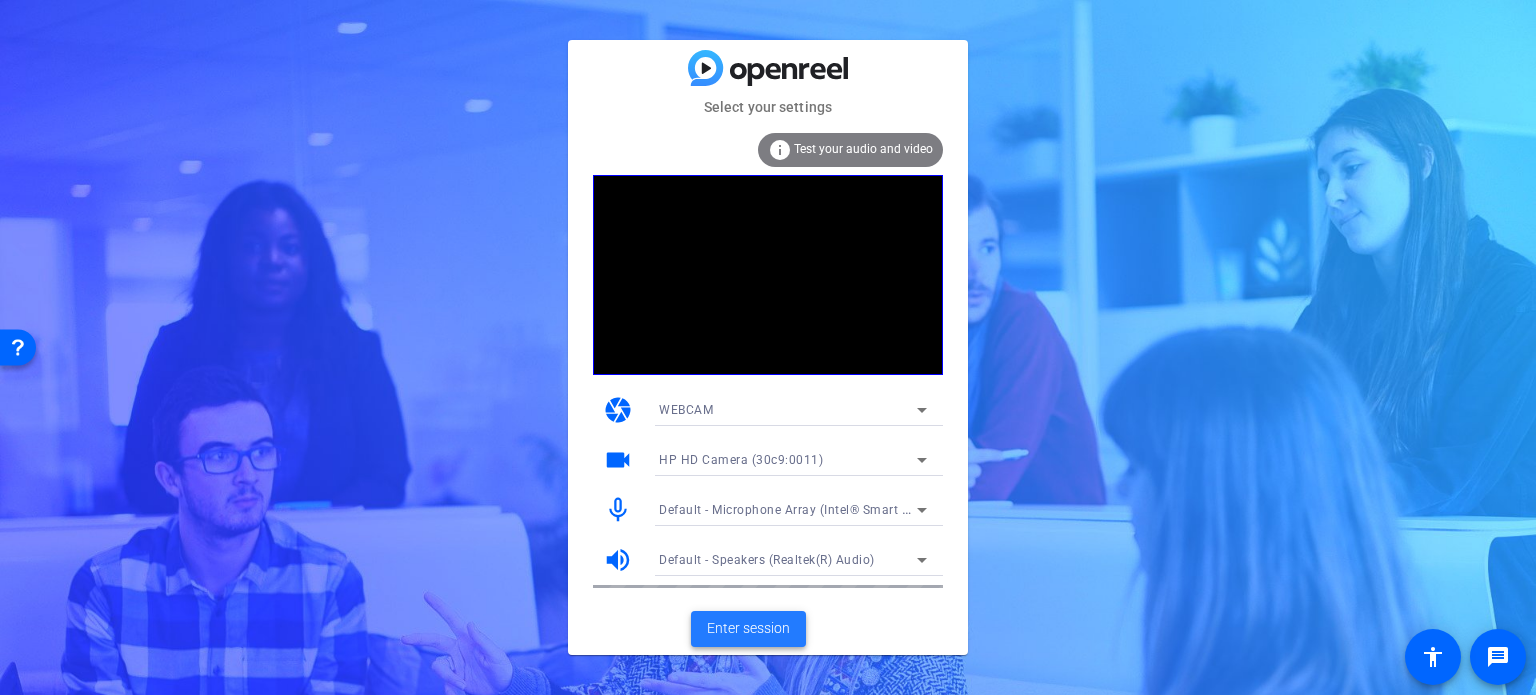 click on "Enter session" 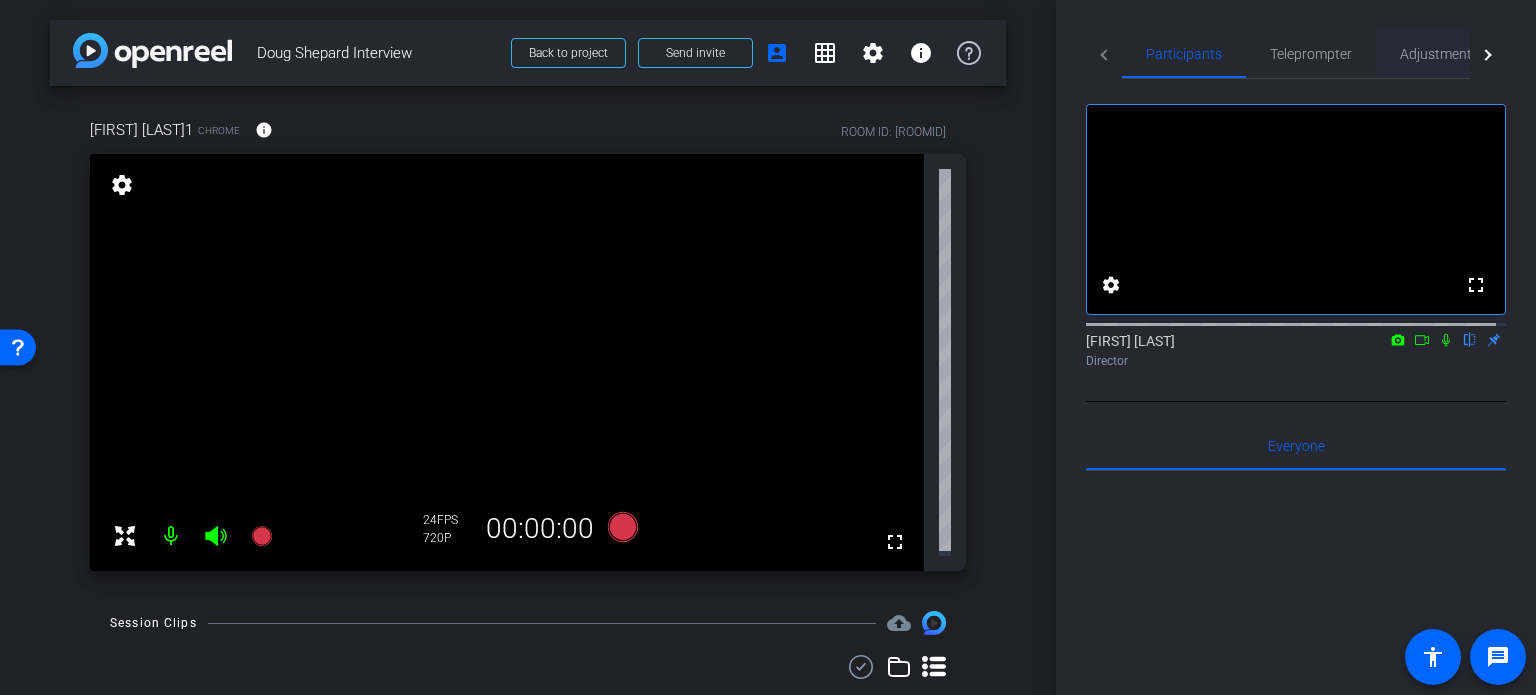 click on "Adjustments" at bounding box center (1439, 54) 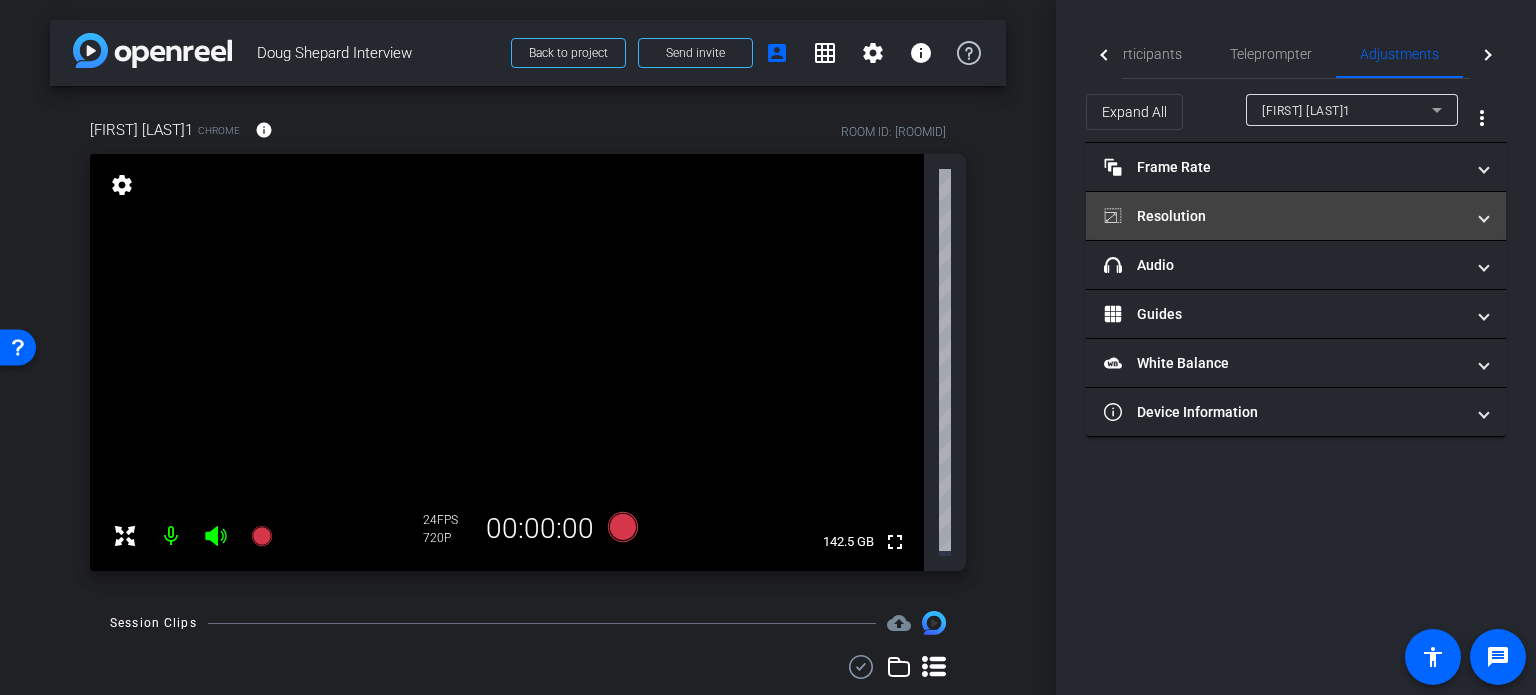click on "Resolution" at bounding box center [1284, 216] 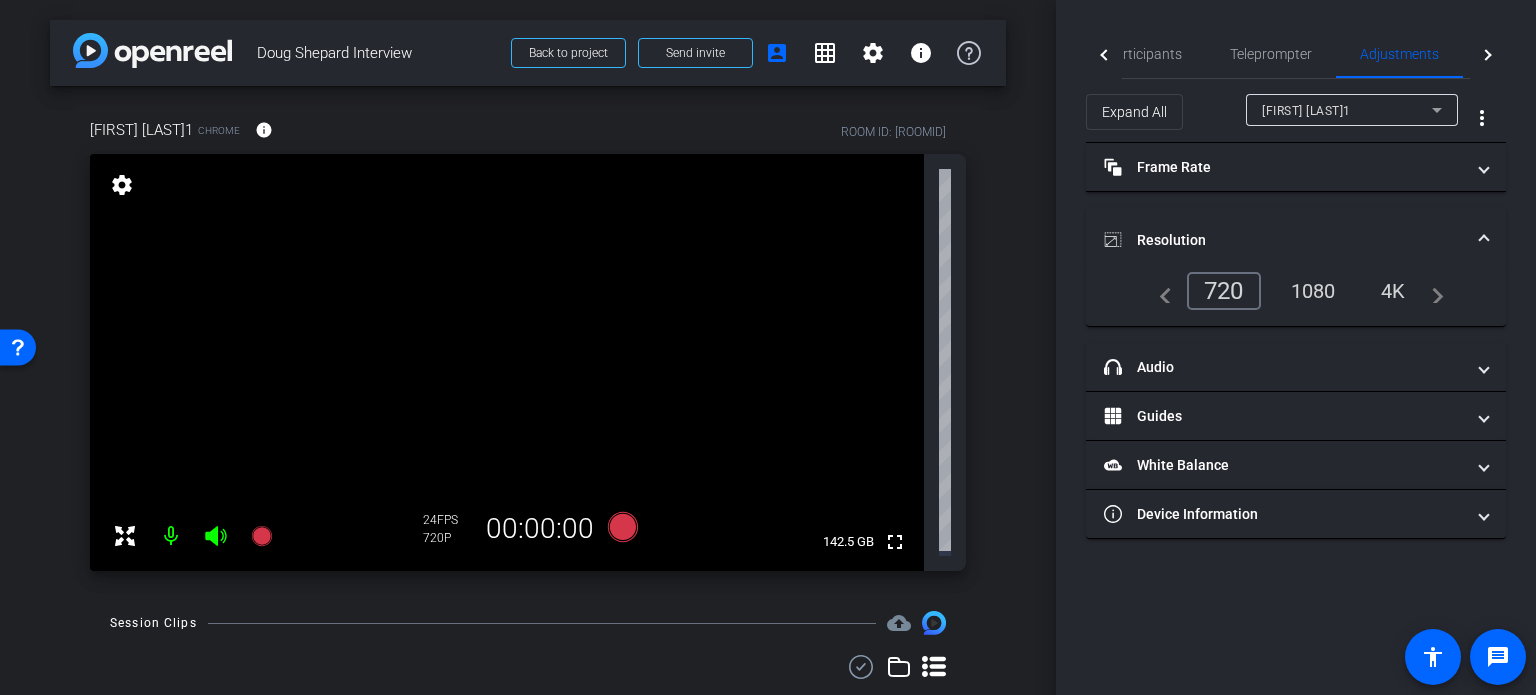 click on "1080" at bounding box center (1313, 291) 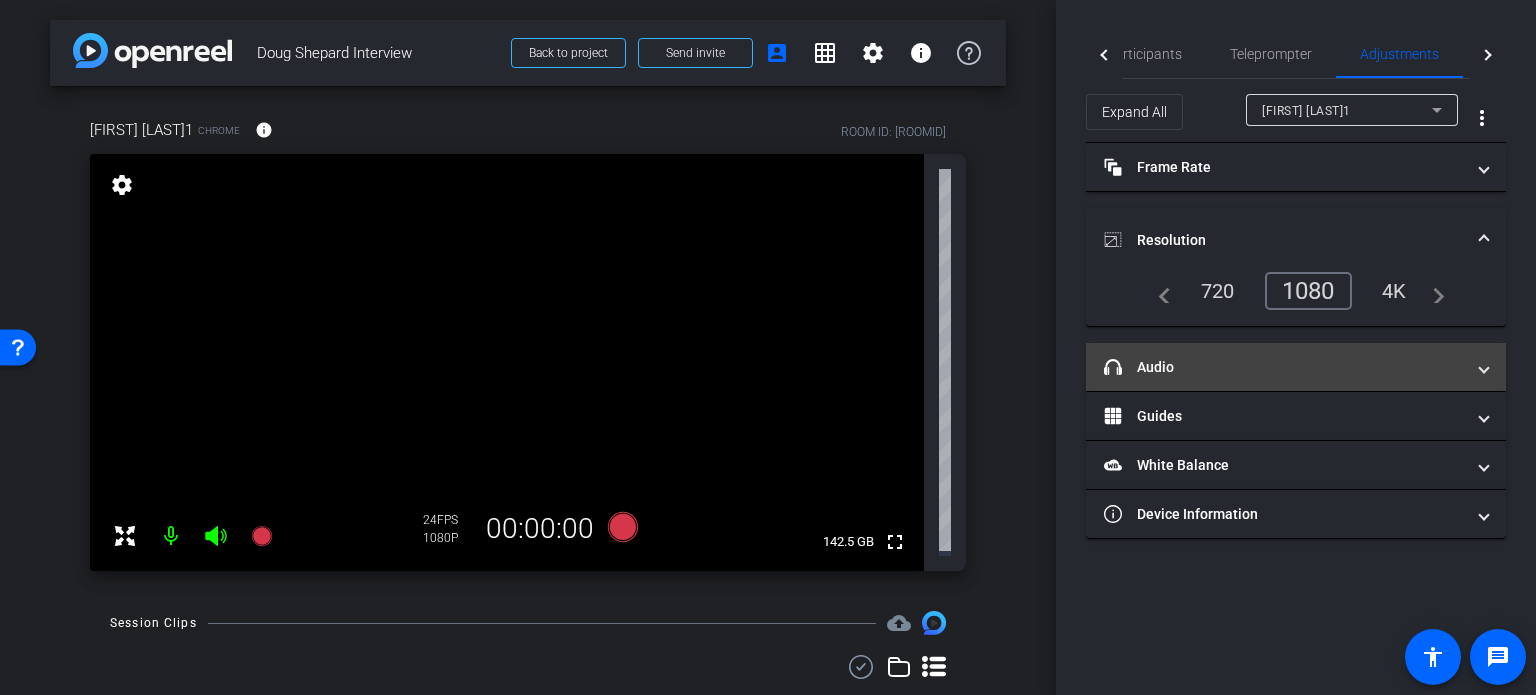 click on "headphone icon
Audio" at bounding box center (1296, 367) 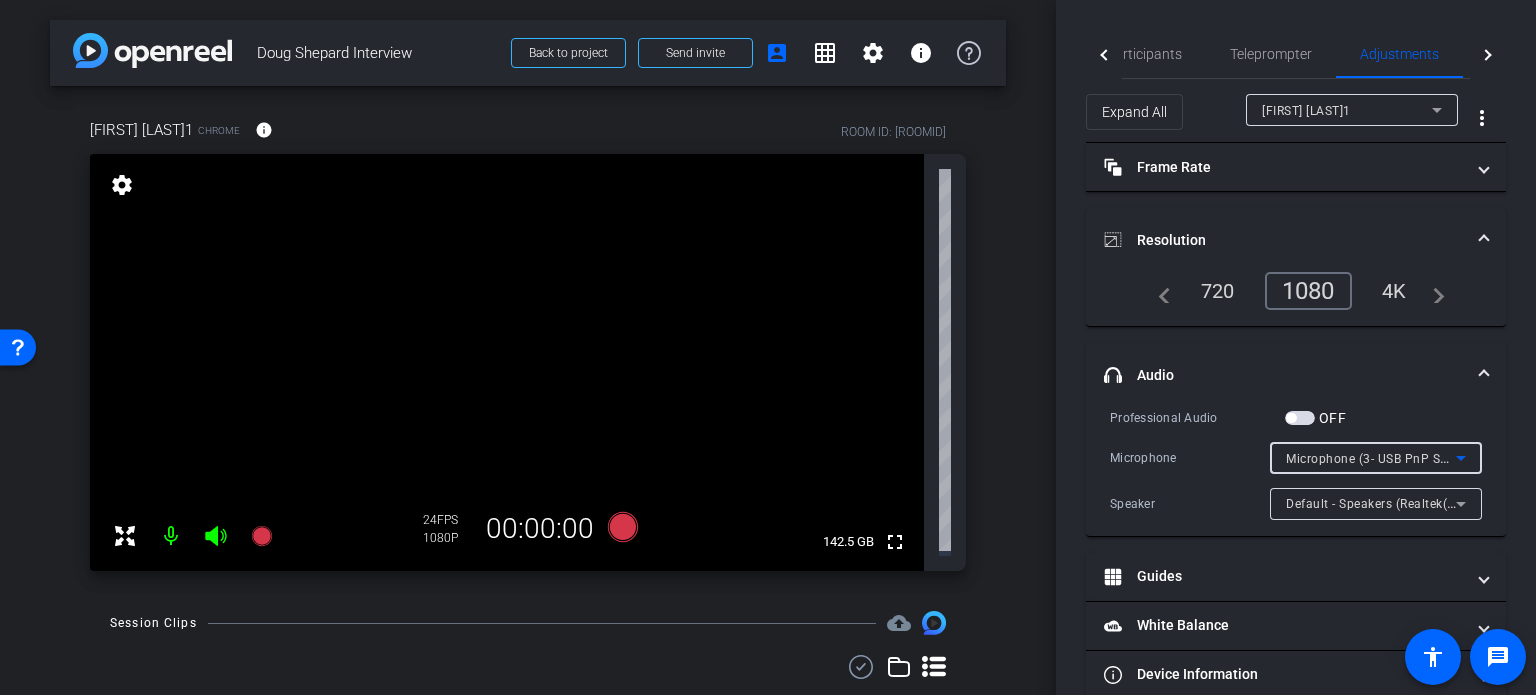 click on "Microphone (3- USB PnP Sound Device)" at bounding box center (1401, 458) 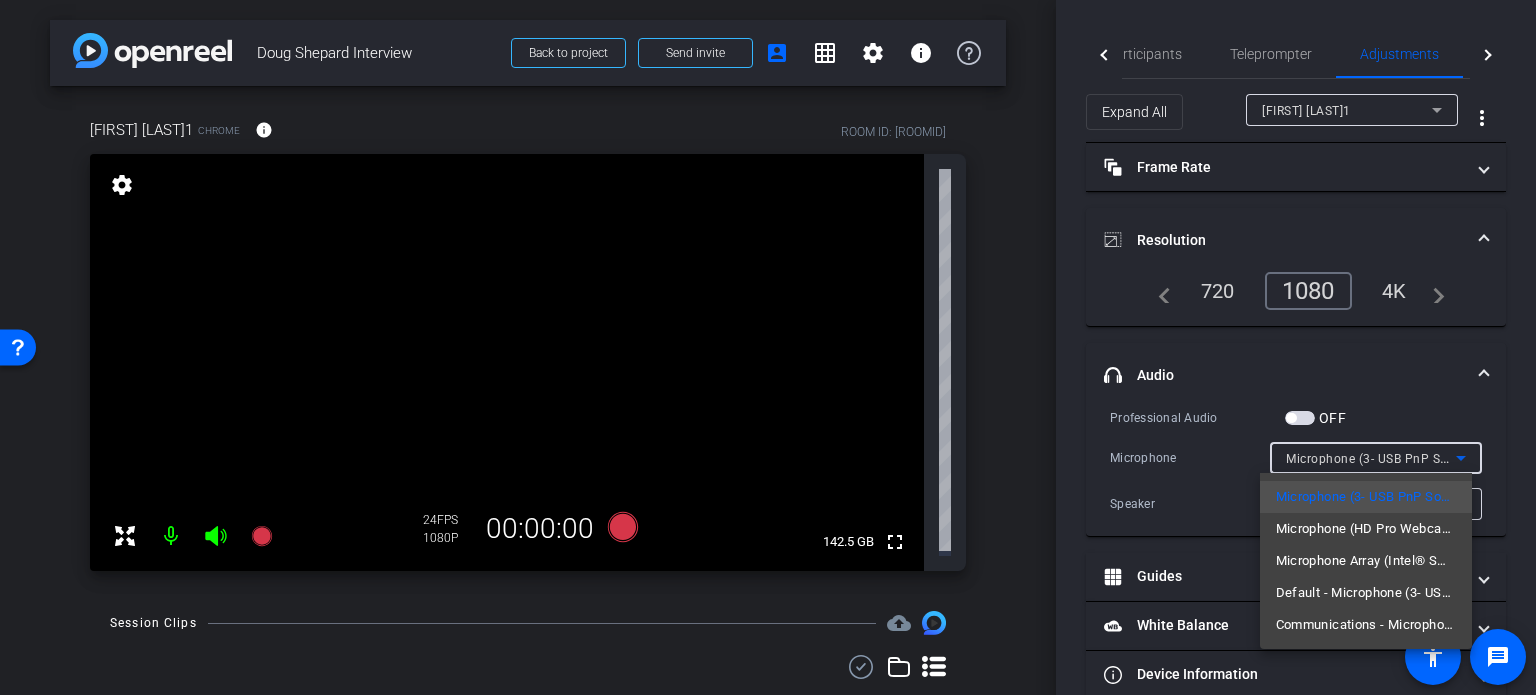 click at bounding box center (768, 347) 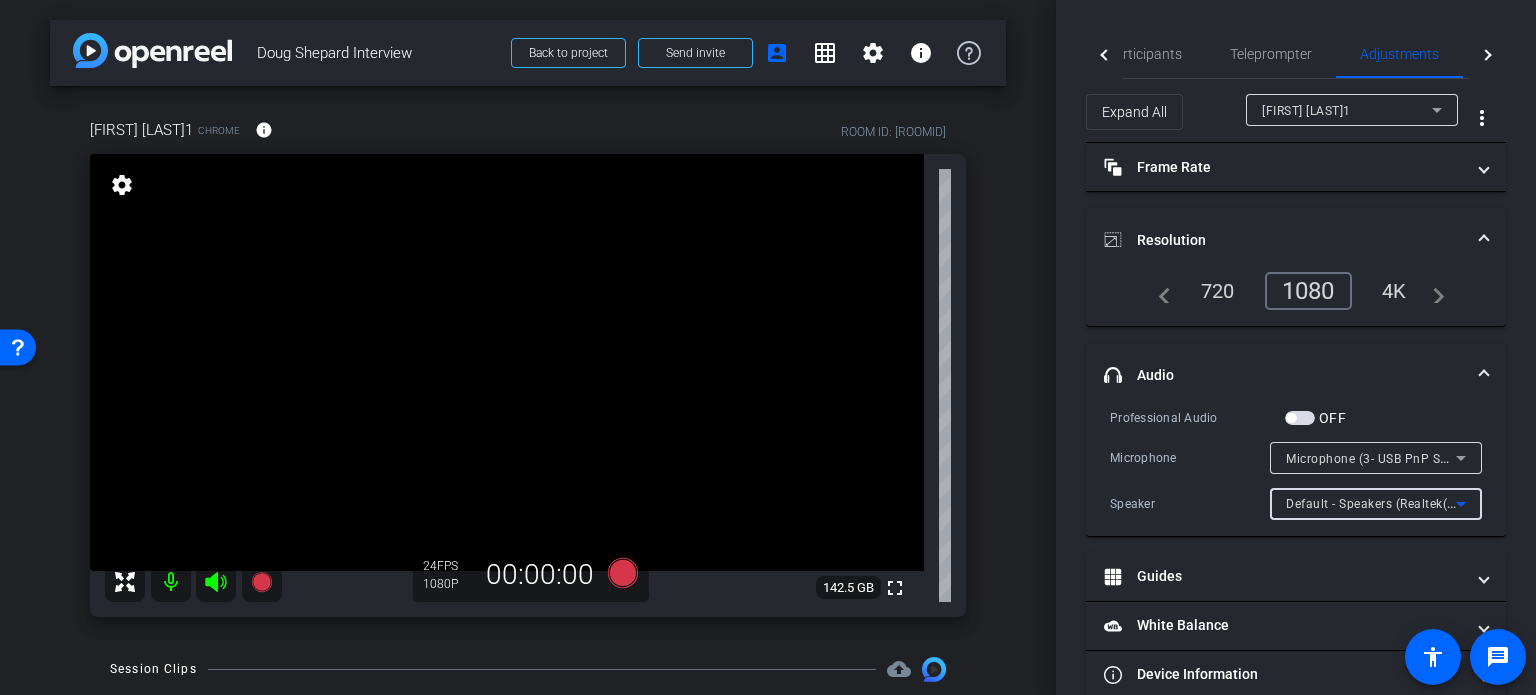 click on "Default - Speakers (Realtek(R) Audio)" at bounding box center (1394, 503) 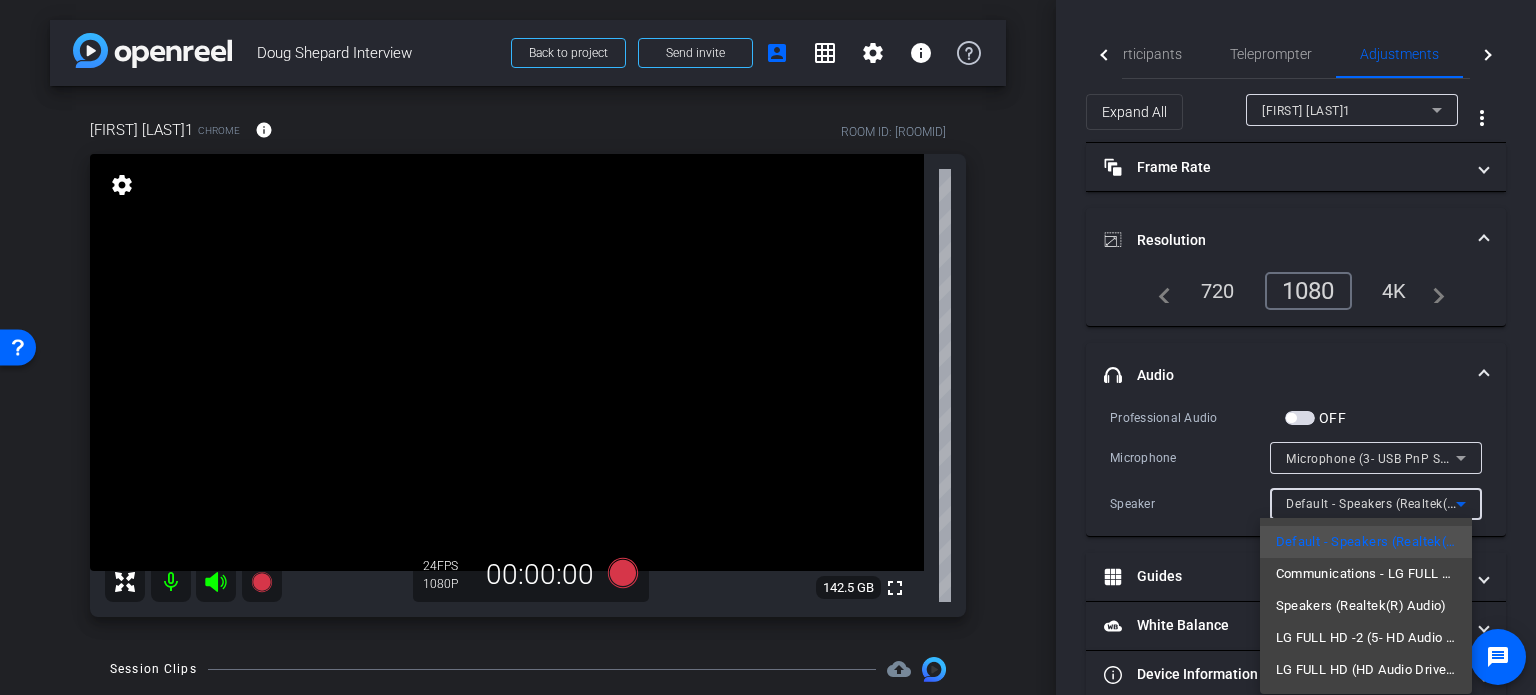 click at bounding box center (768, 347) 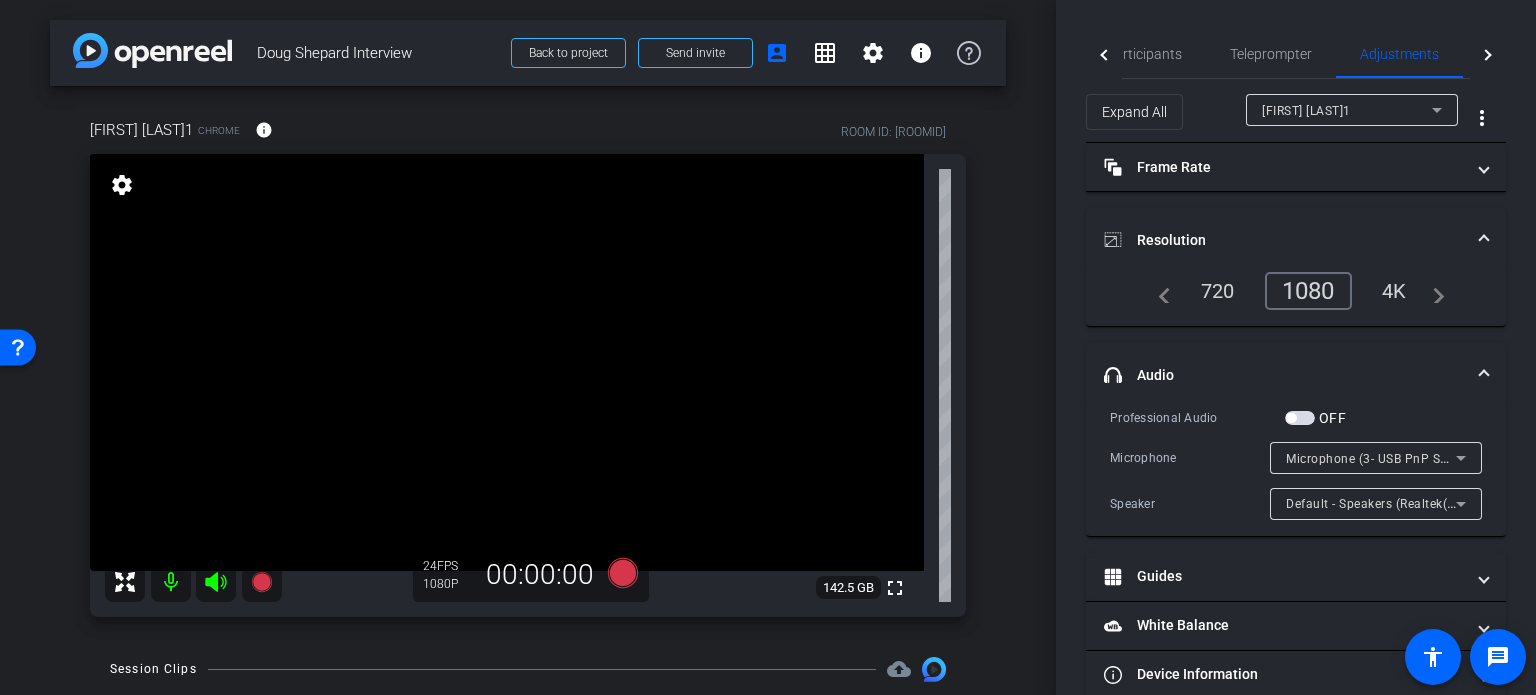 click on "Default - Speakers (Realtek(R) Audio)" at bounding box center (1394, 503) 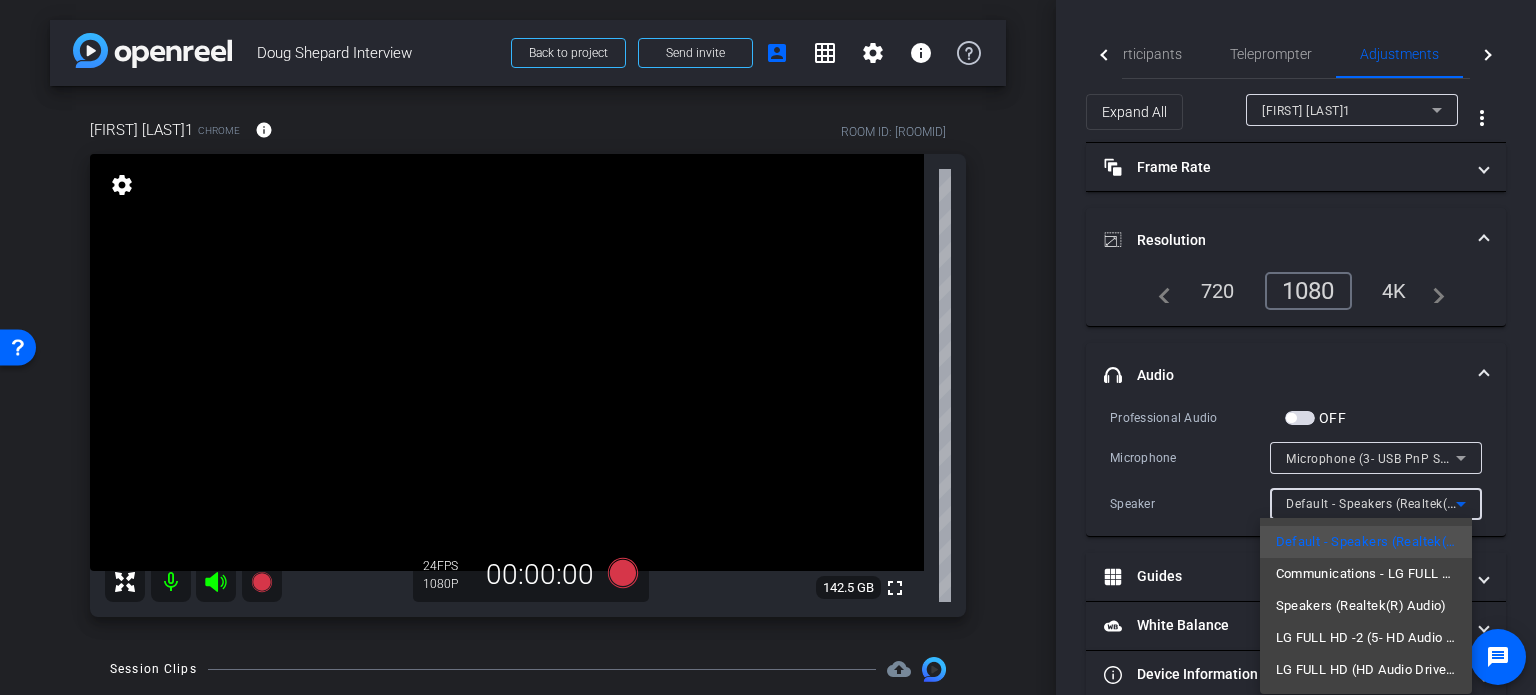 click at bounding box center (768, 347) 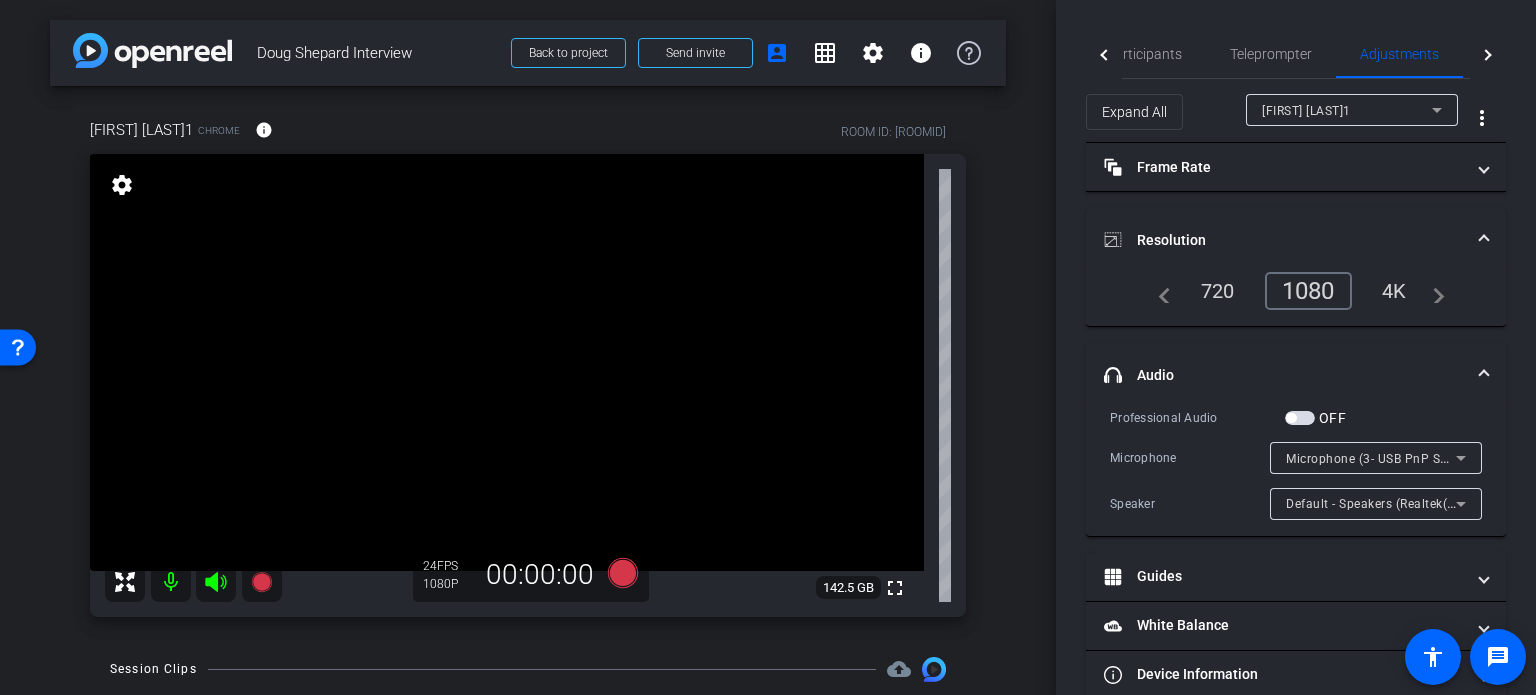 click 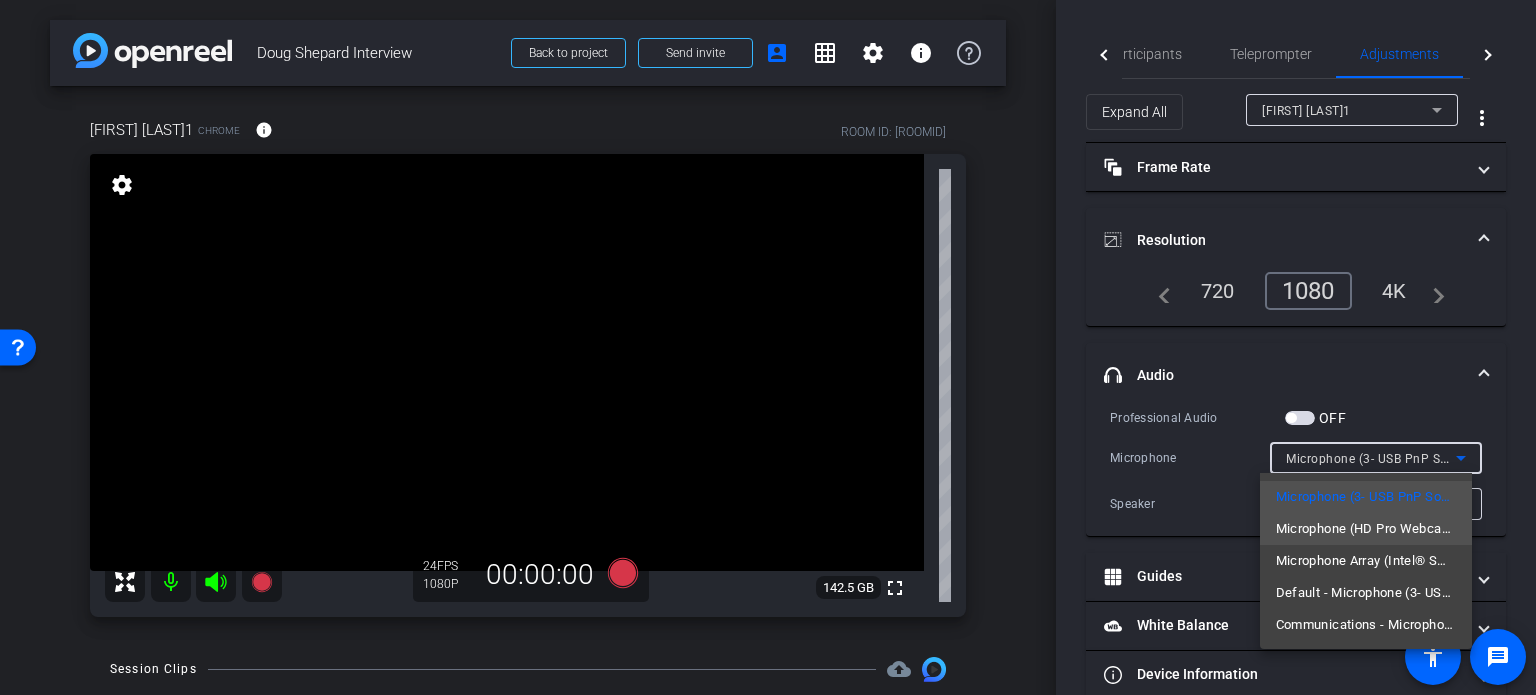 click on "Microphone (HD Pro Webcam C920)" at bounding box center [1366, 529] 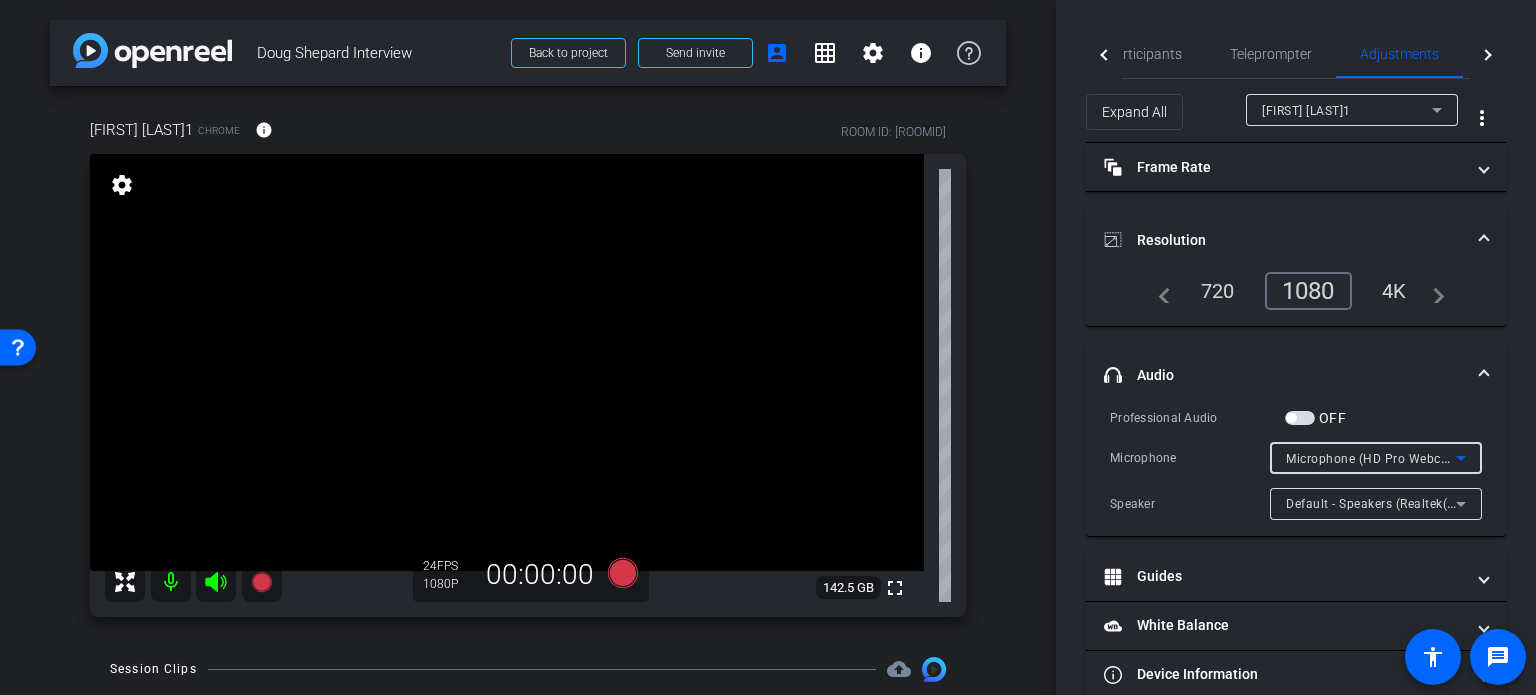 click 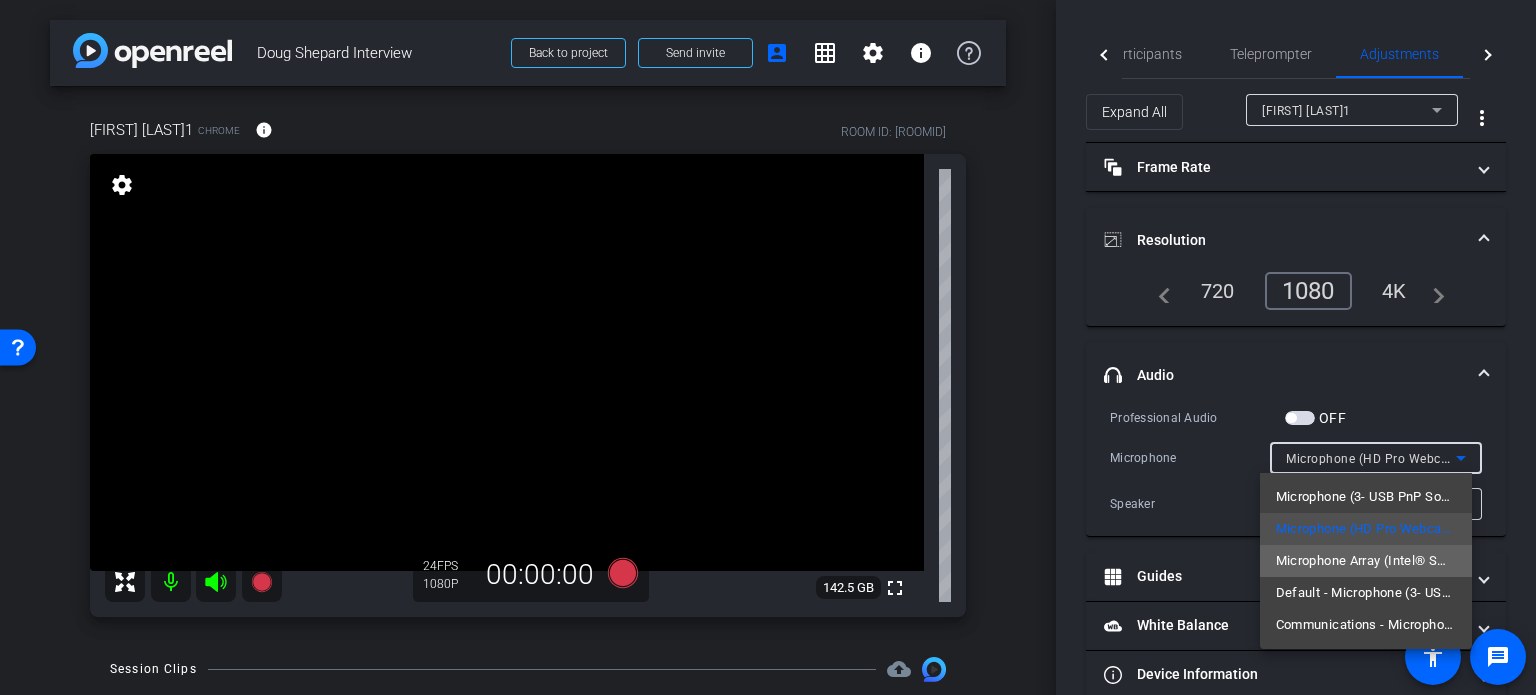 click on "Microphone Array (Intel® Smart Sound Technology for Digital Microphones)" at bounding box center (1366, 561) 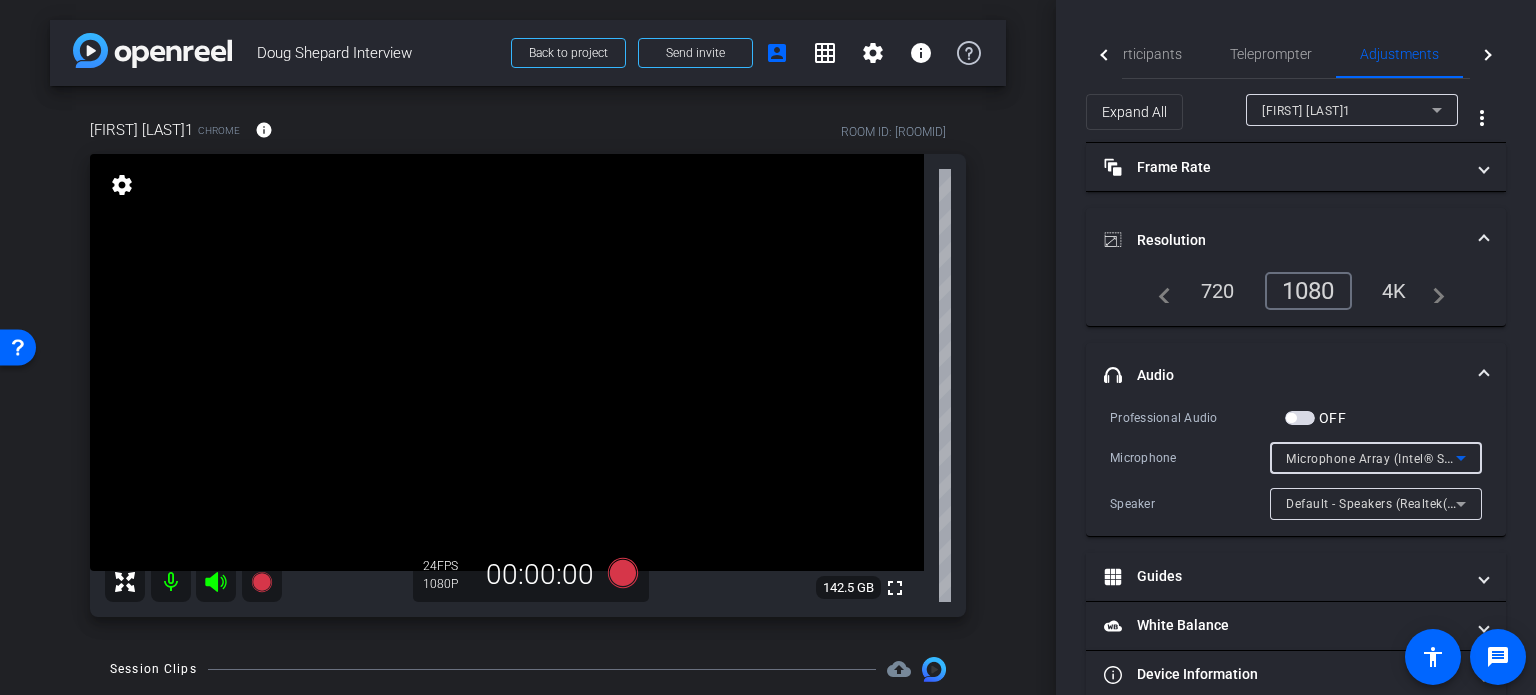 click 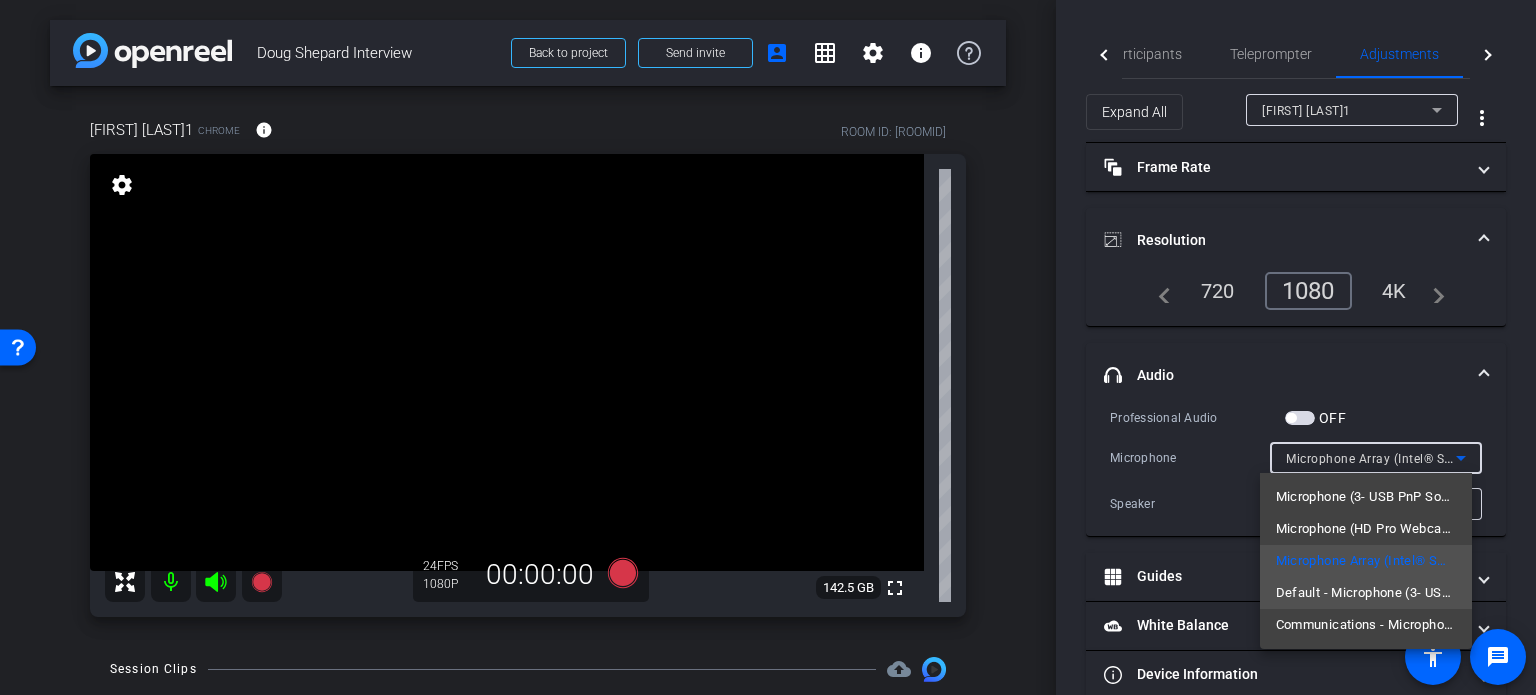 click on "Default - Microphone (3- USB PnP Sound Device)" at bounding box center (1366, 593) 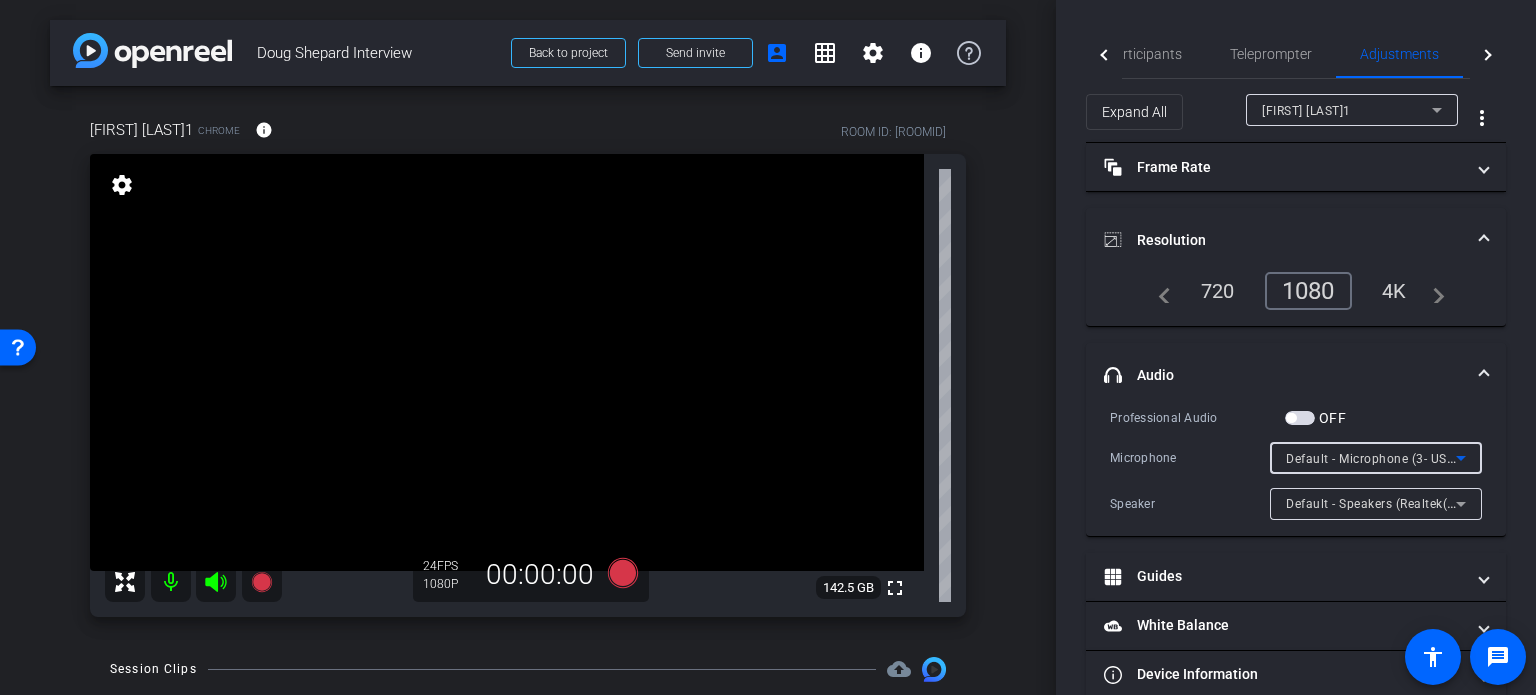 click 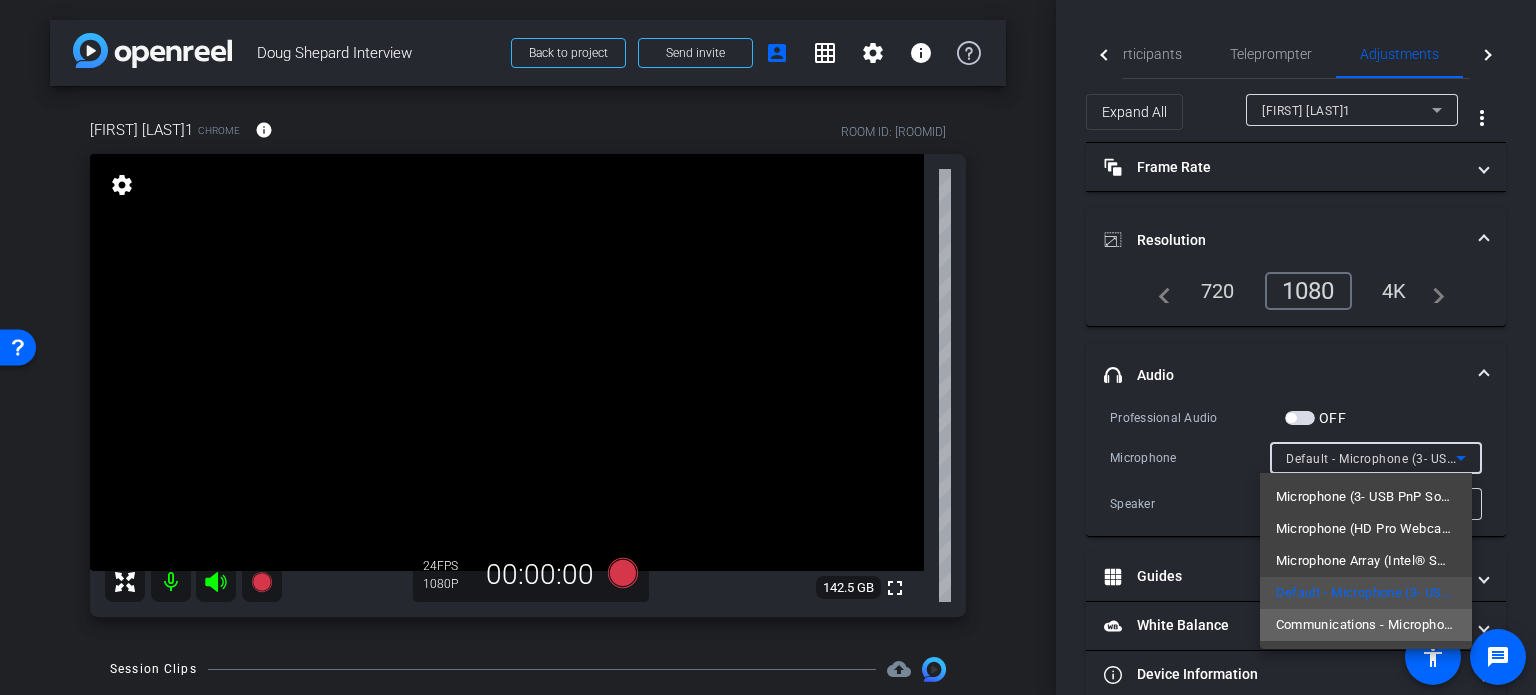 click on "Communications - Microphone (3- USB PnP Sound Device)" at bounding box center (1366, 625) 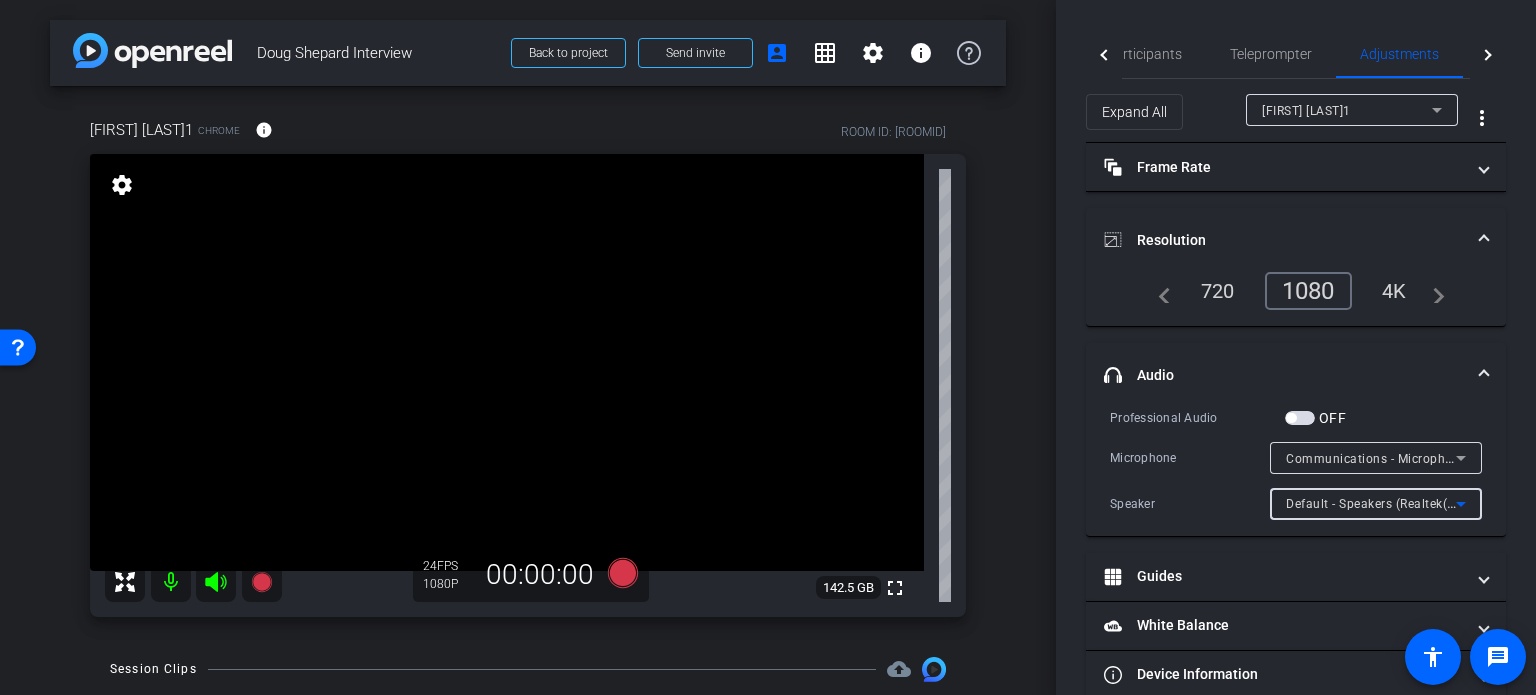 click 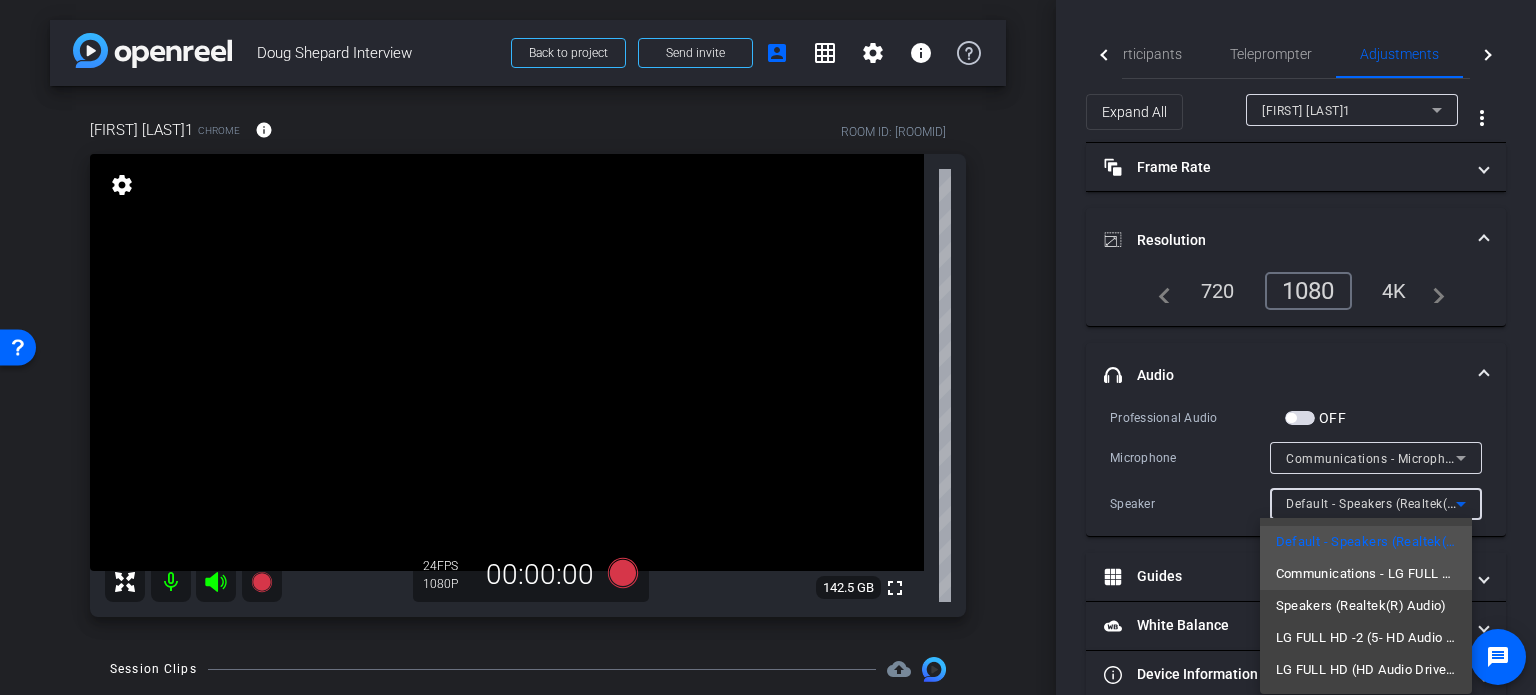 click on "Communications - LG FULL HD -2 (5- HD Audio Driver for Display Audio)" at bounding box center [1366, 574] 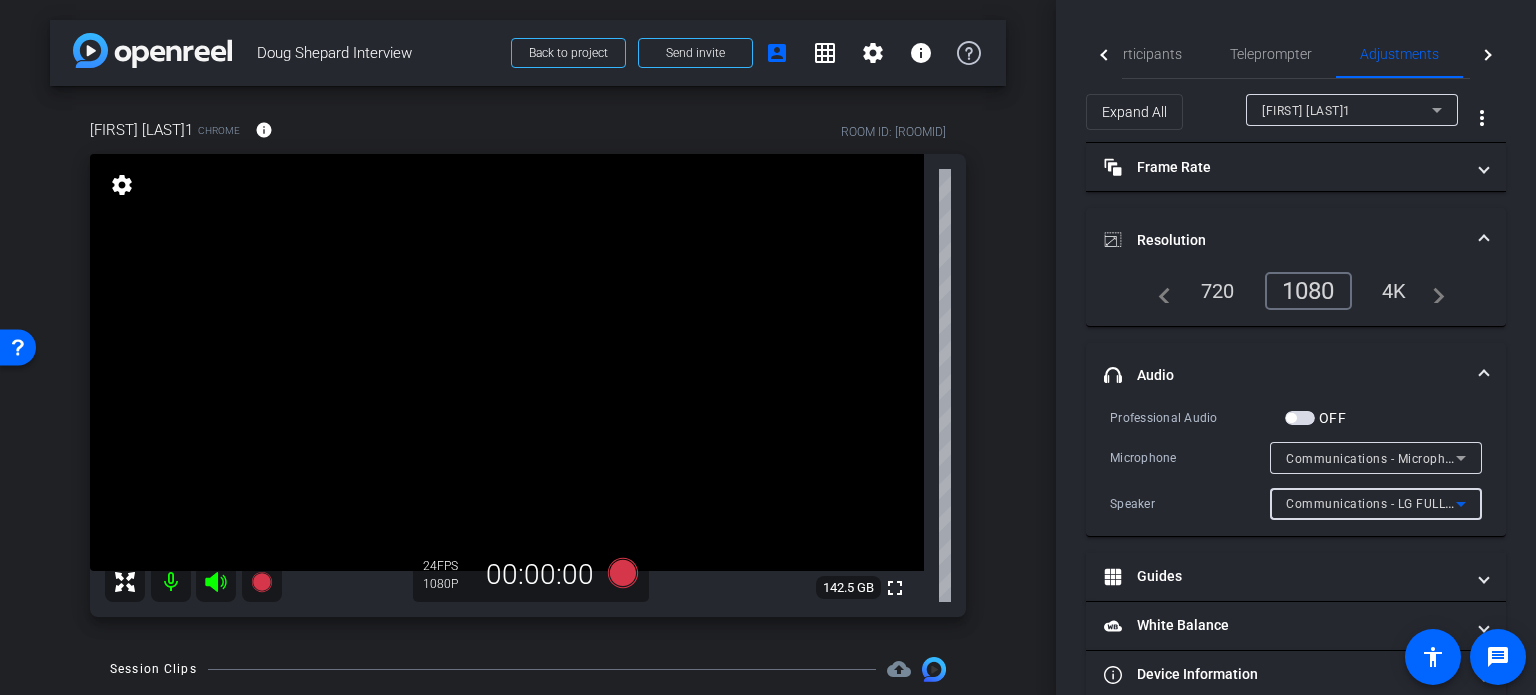 click 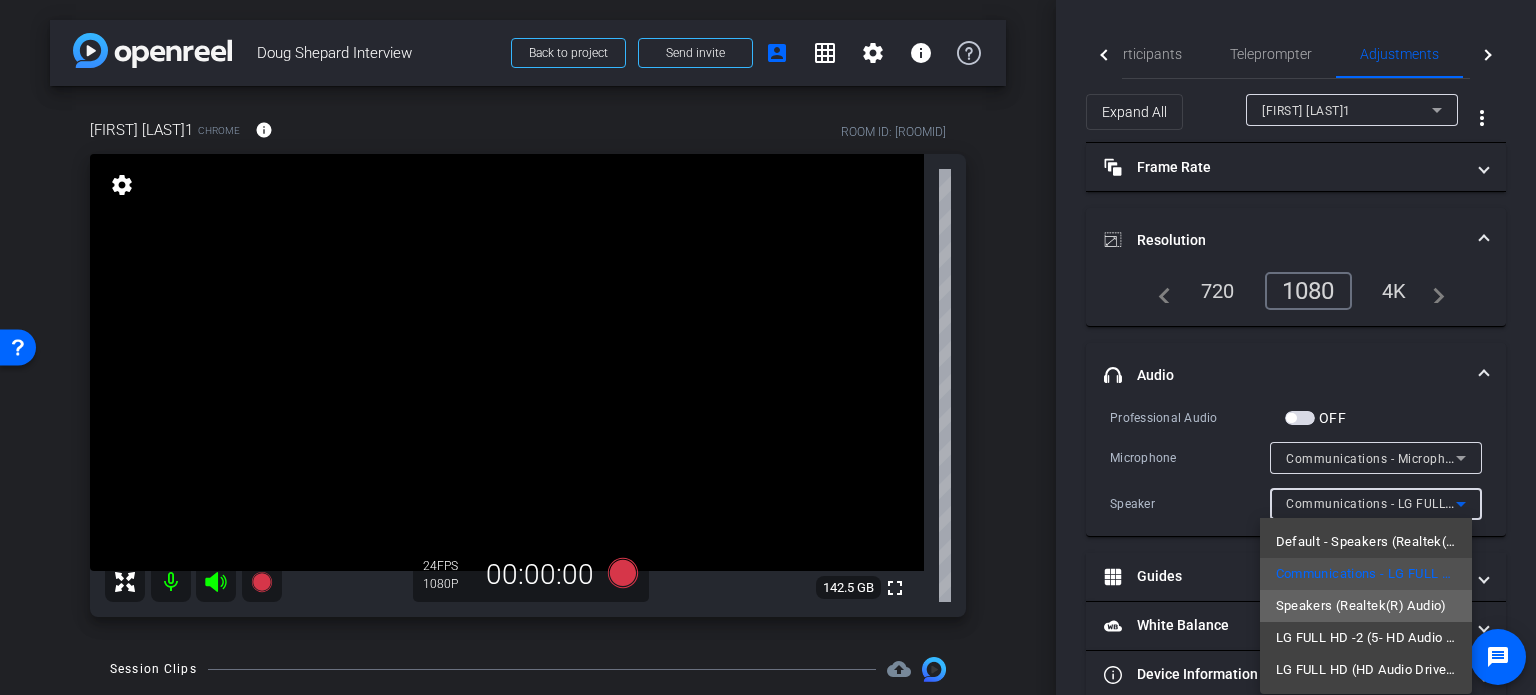 click on "Speakers (Realtek(R) Audio)" at bounding box center [1361, 606] 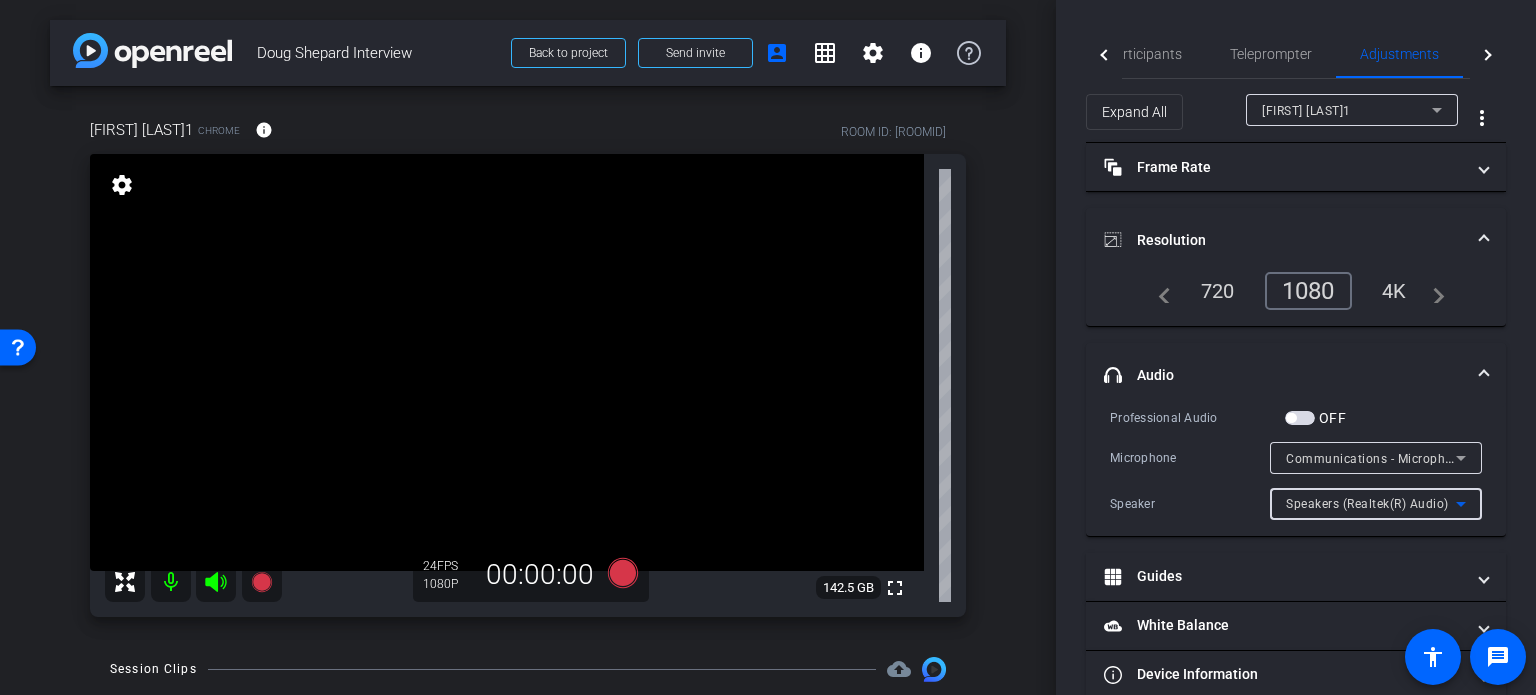 click 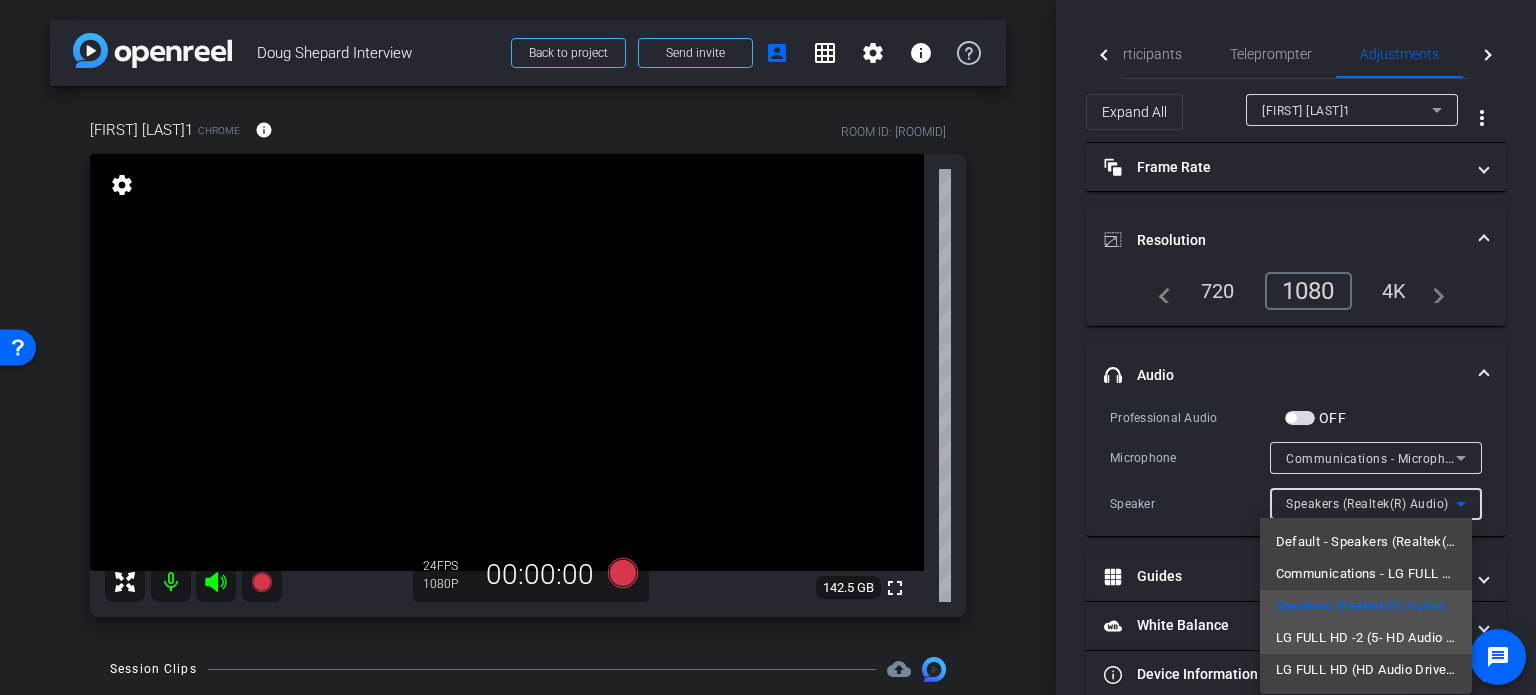 click on "LG FULL HD -2 (5- HD Audio Driver for Display Audio)" at bounding box center [1366, 638] 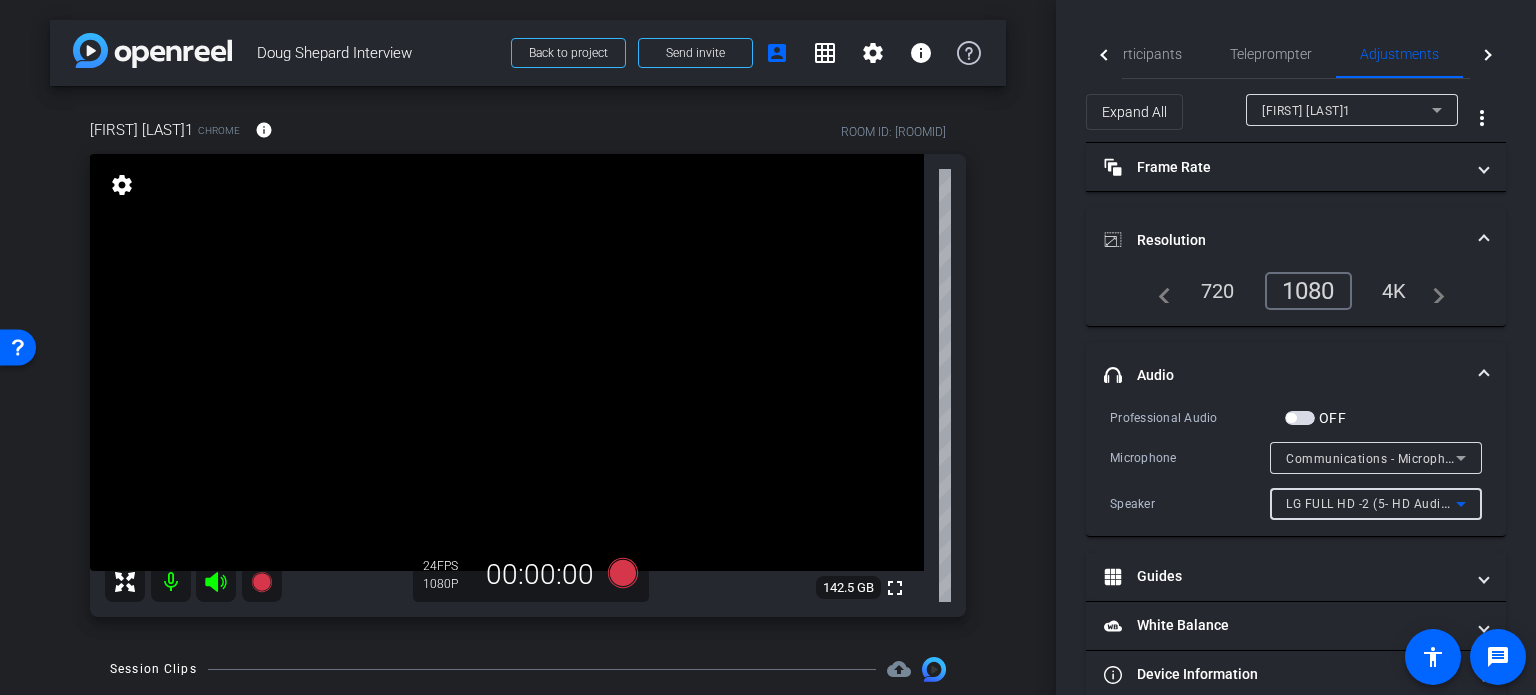 click 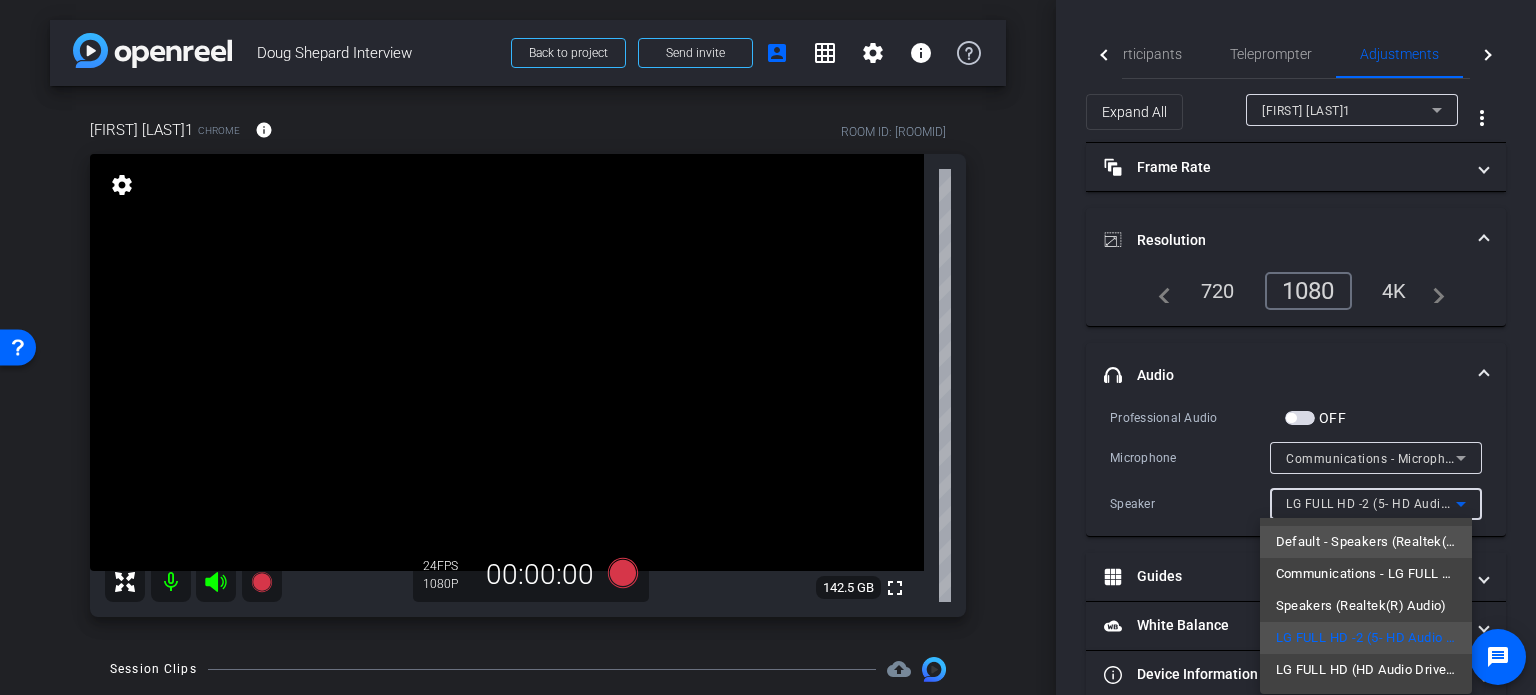 click on "Default - Speakers (Realtek(R) Audio)" at bounding box center (1366, 542) 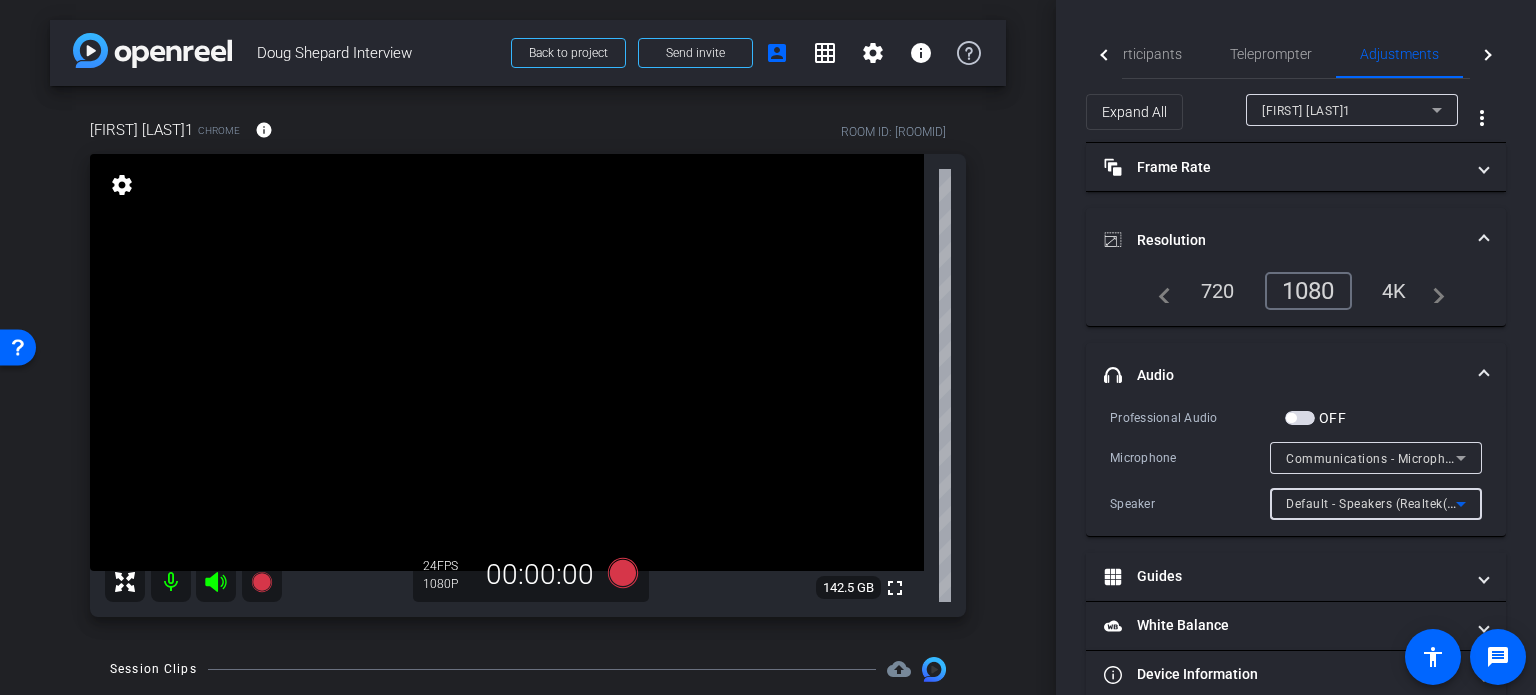 click 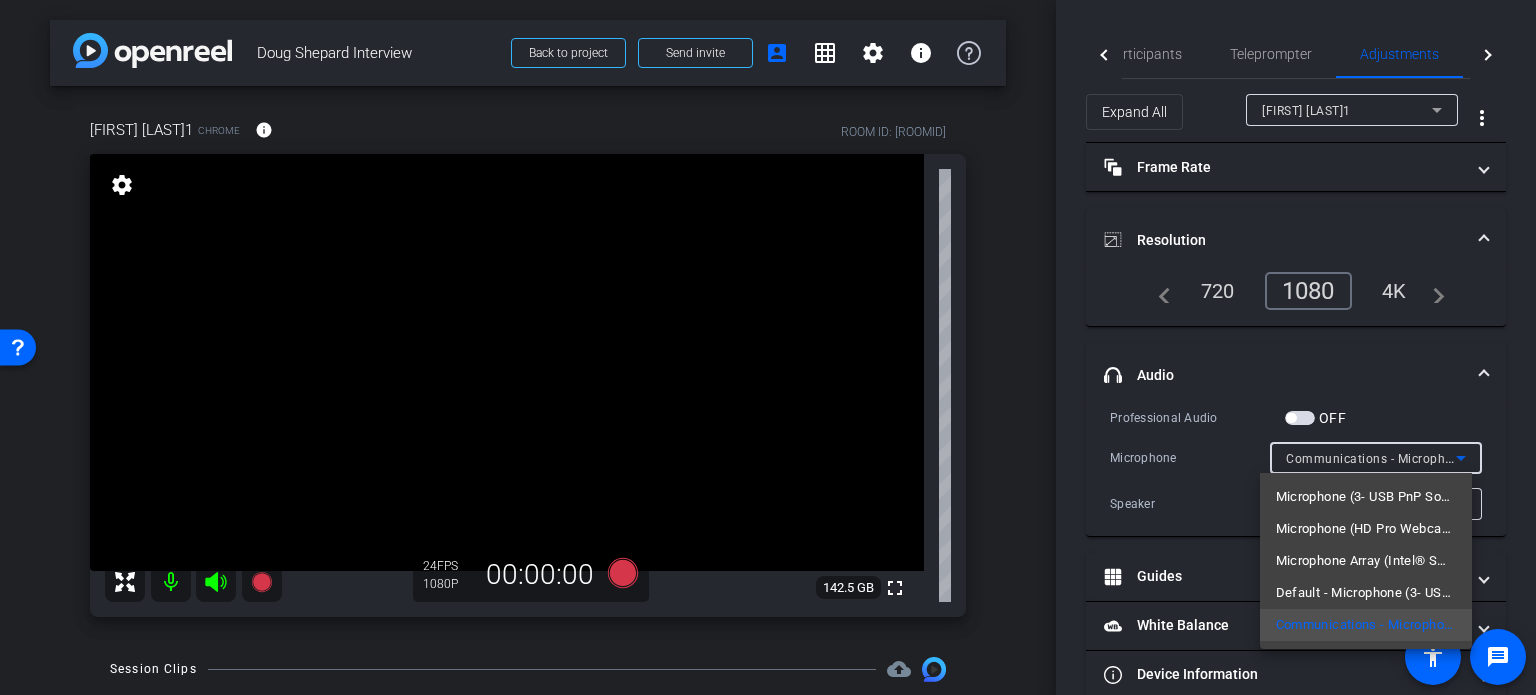 click at bounding box center [768, 347] 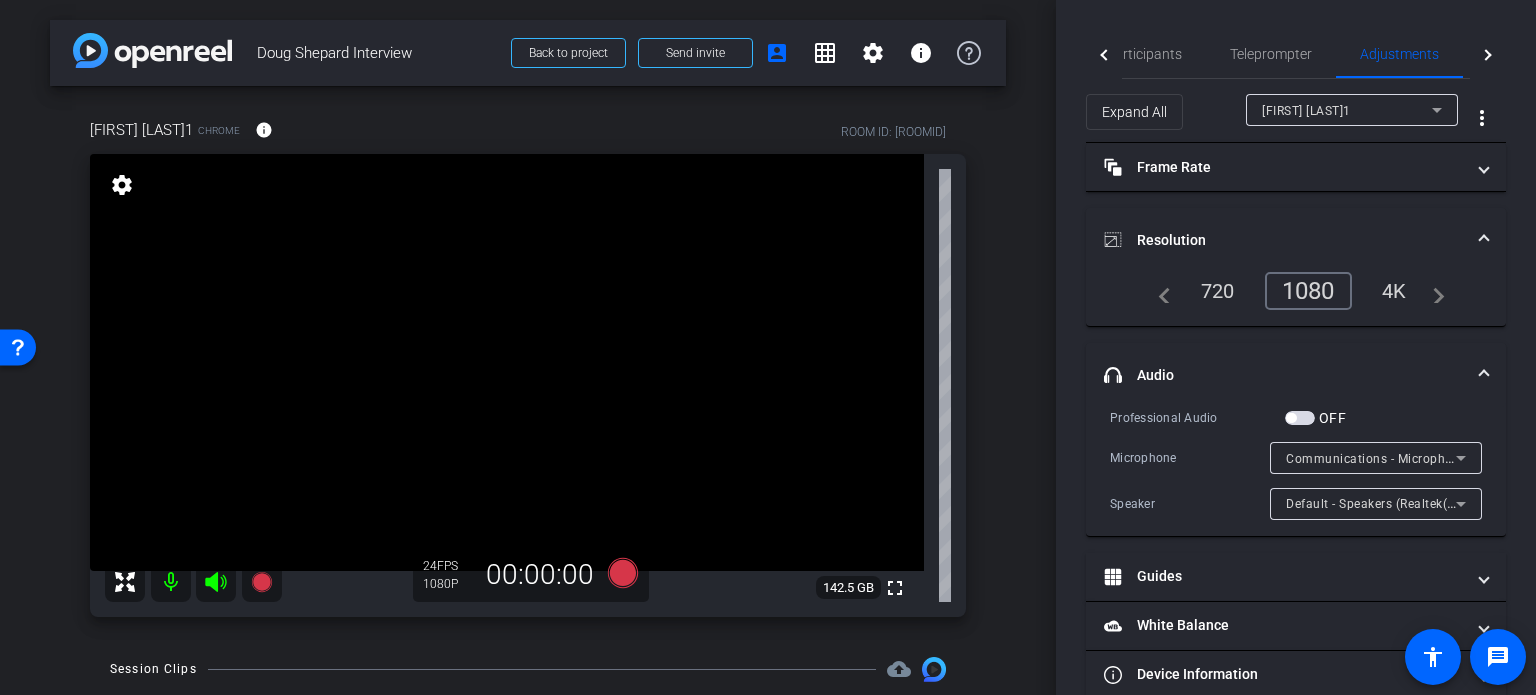 click at bounding box center (1484, 375) 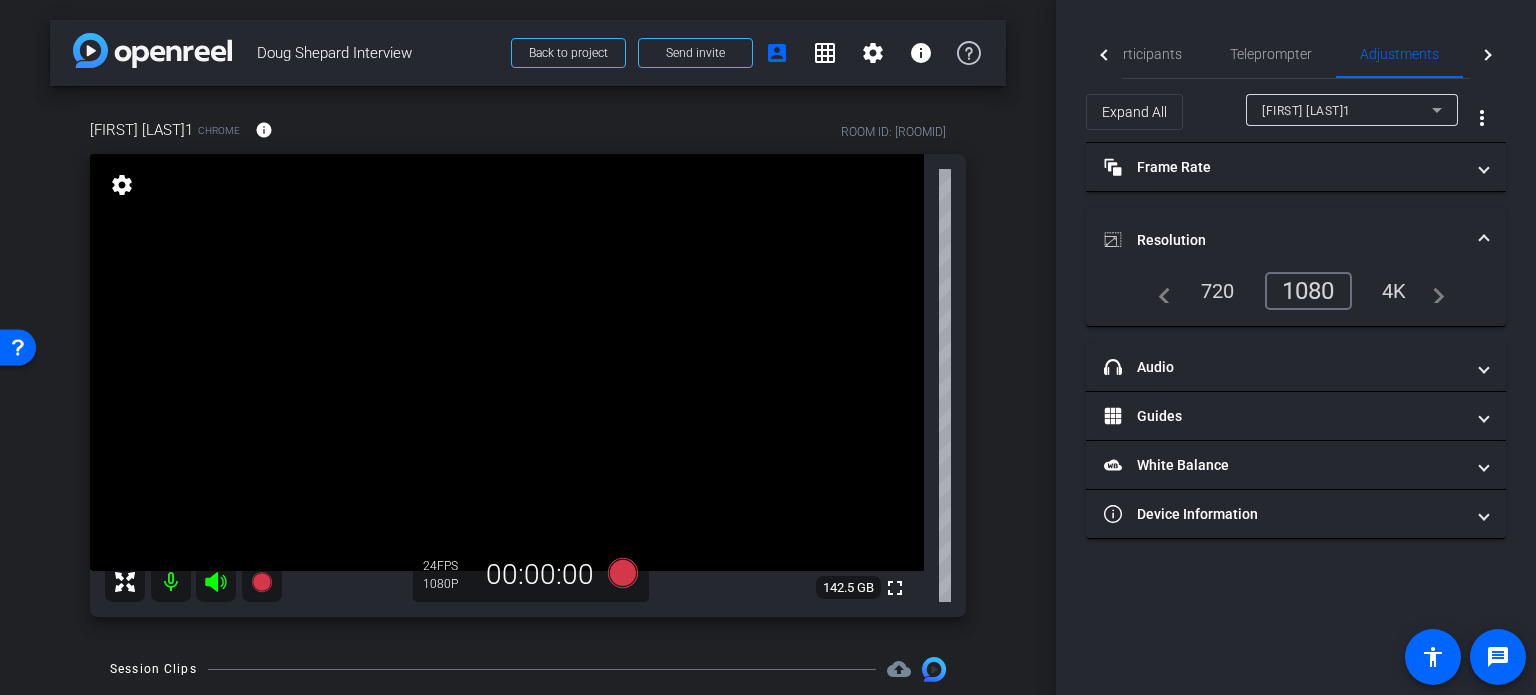 click on "4K" at bounding box center (1394, 291) 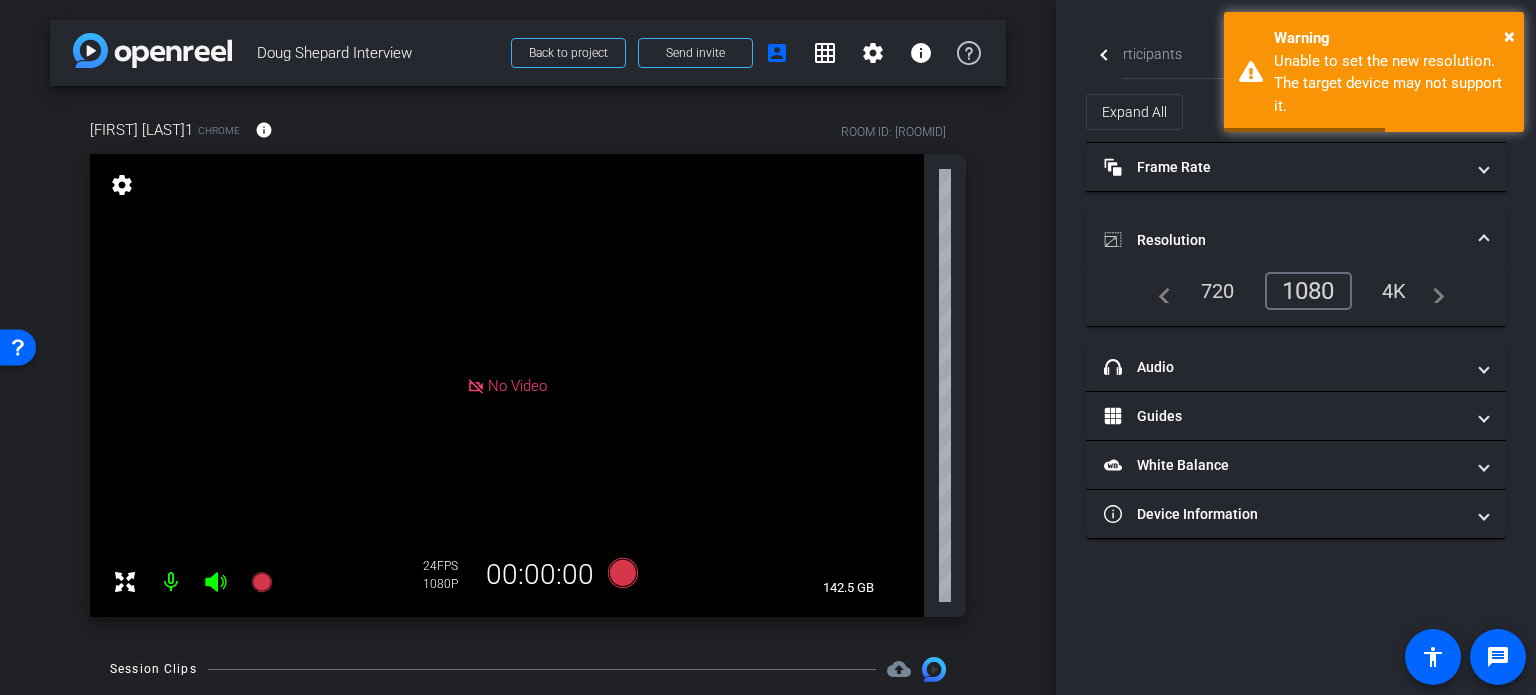 click on "1080" at bounding box center (1308, 291) 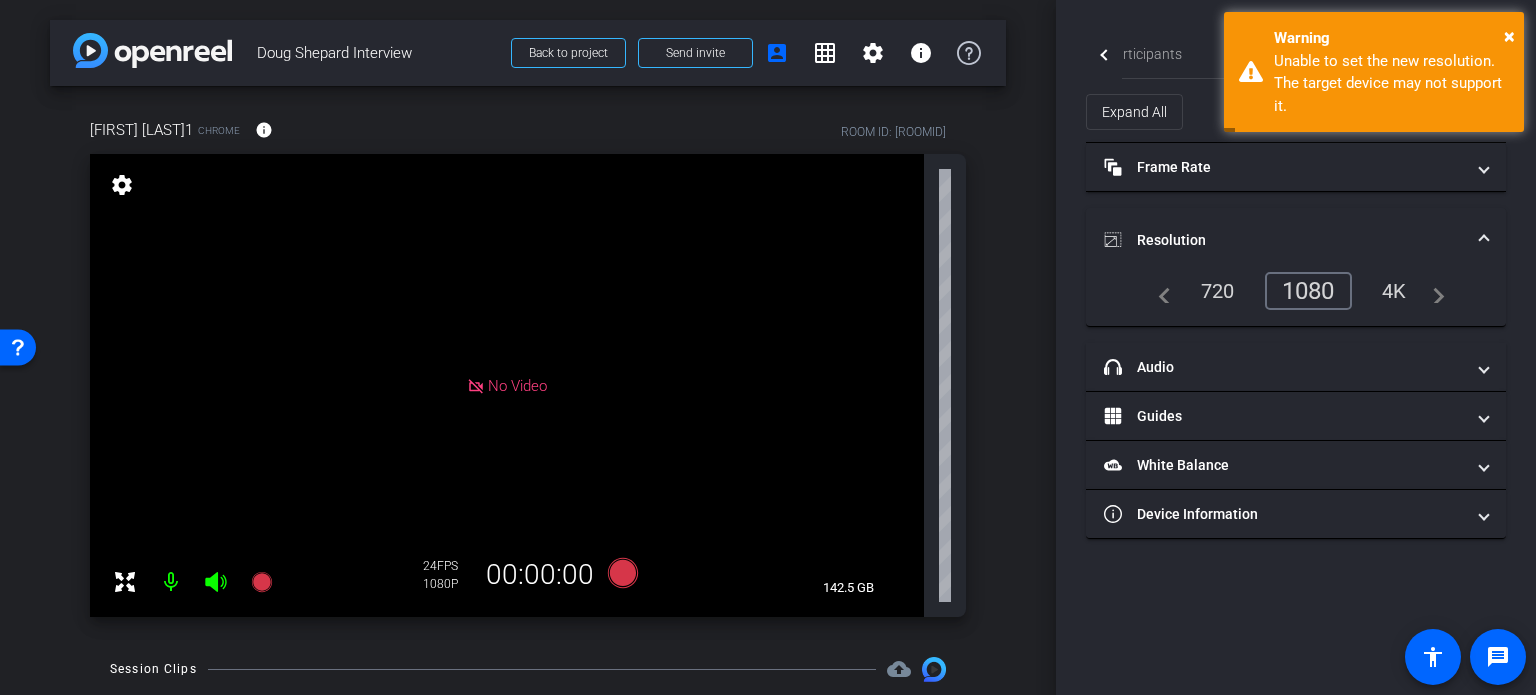 click at bounding box center [1484, 240] 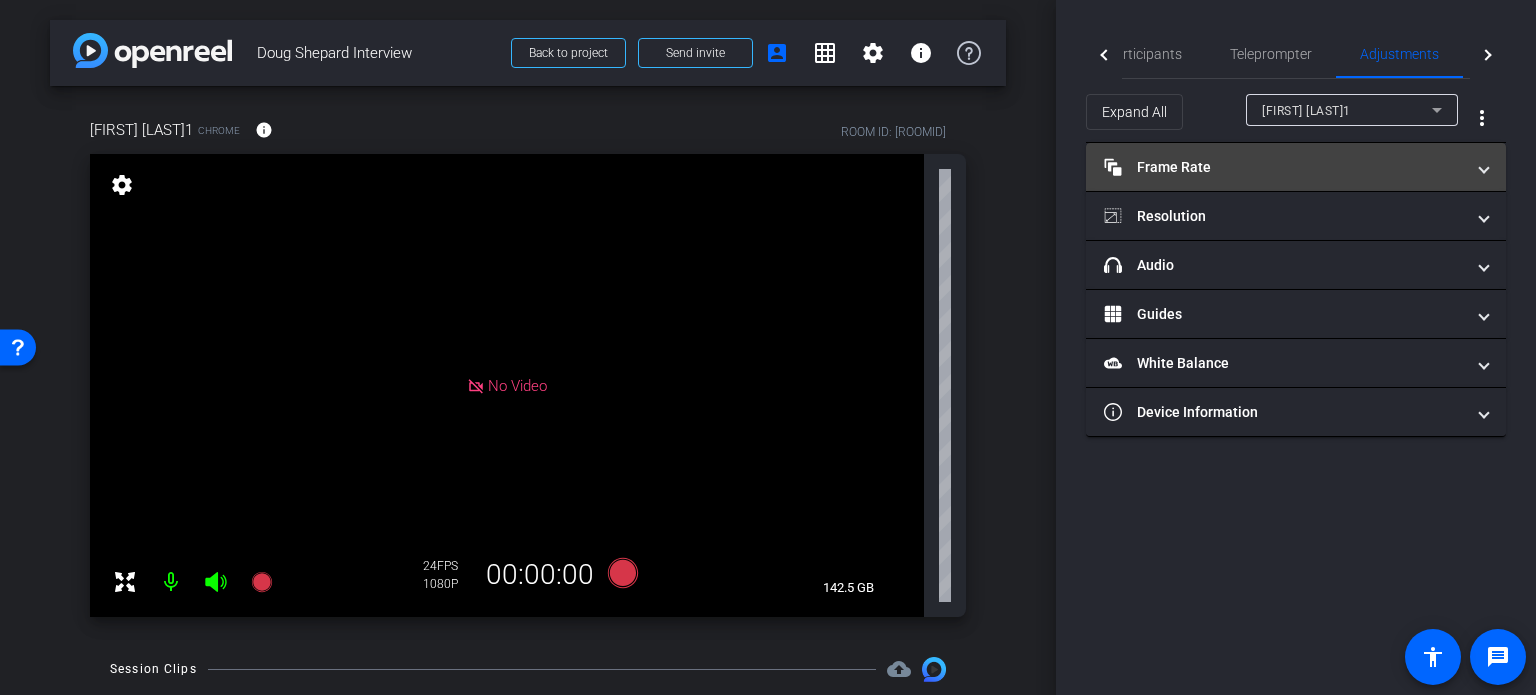 click at bounding box center [1484, 167] 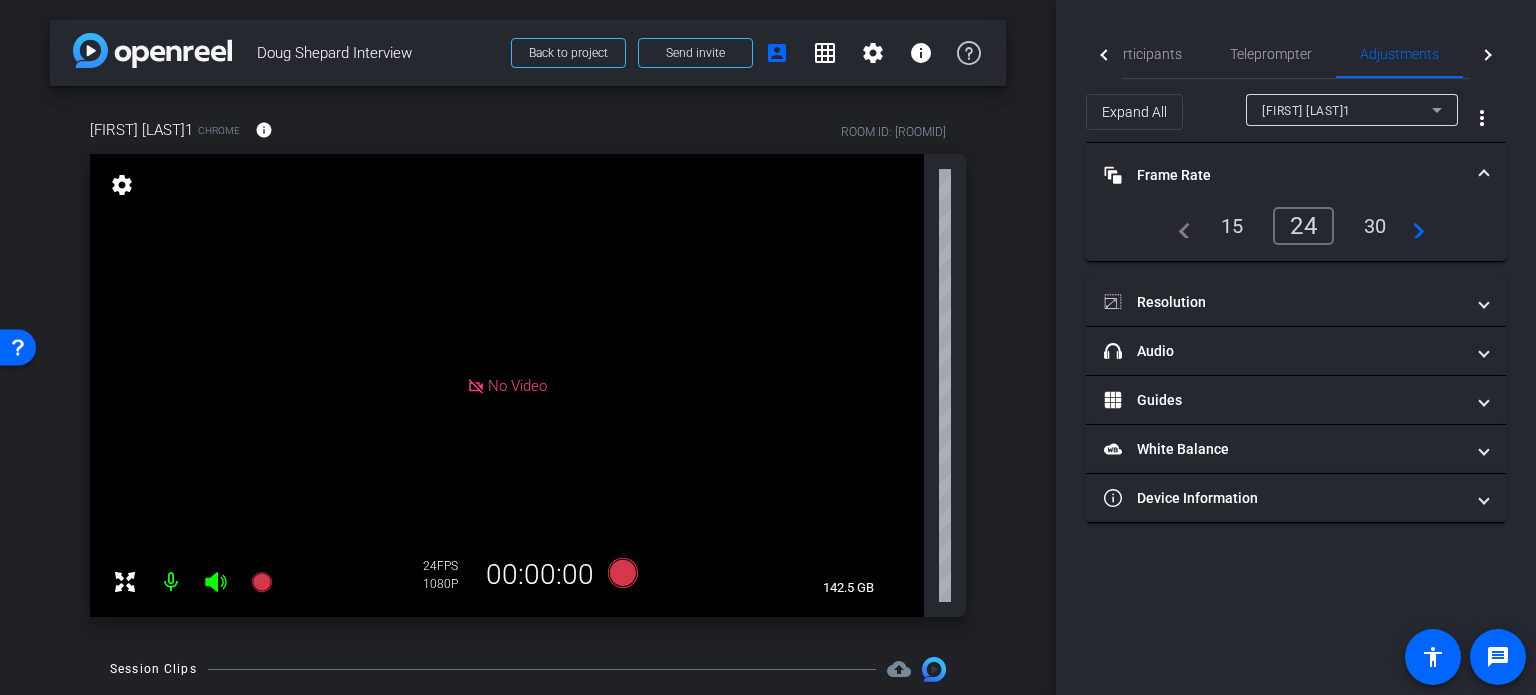 click on "30" at bounding box center (1375, 226) 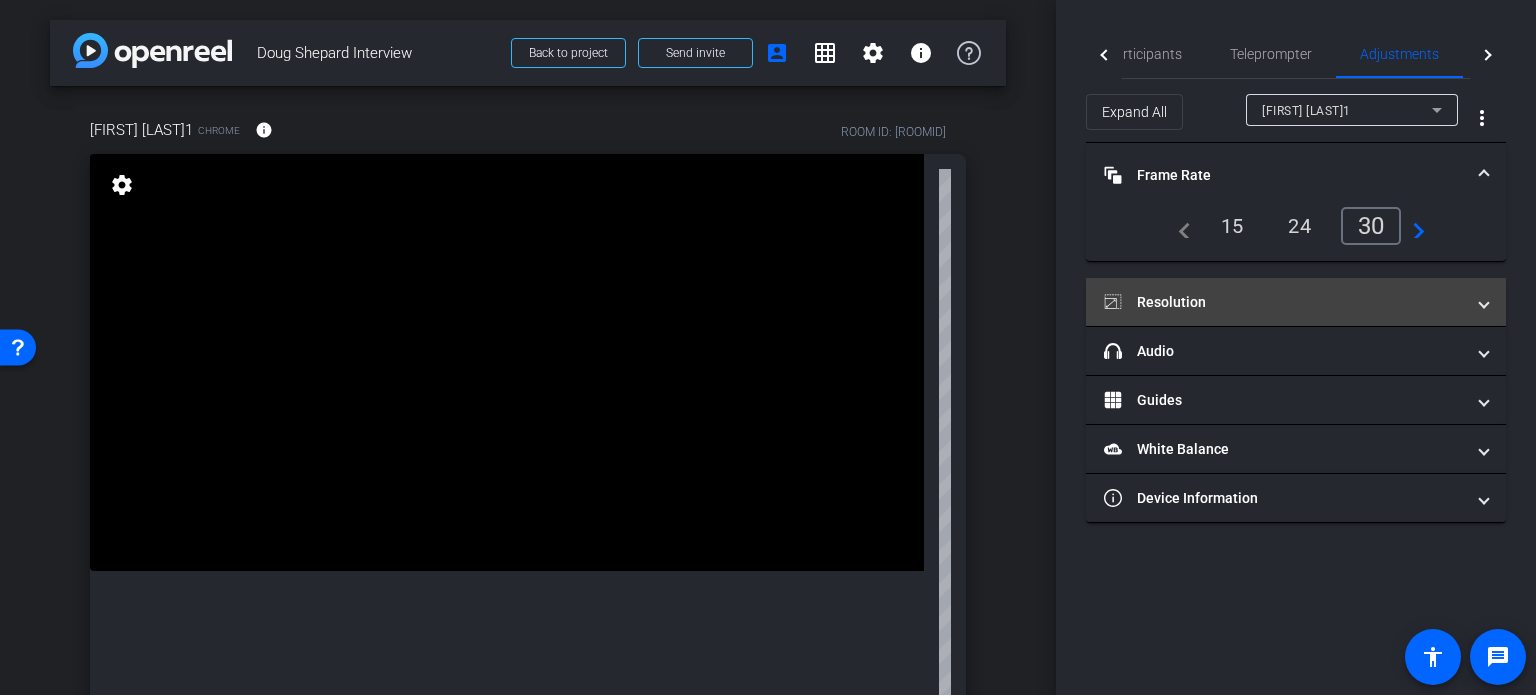click on "Resolution" at bounding box center [1284, 302] 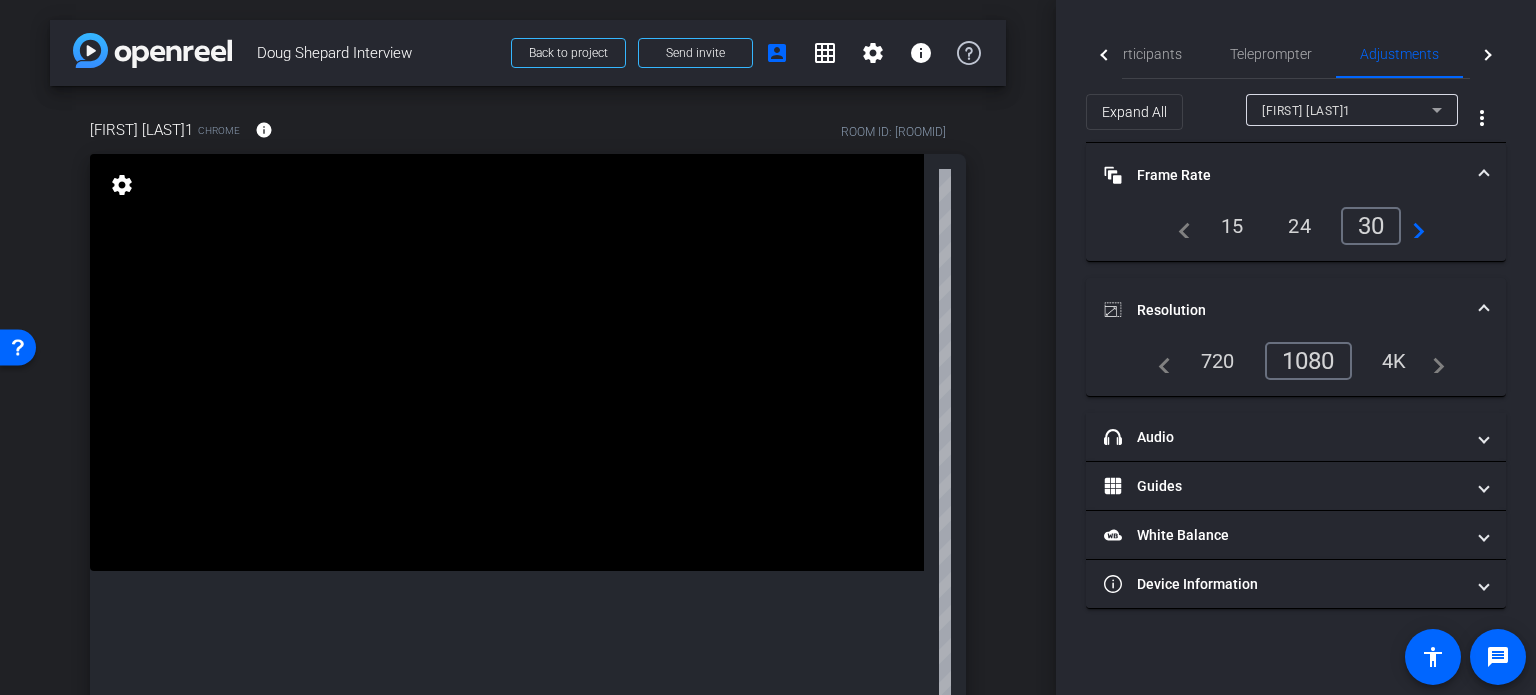 click on "Resolution" at bounding box center (1284, 310) 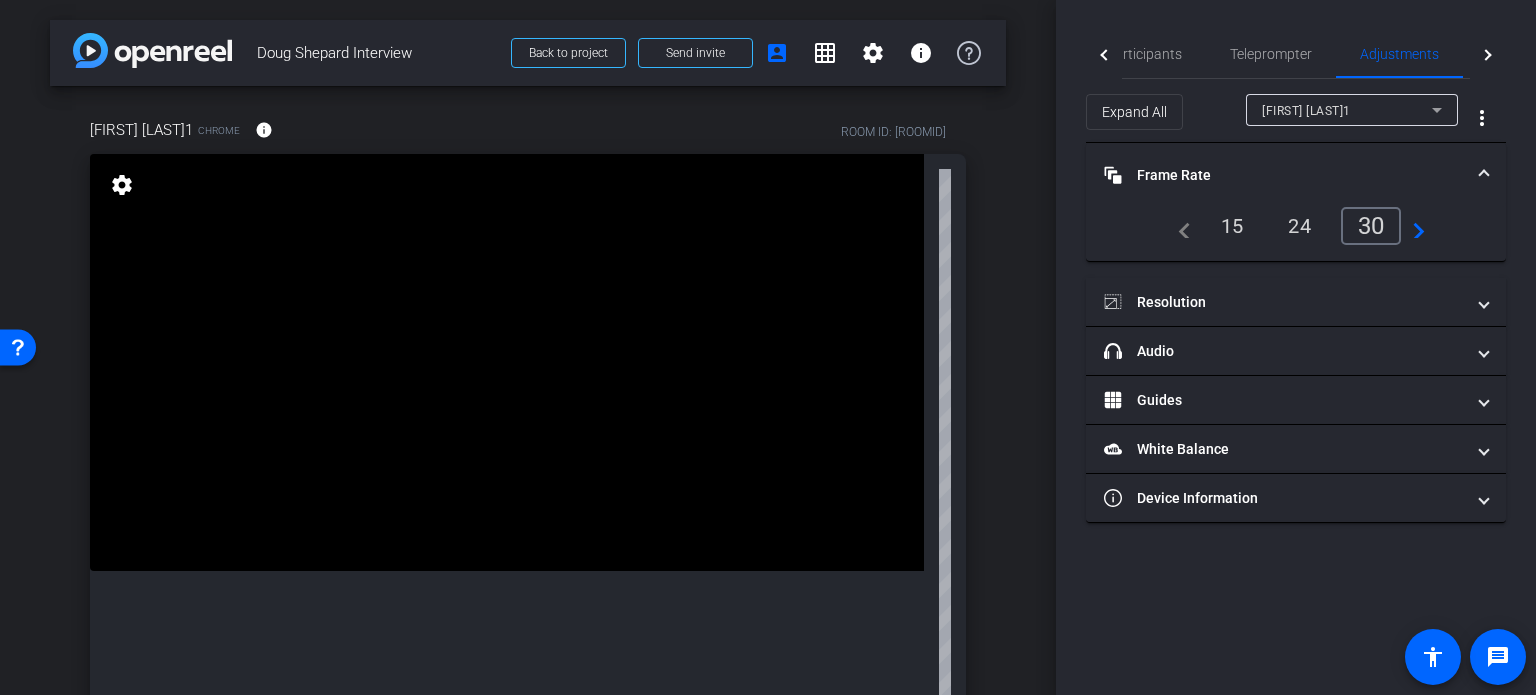 click on "Frame Rate
Frame Rate" at bounding box center [1284, 175] 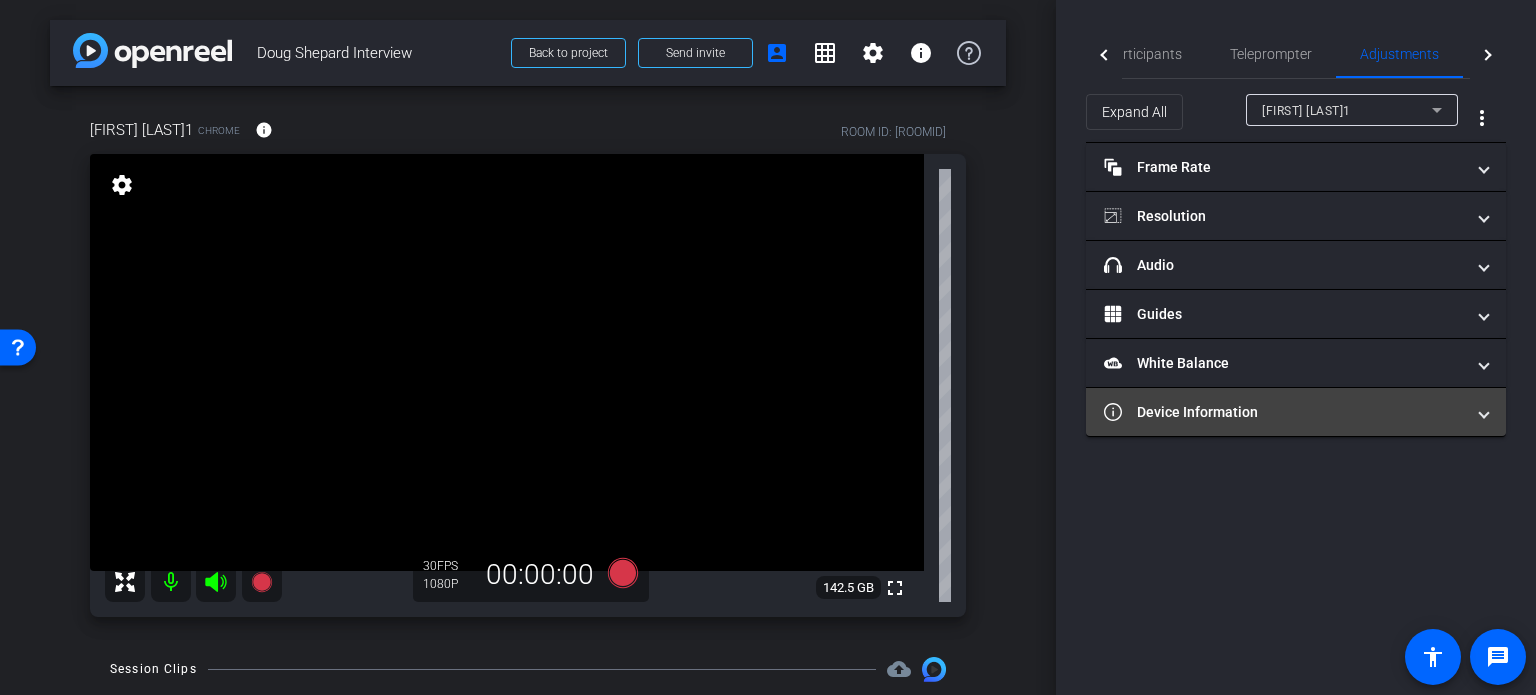 click on "Device Information" at bounding box center (1284, 412) 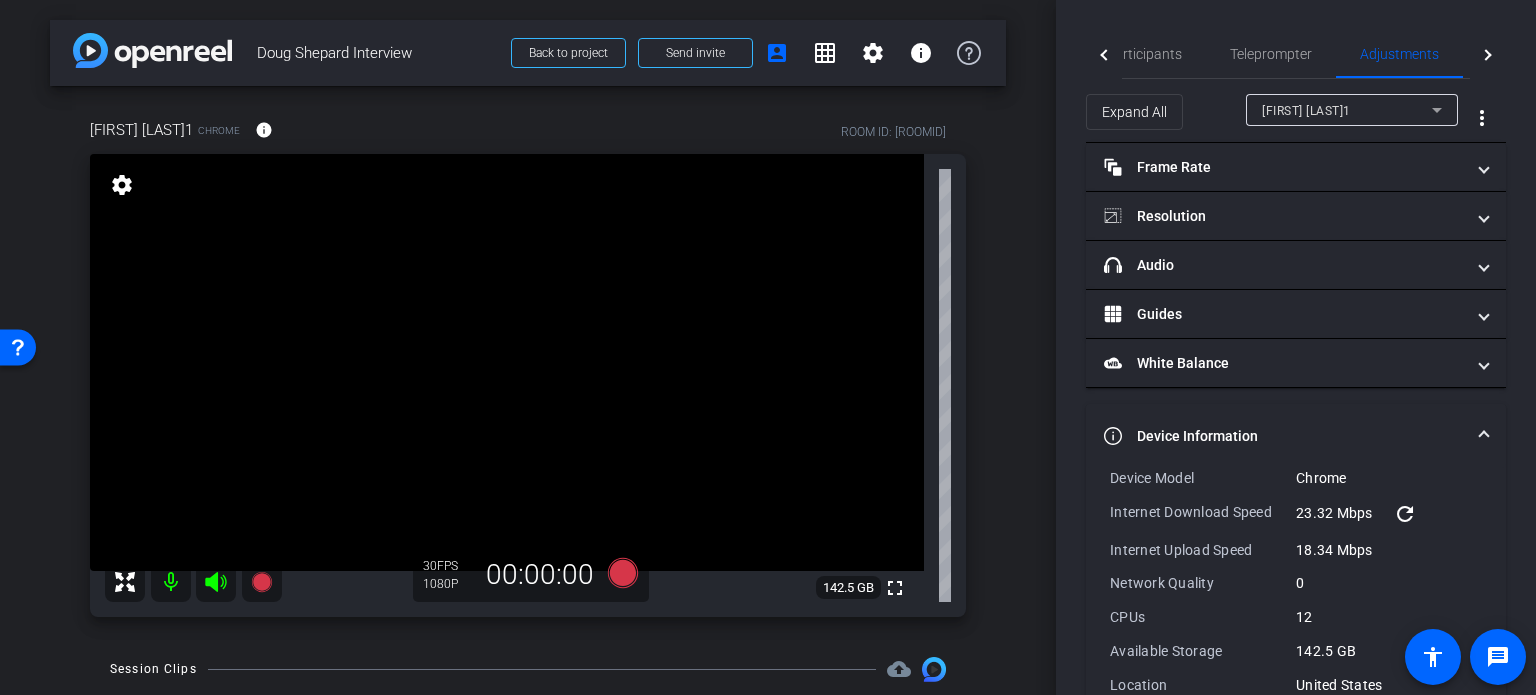 click on "Device Information" at bounding box center [1284, 436] 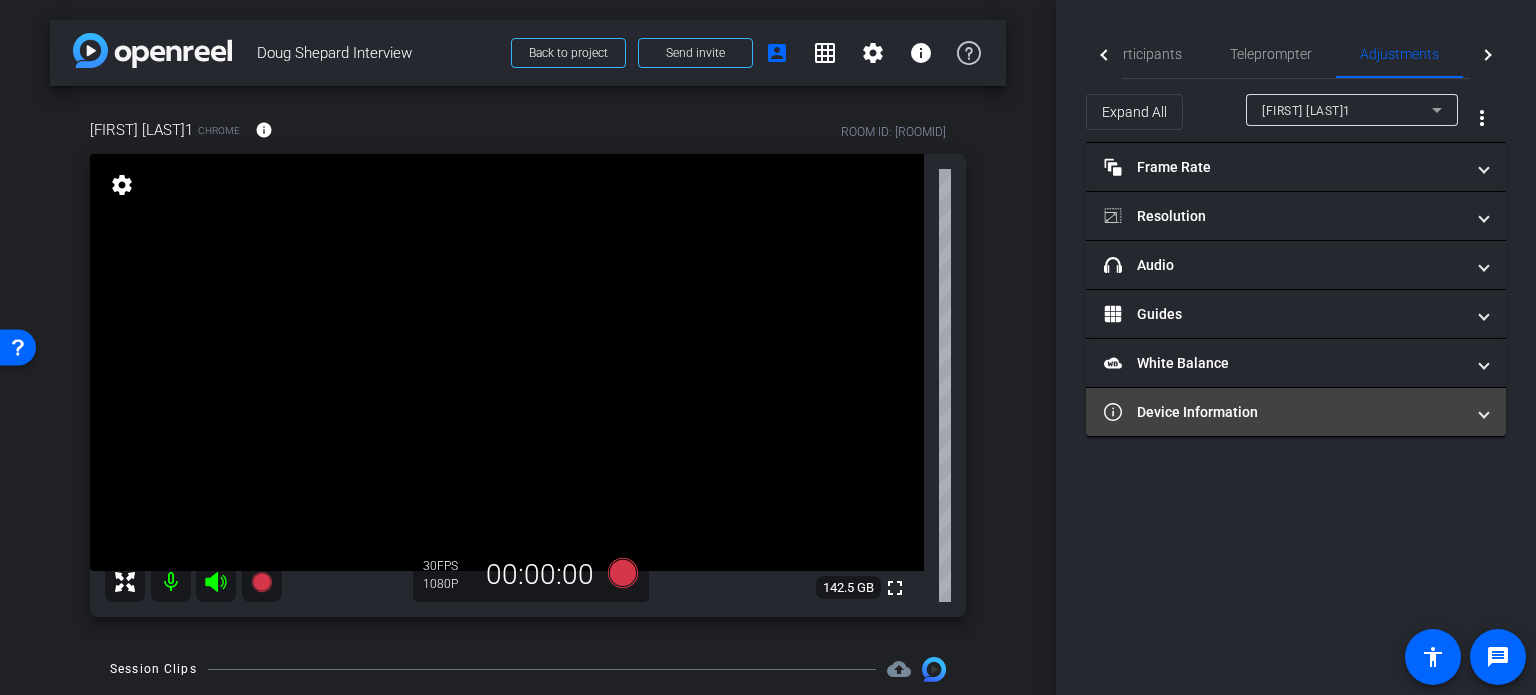 type on "11000" 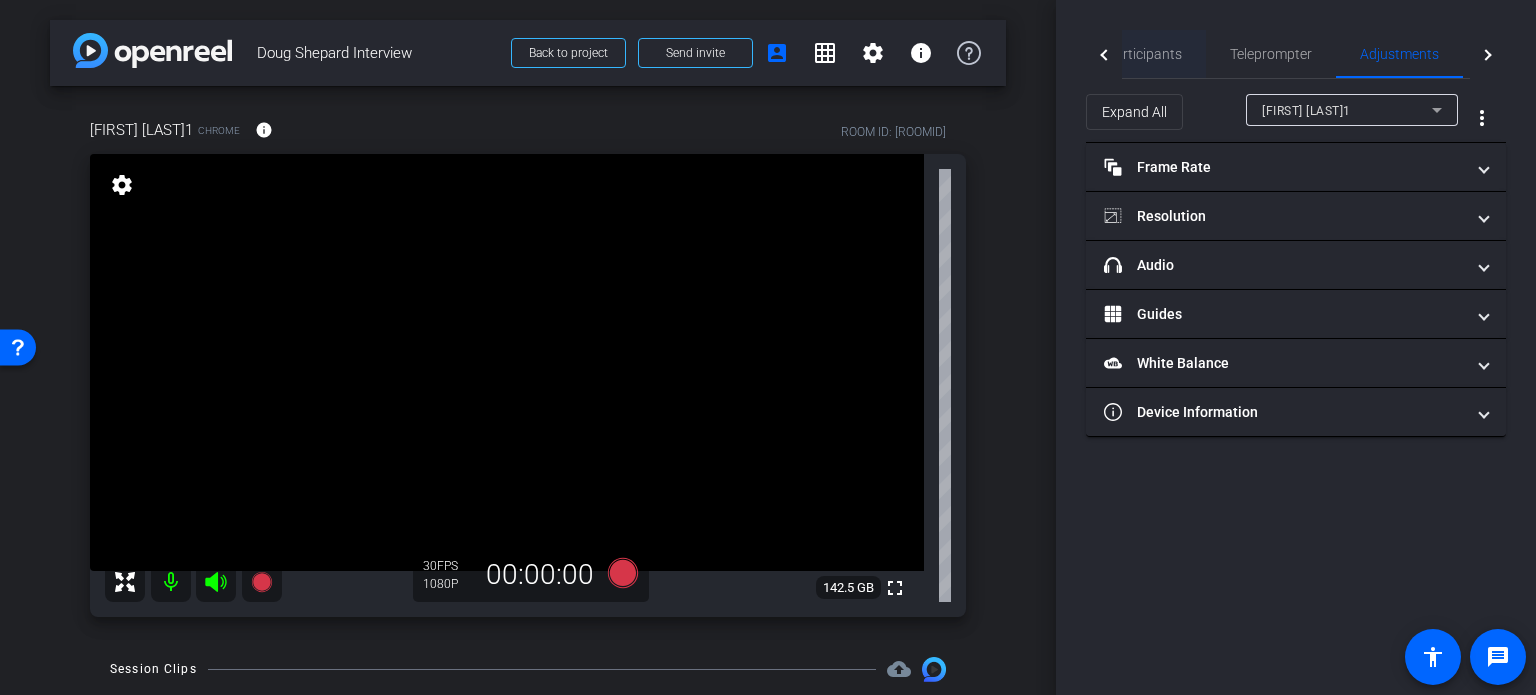click on "Participants" at bounding box center (1144, 54) 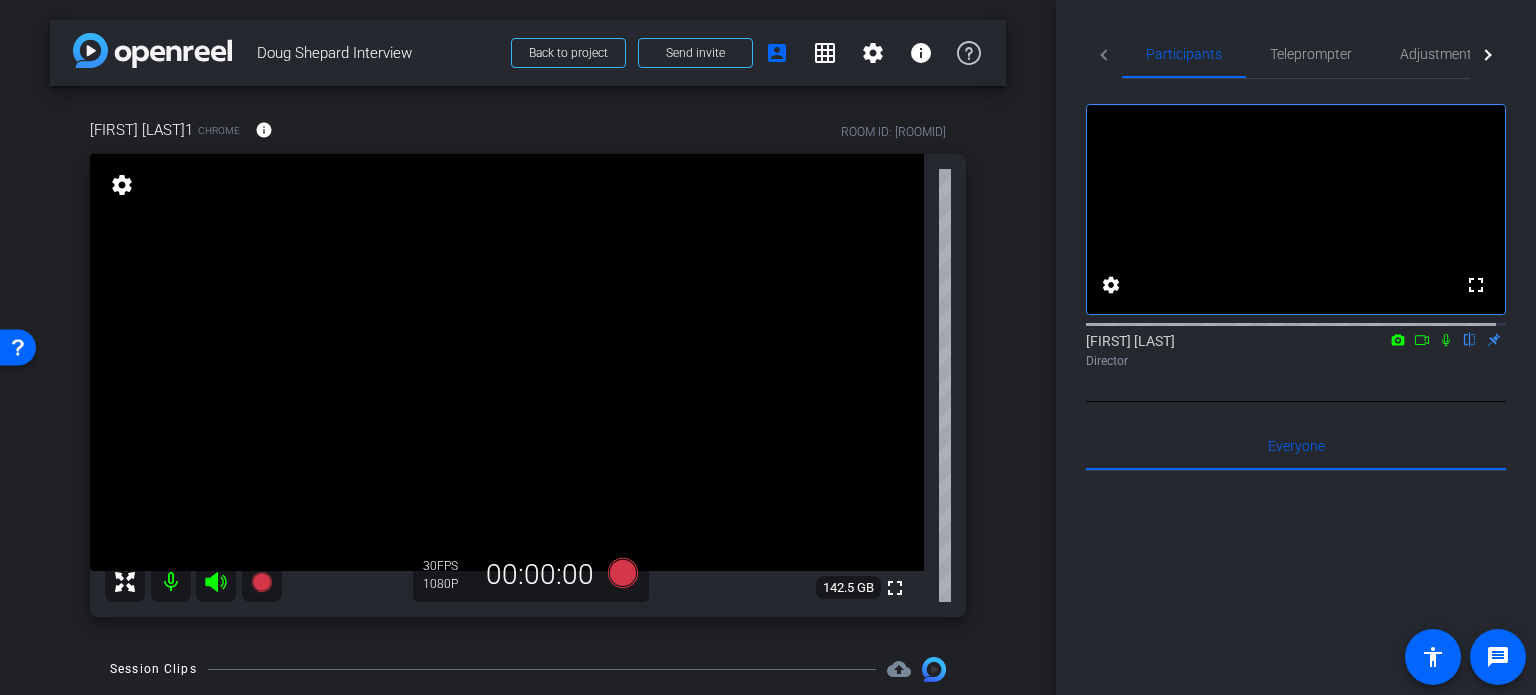 click 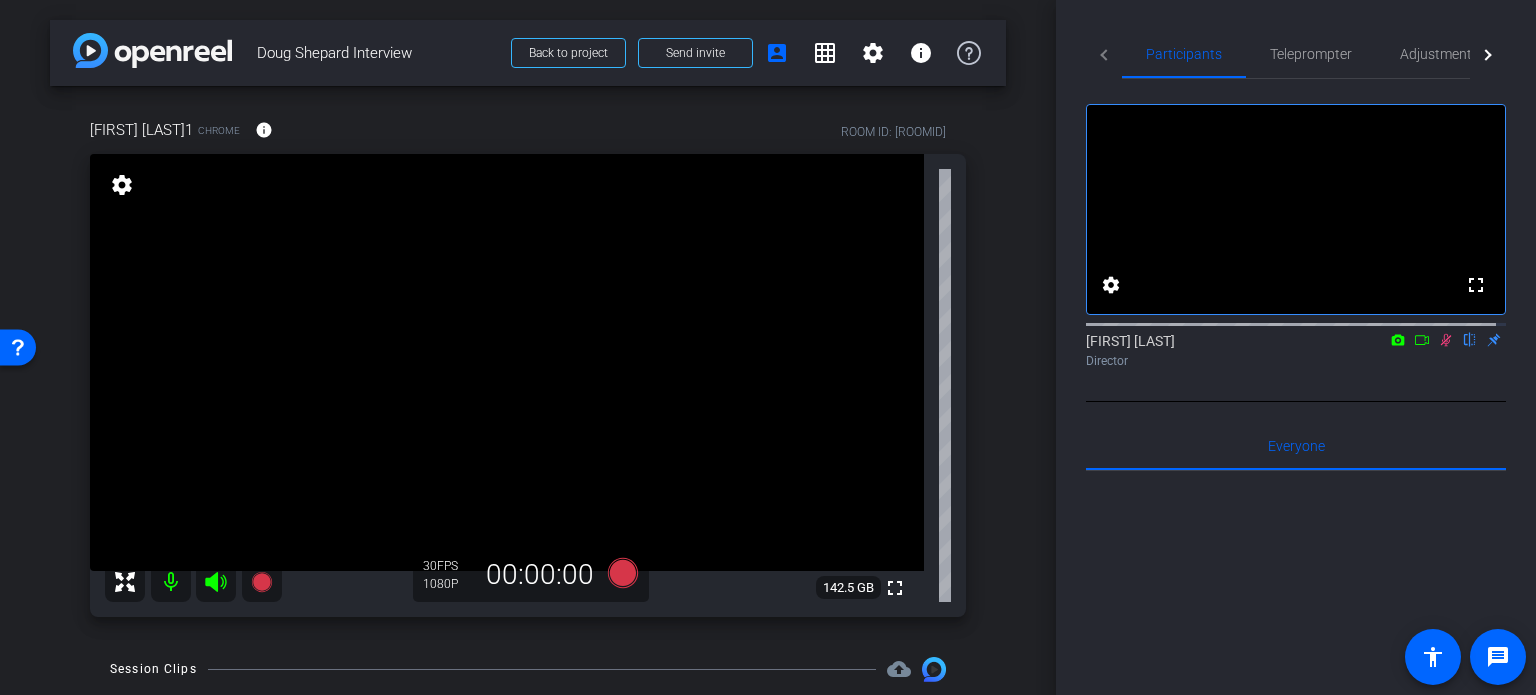 click 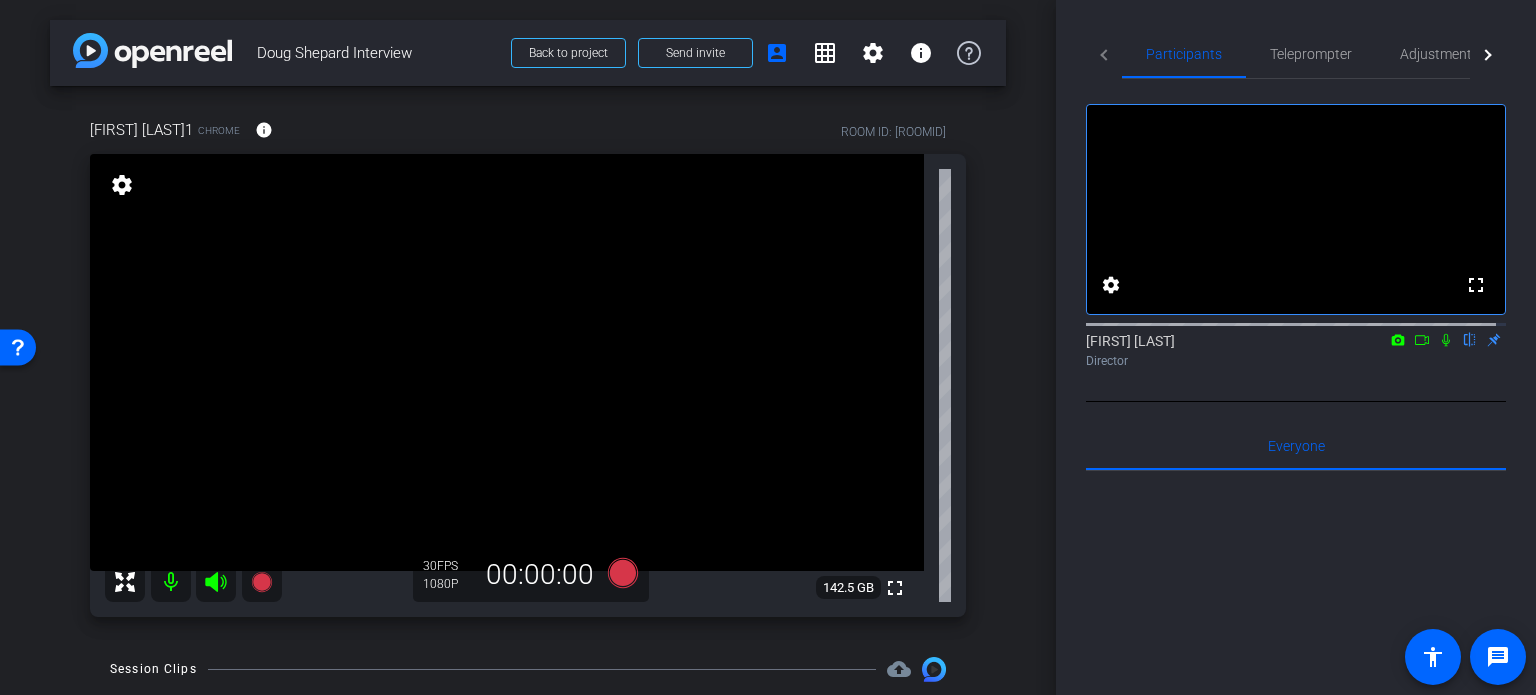 click 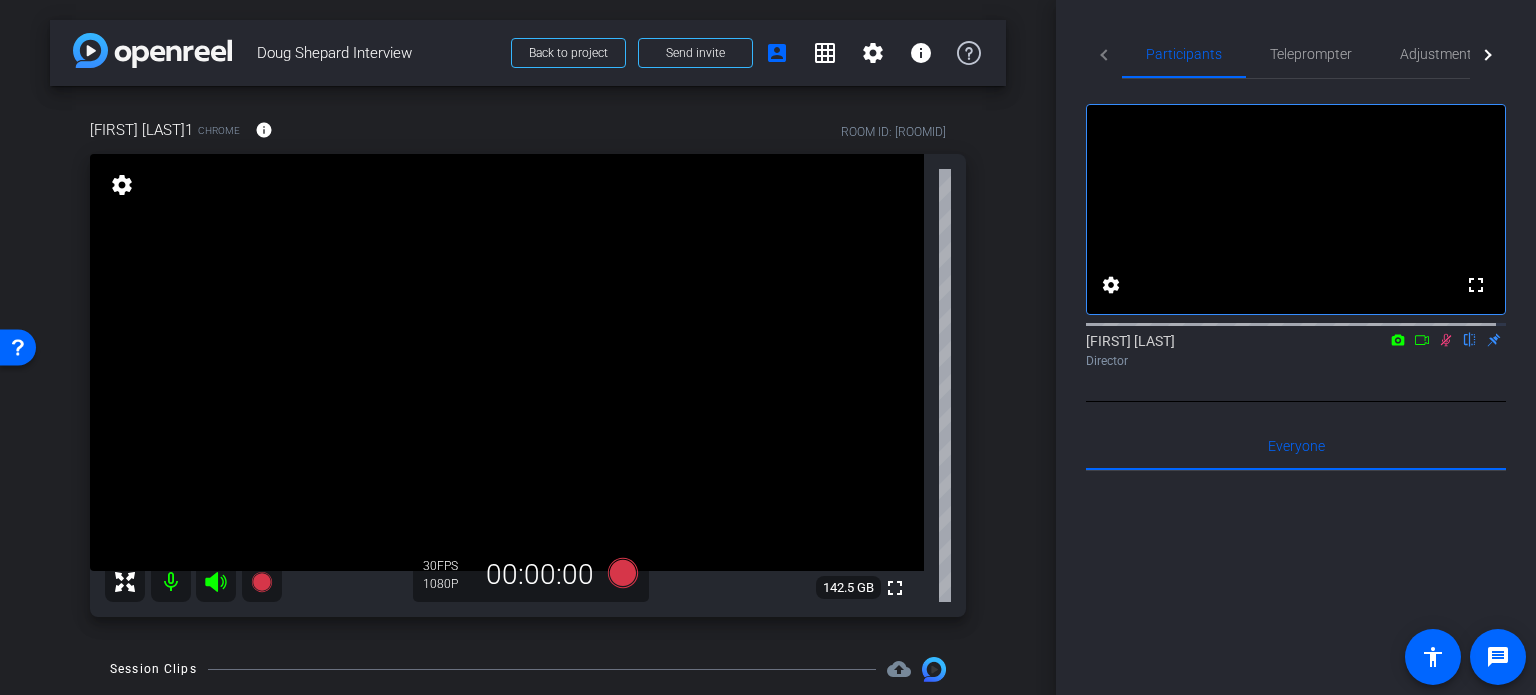 click 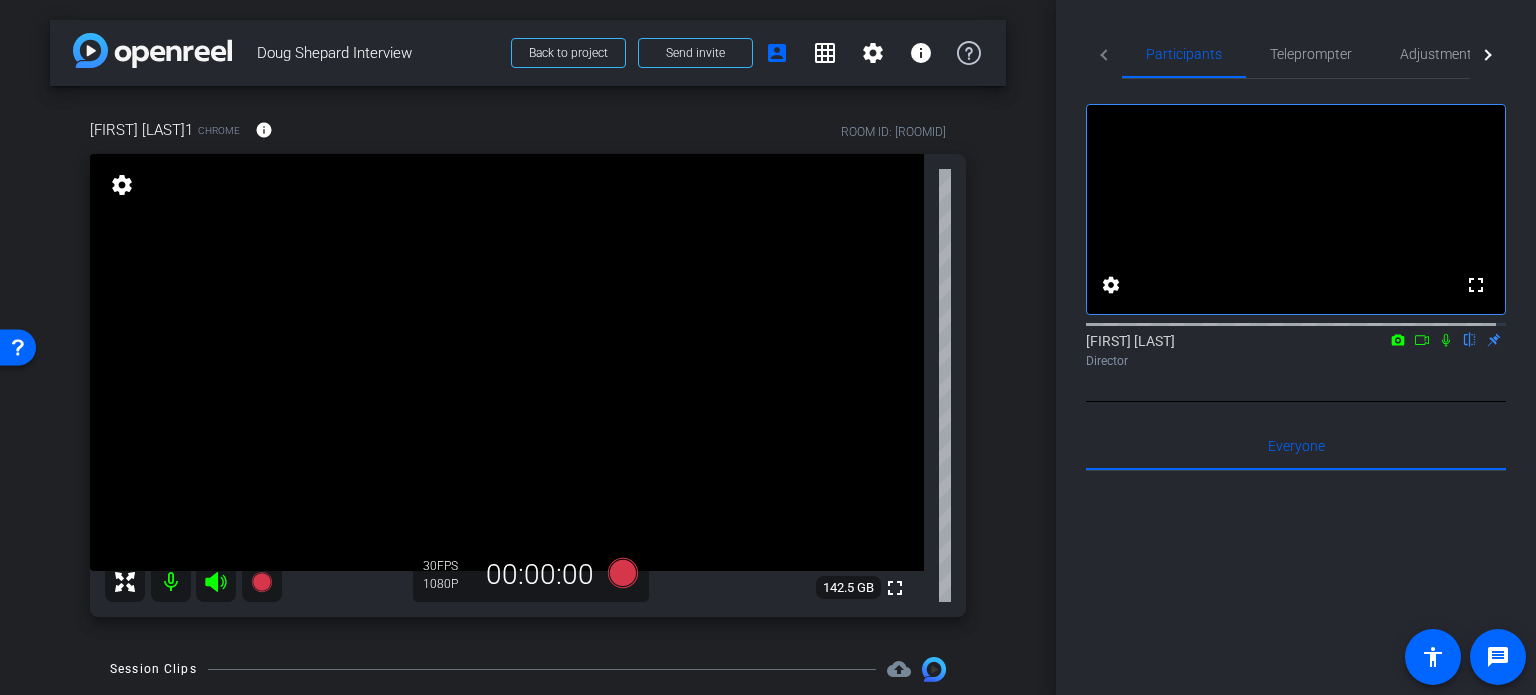 click 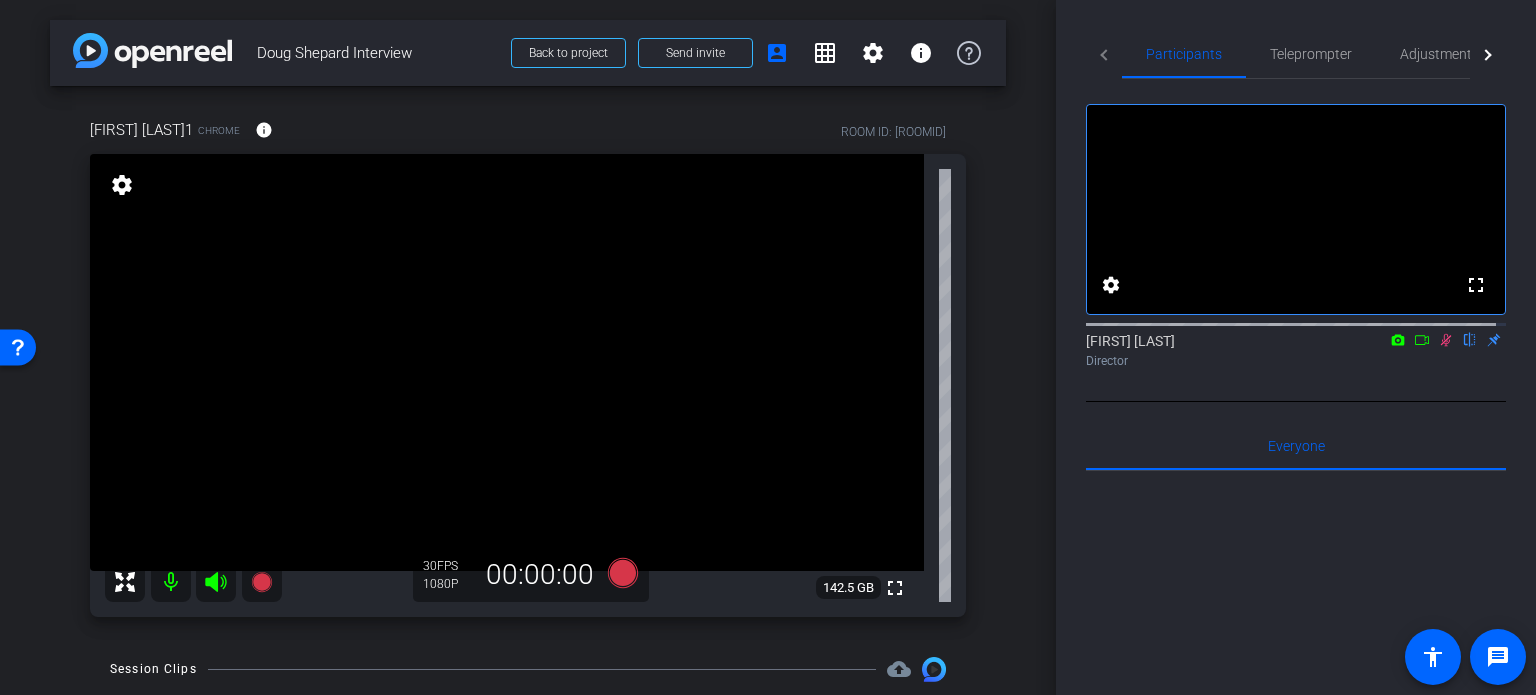 click 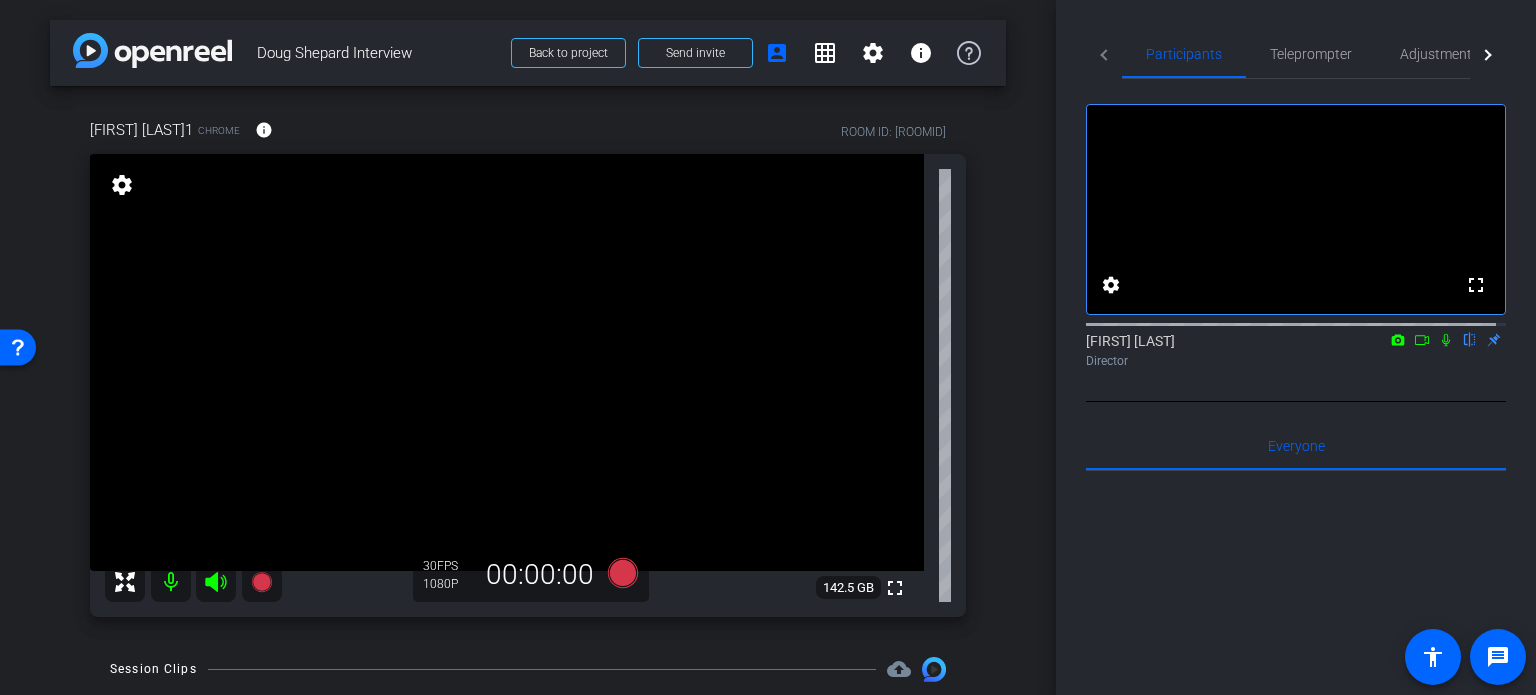 click 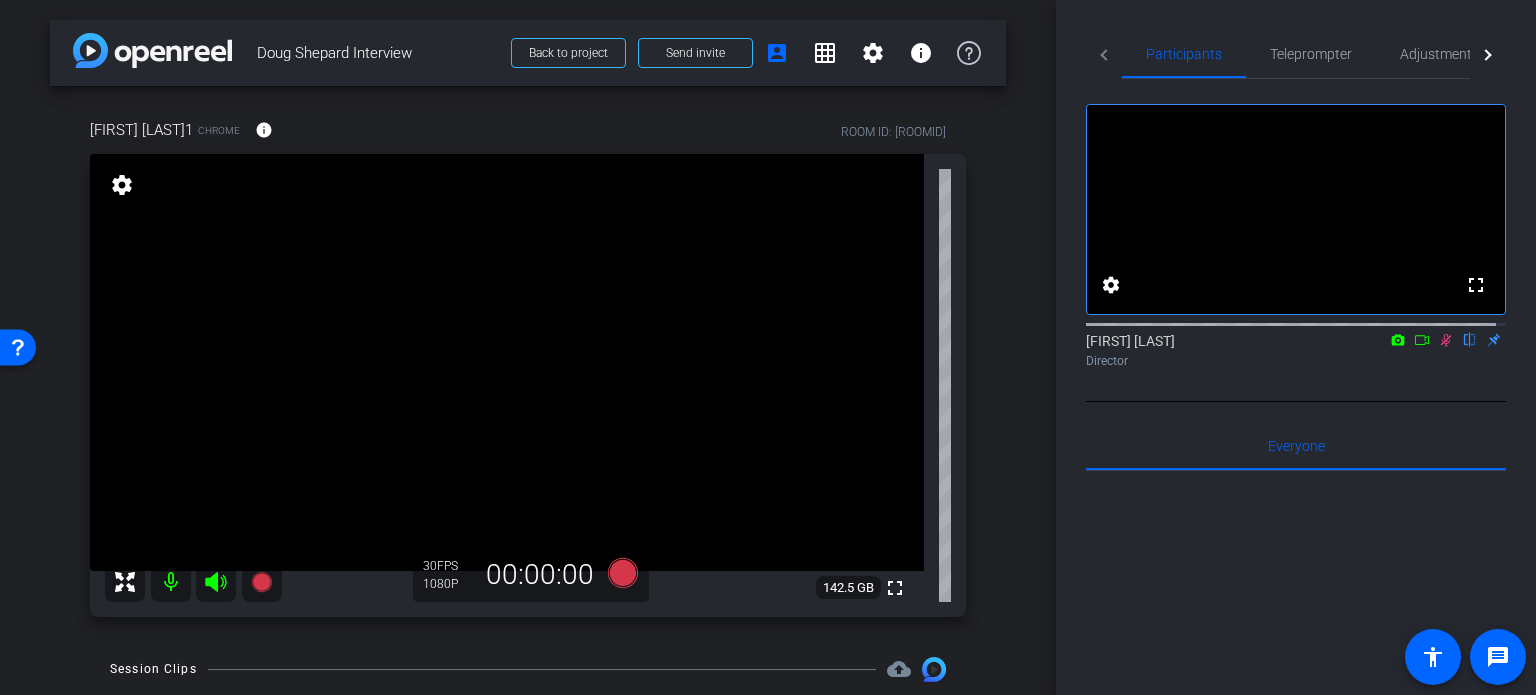 click 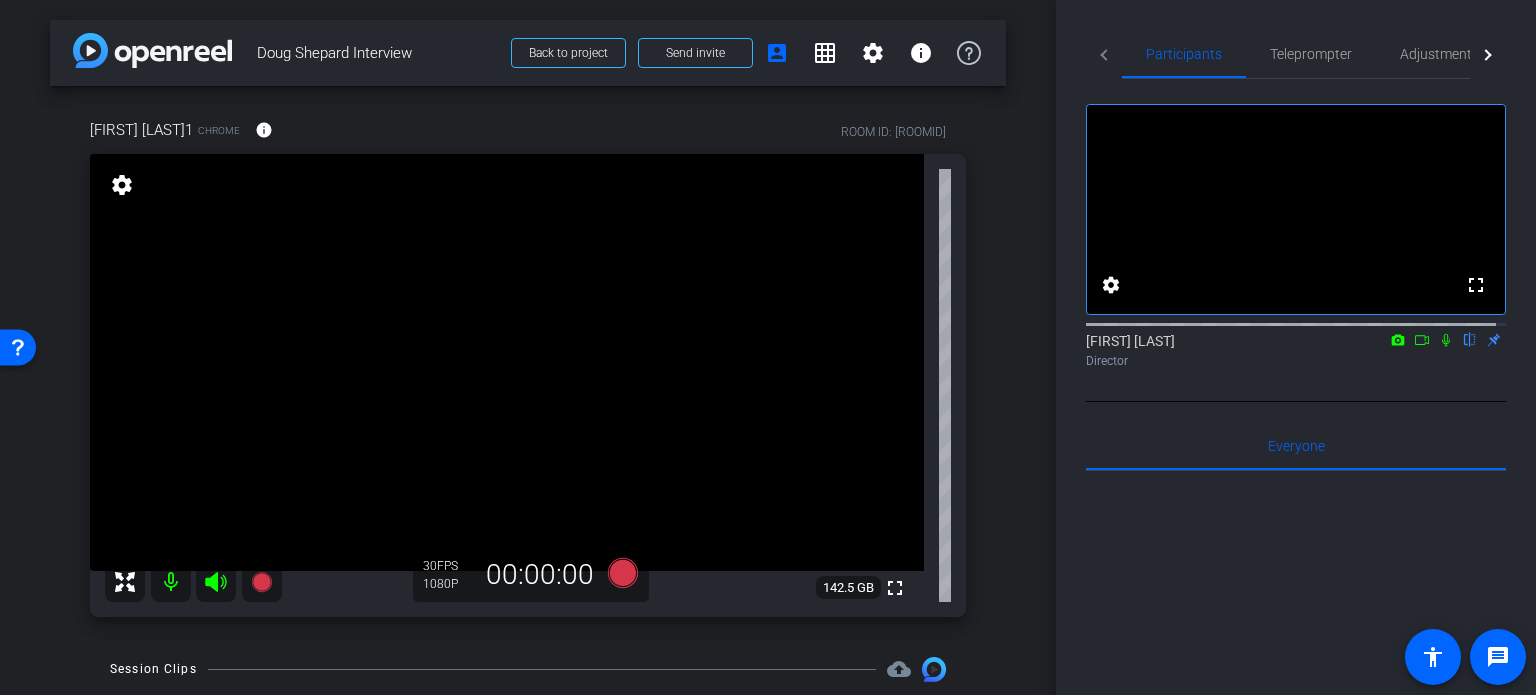 click 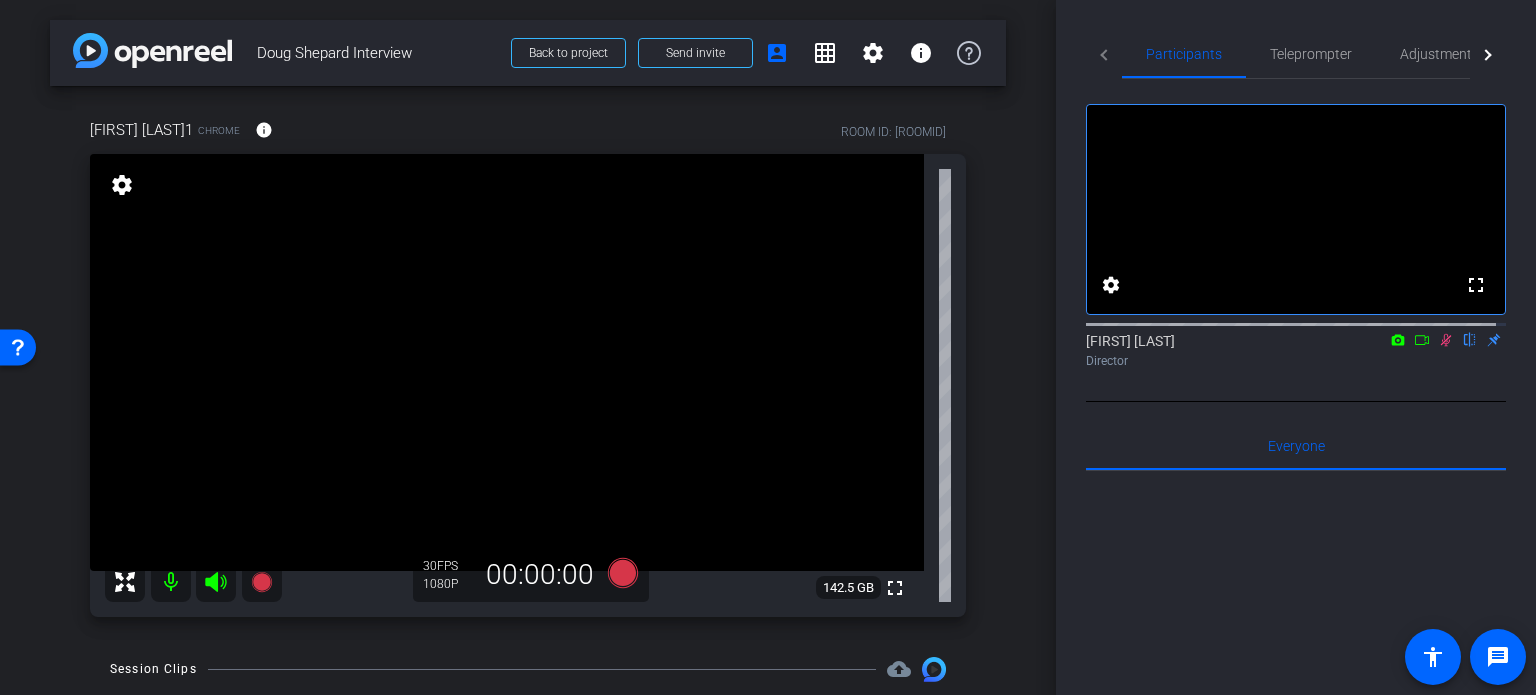 click 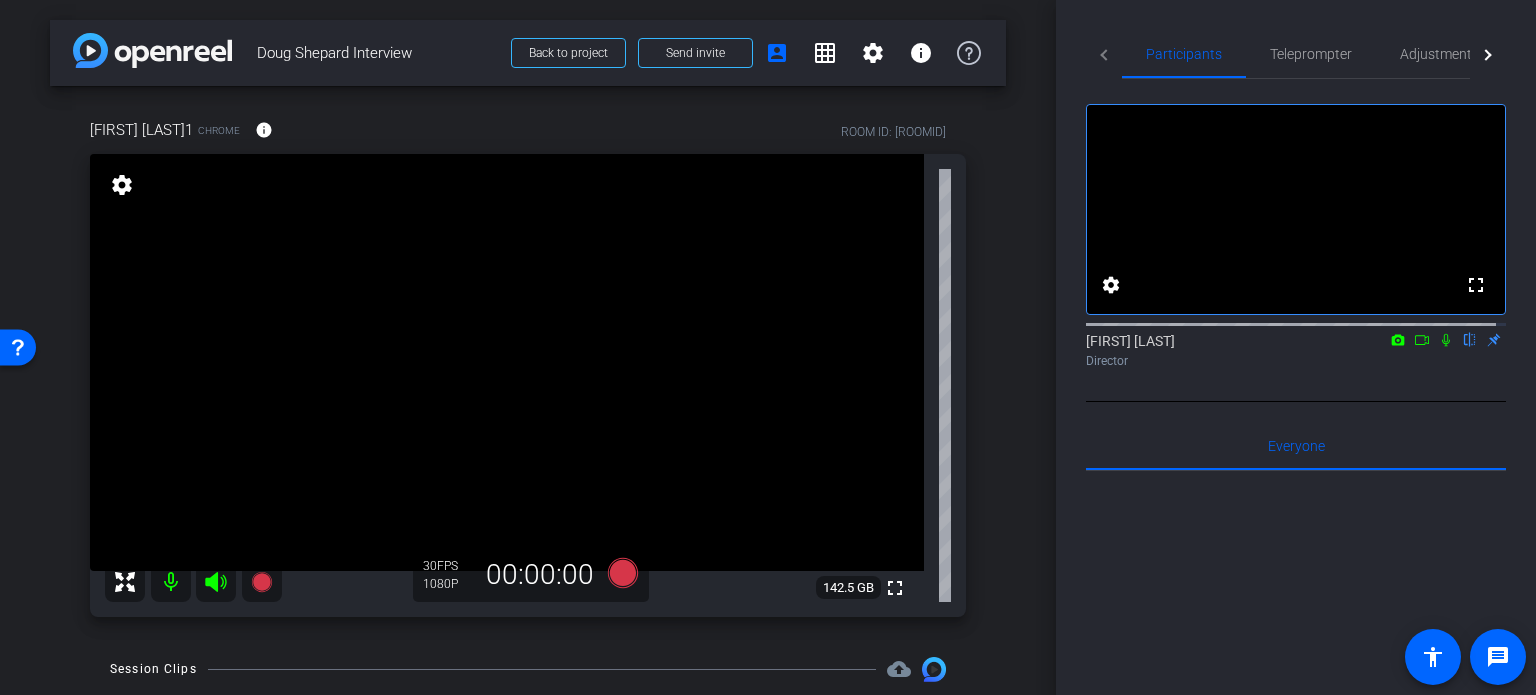 click on "arrow_back  Doug Shepard Interview   Back to project   Send invite  account_box grid_on settings info
Doug Shepard1 Chrome info ROOM ID: 411674663 fullscreen settings  142.5 GB
30 FPS  1080P   00:00:00
Session Clips   cloud_upload
Items per page:  10  0 of 0" at bounding box center (528, 347) 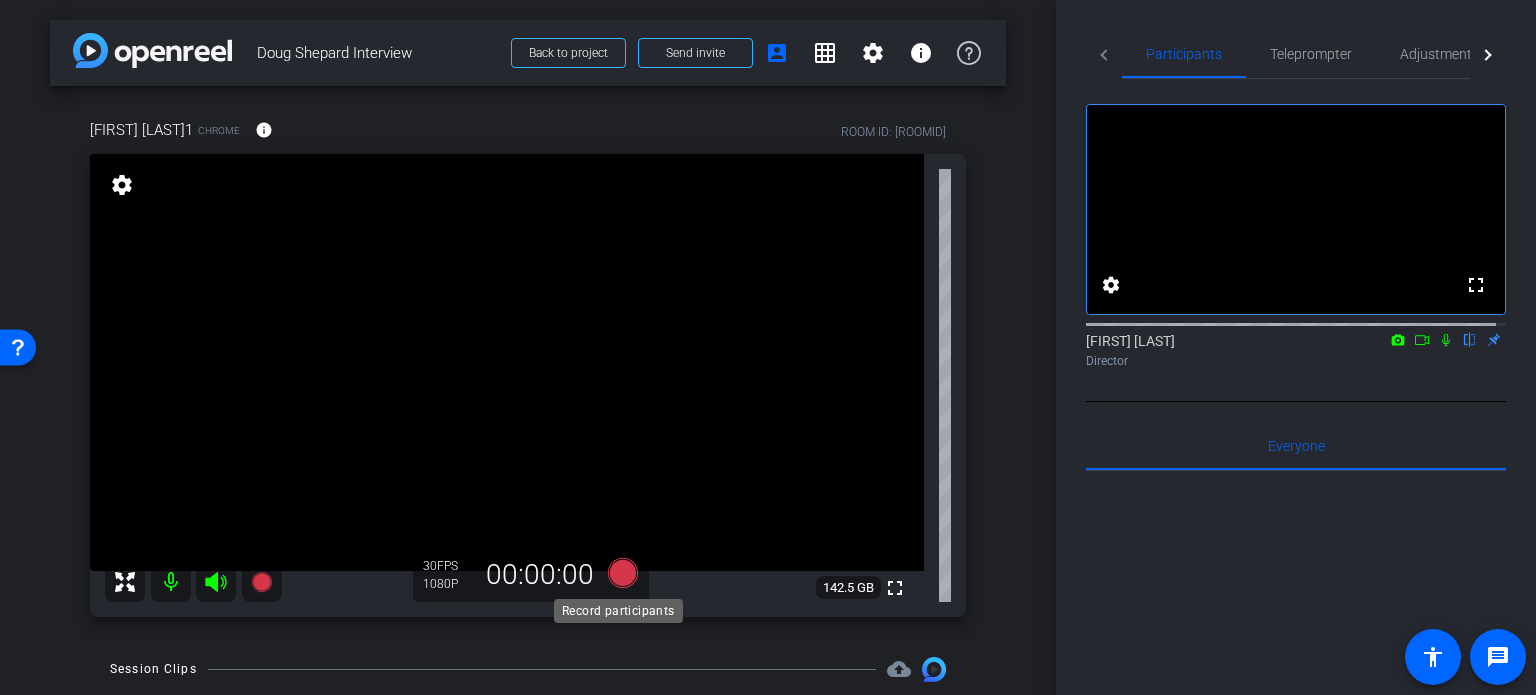 click 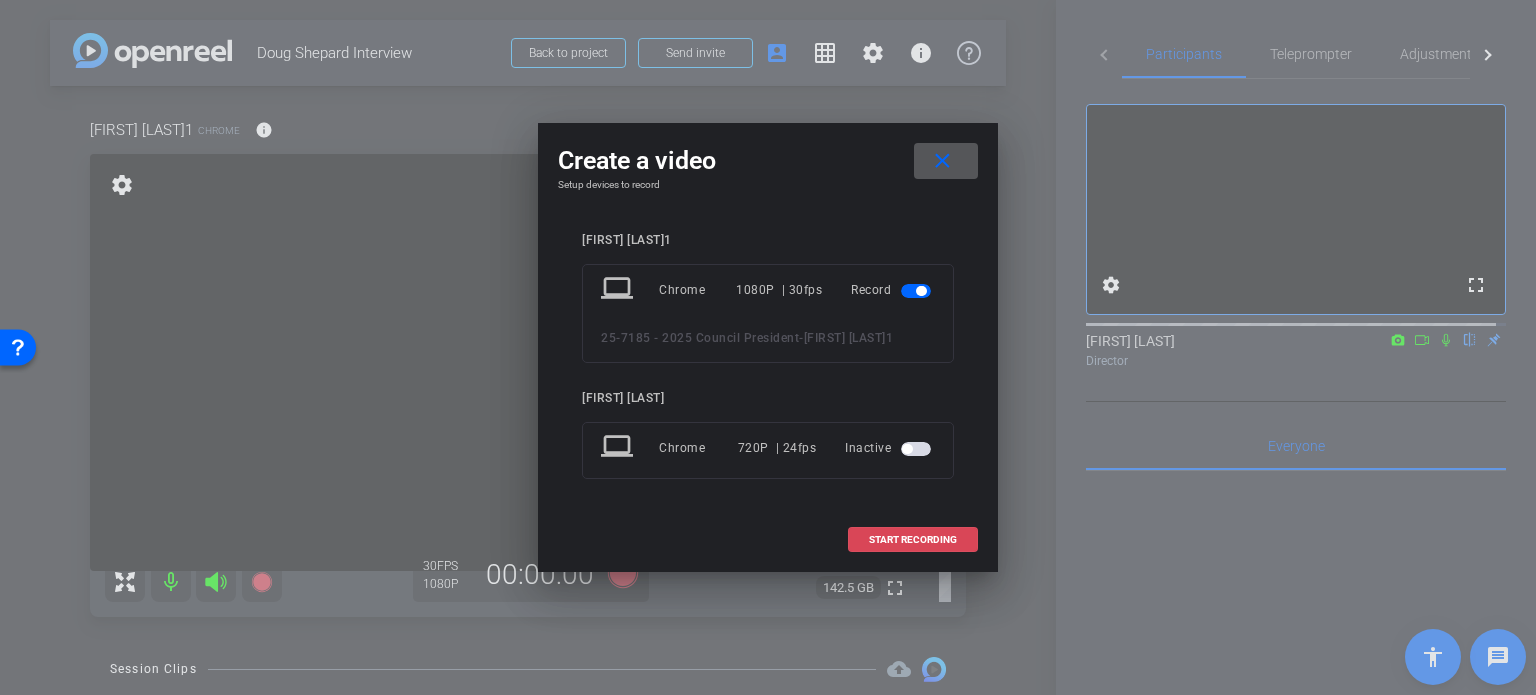click at bounding box center (913, 540) 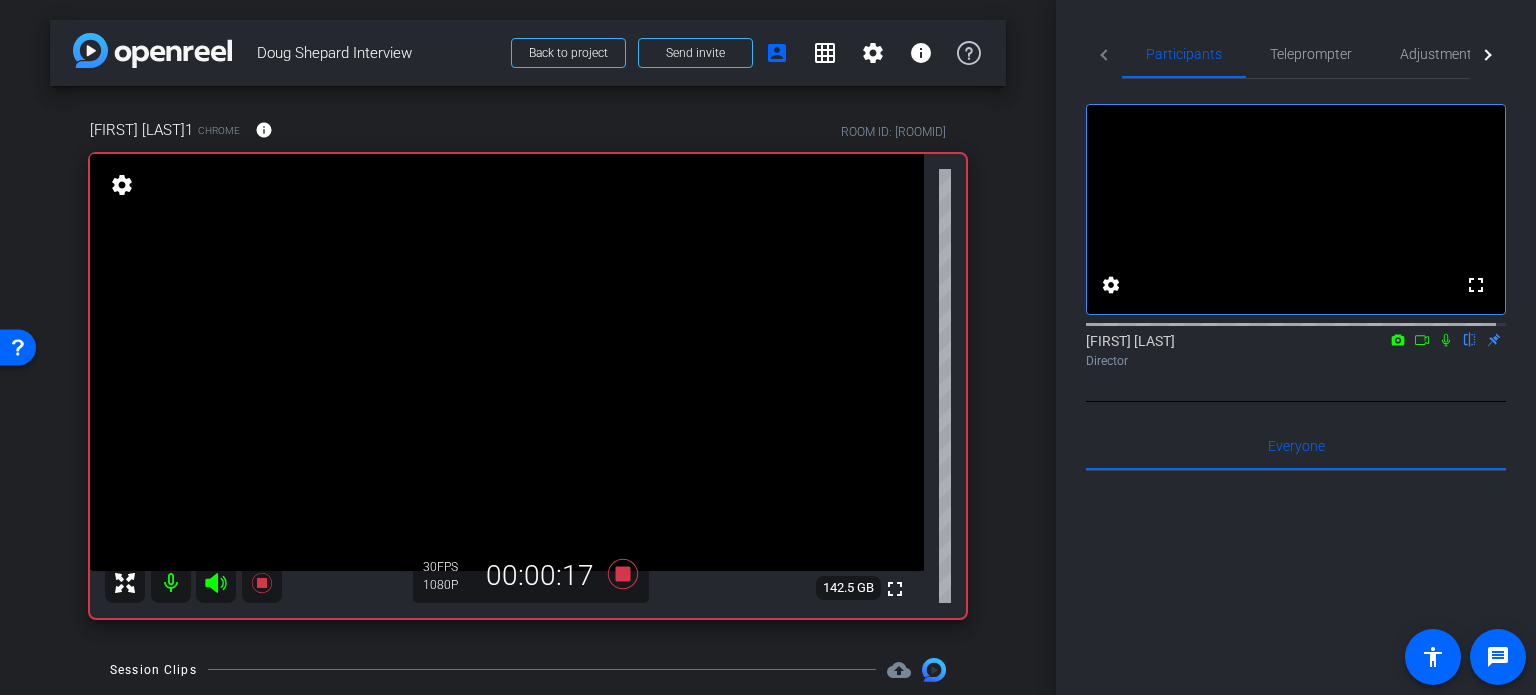 click 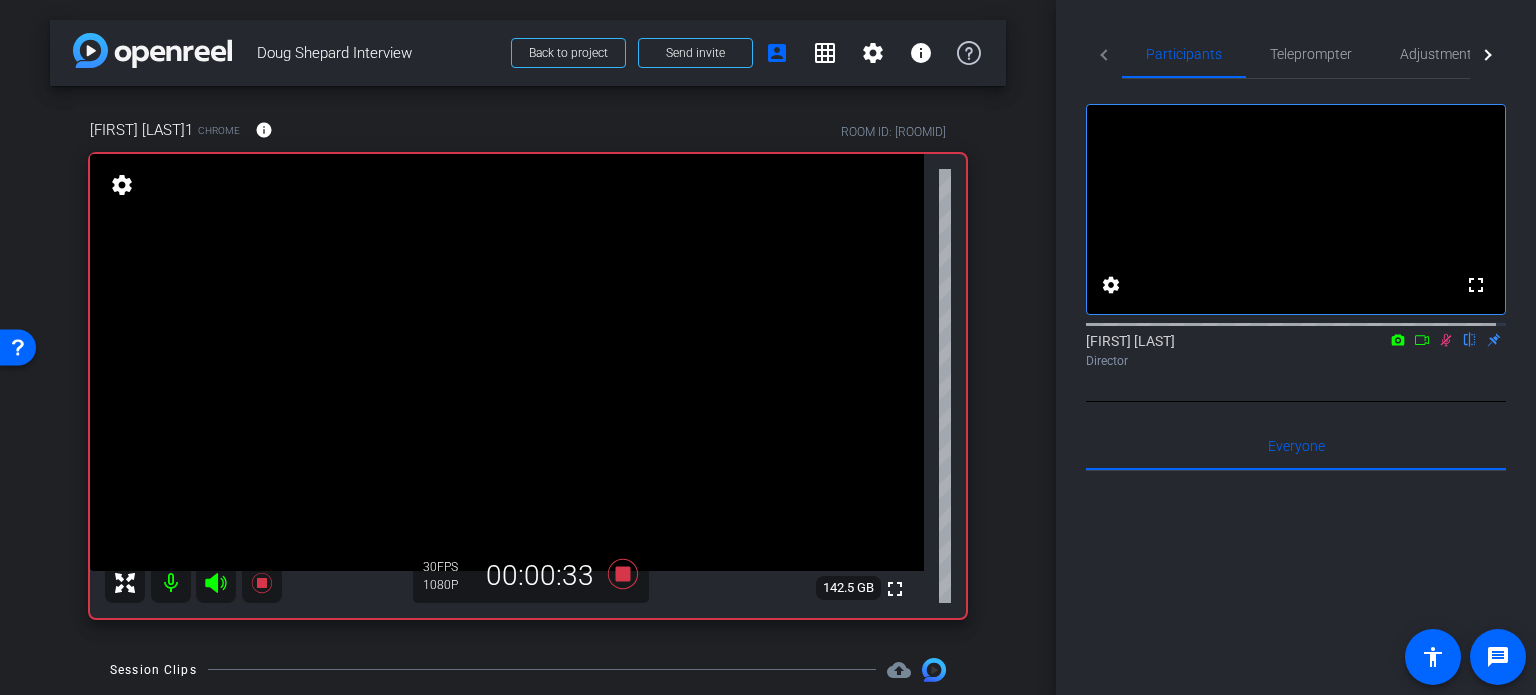 click 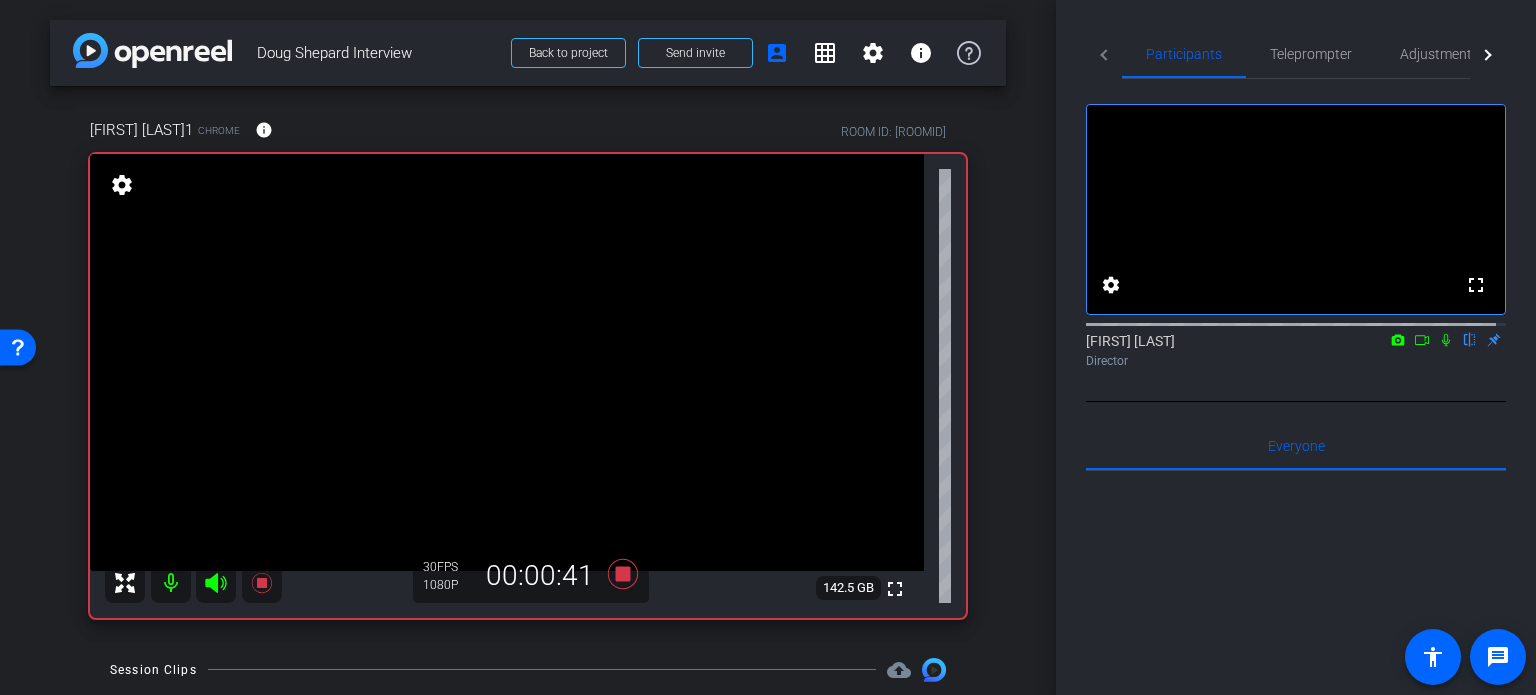 click 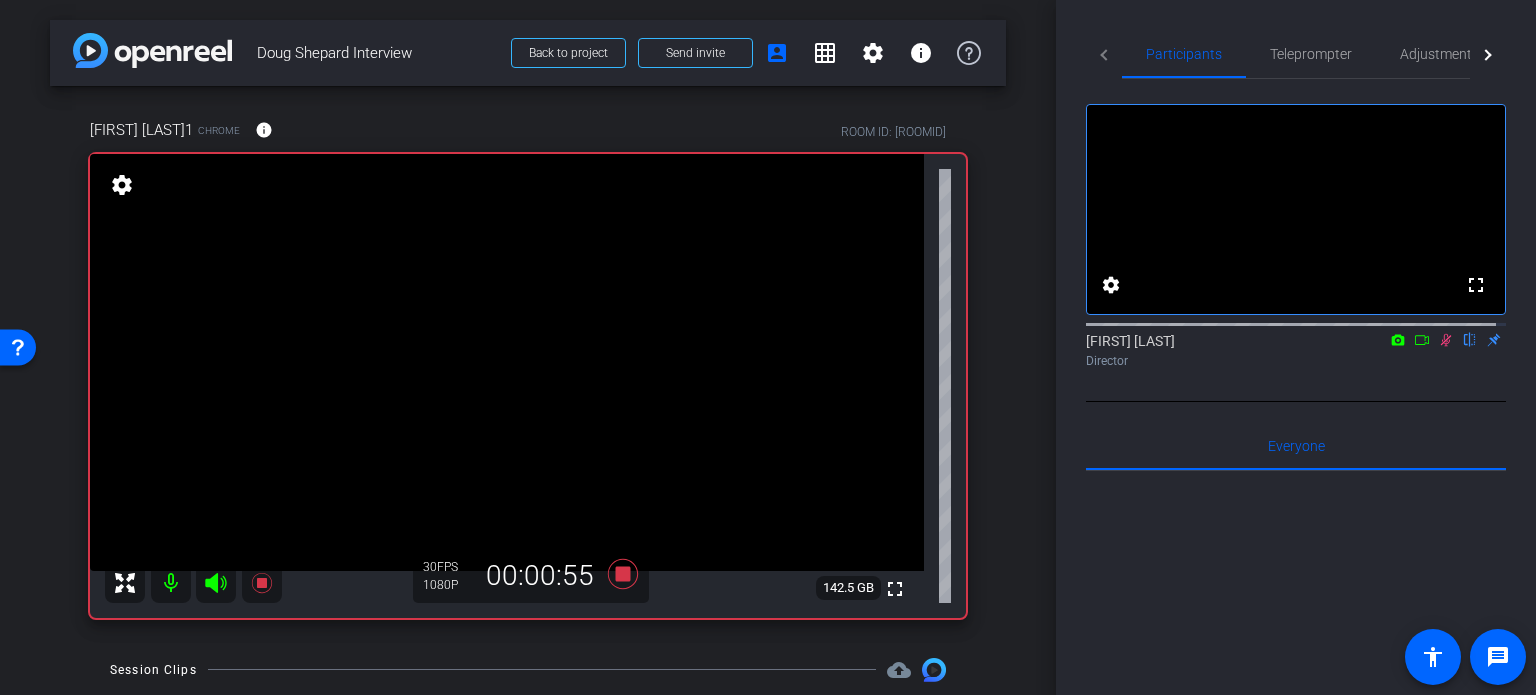 click 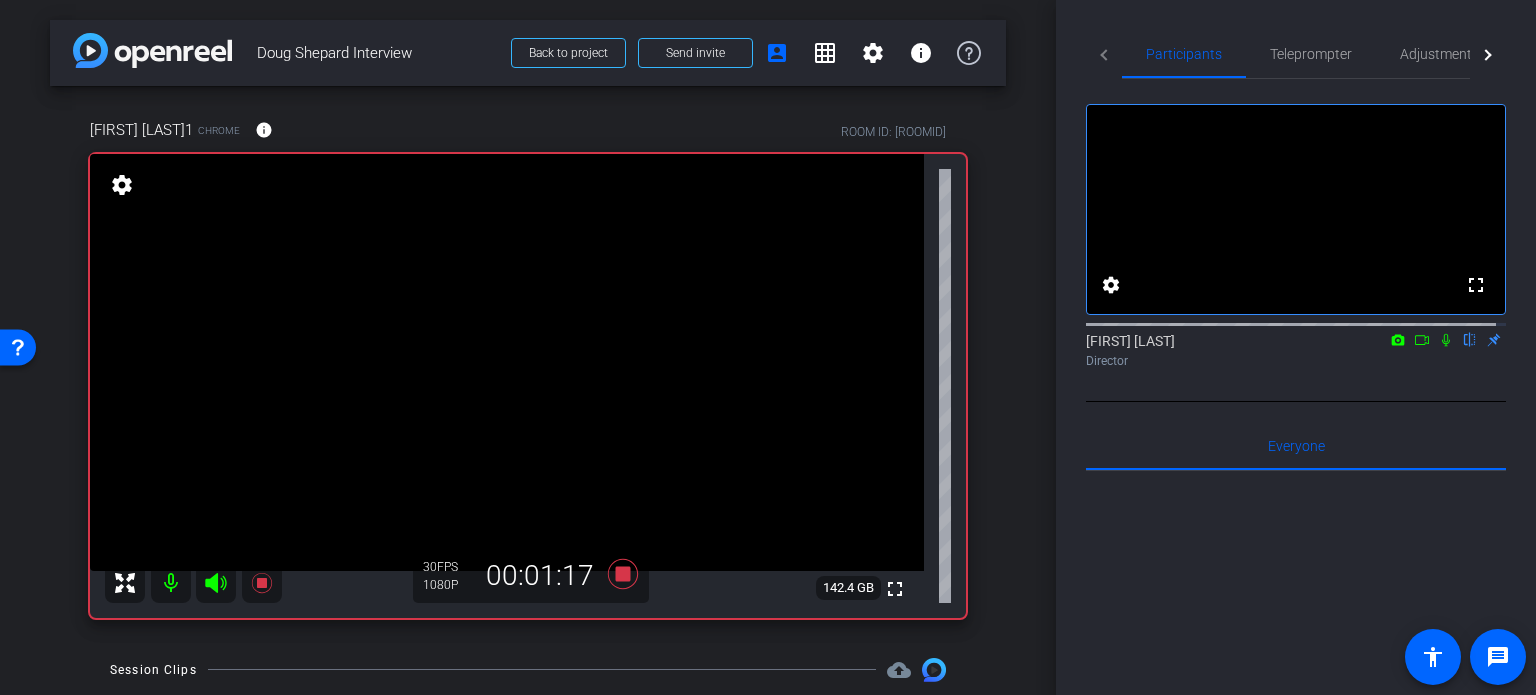 click 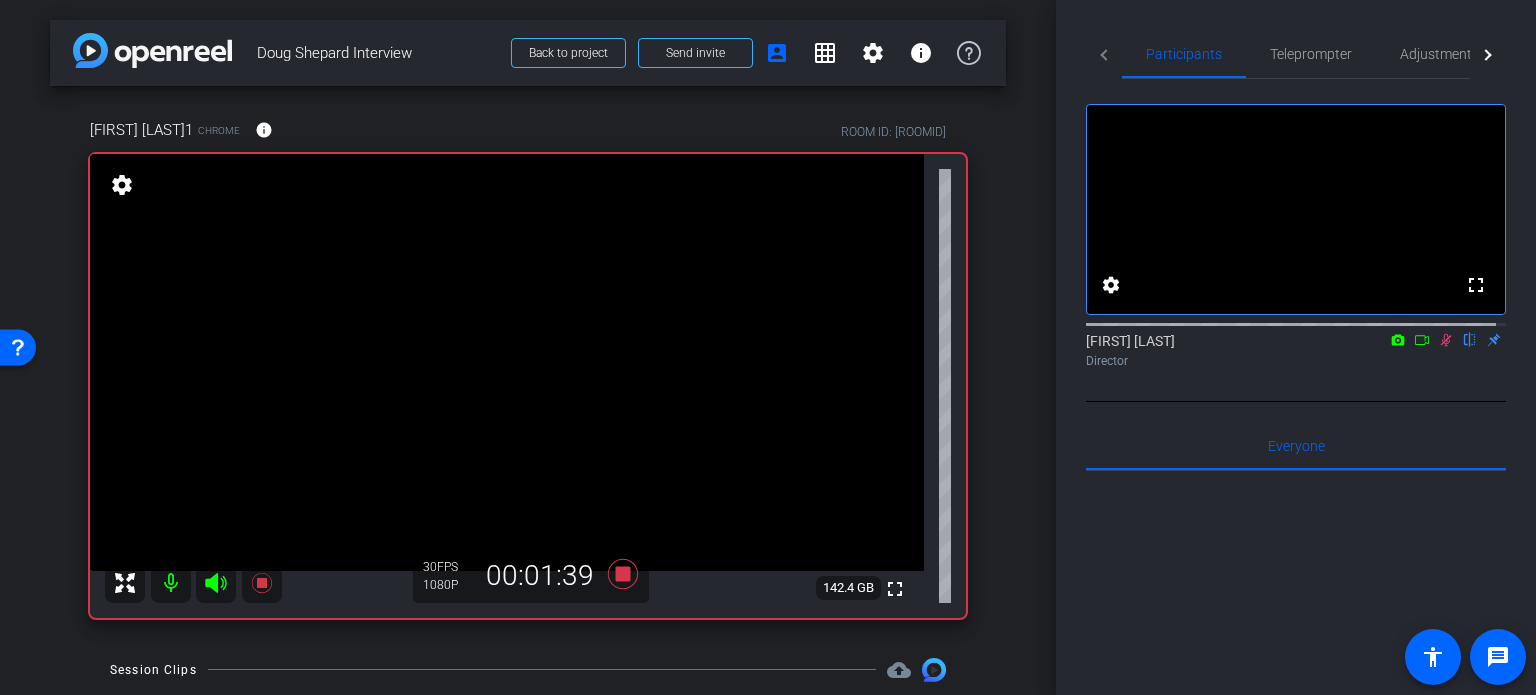 click 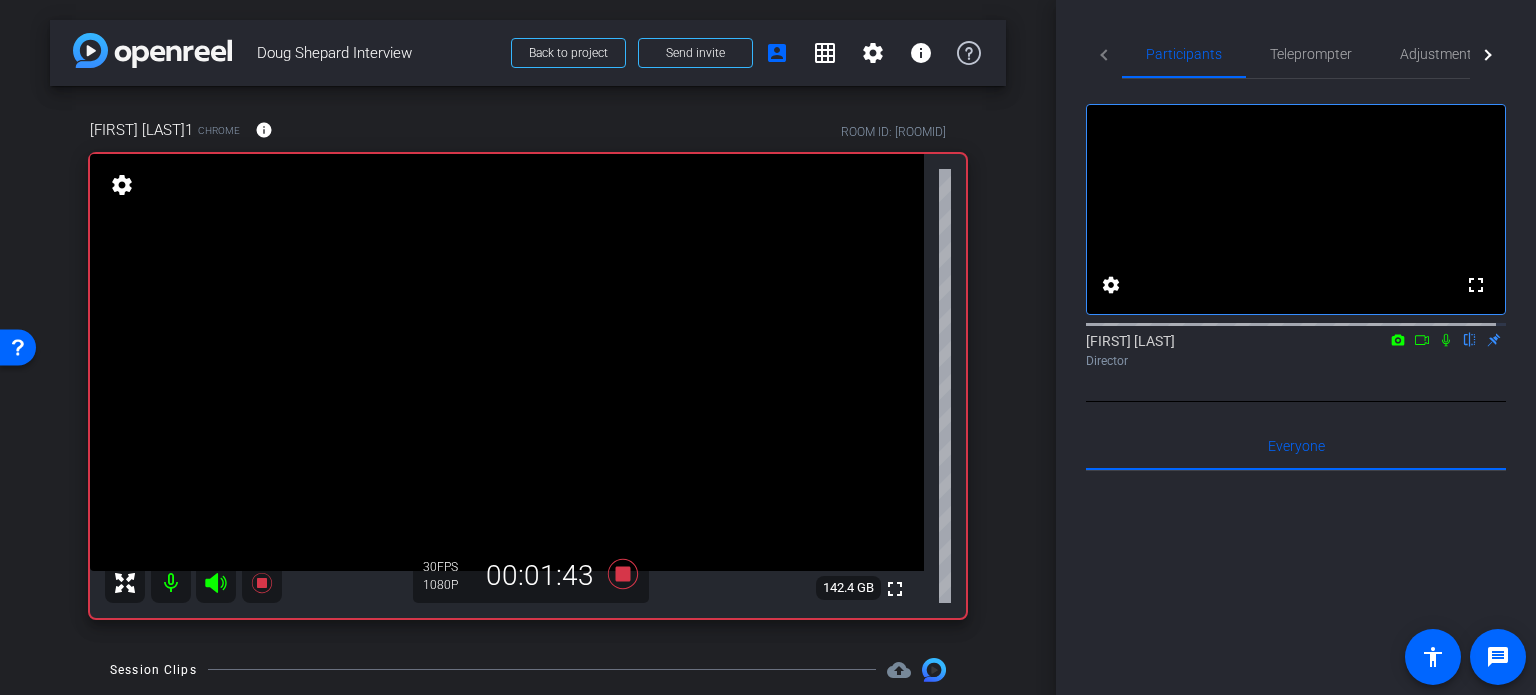 click 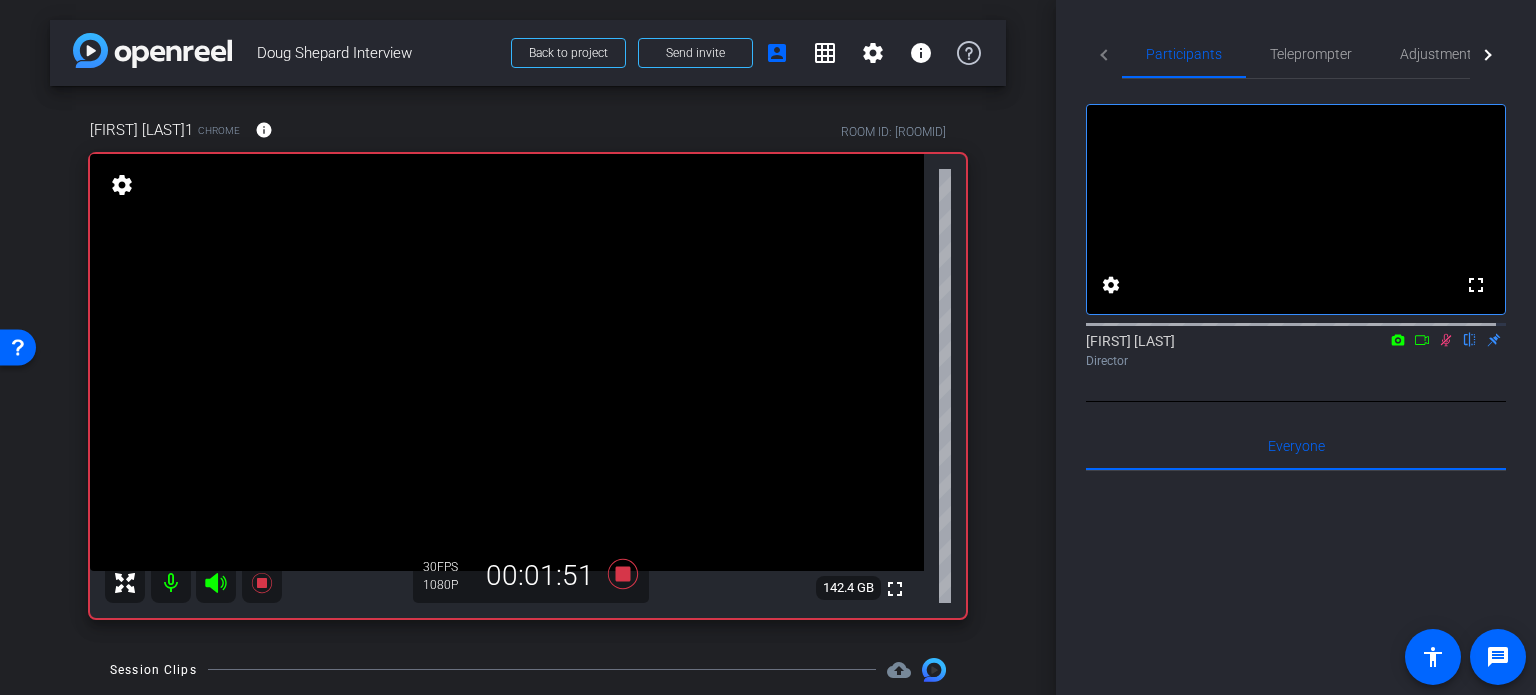 click 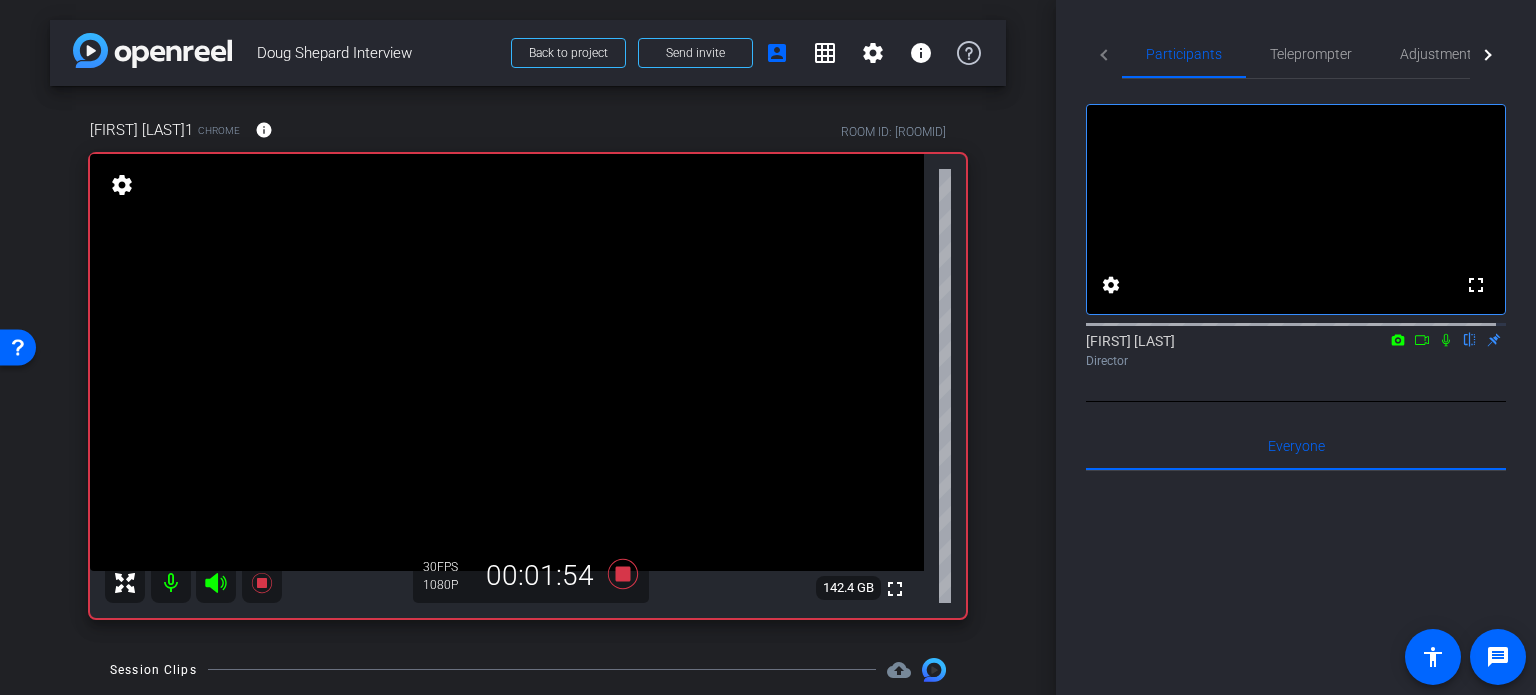 click 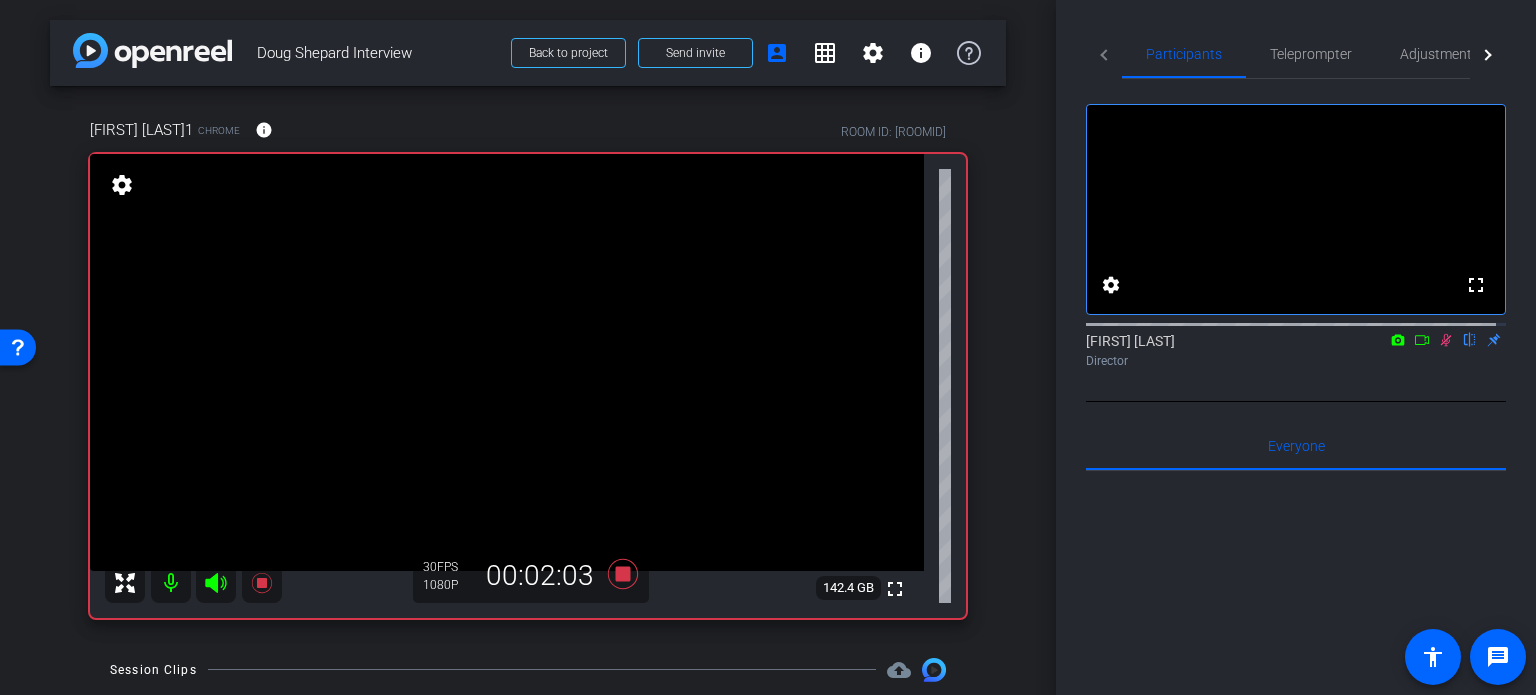 click 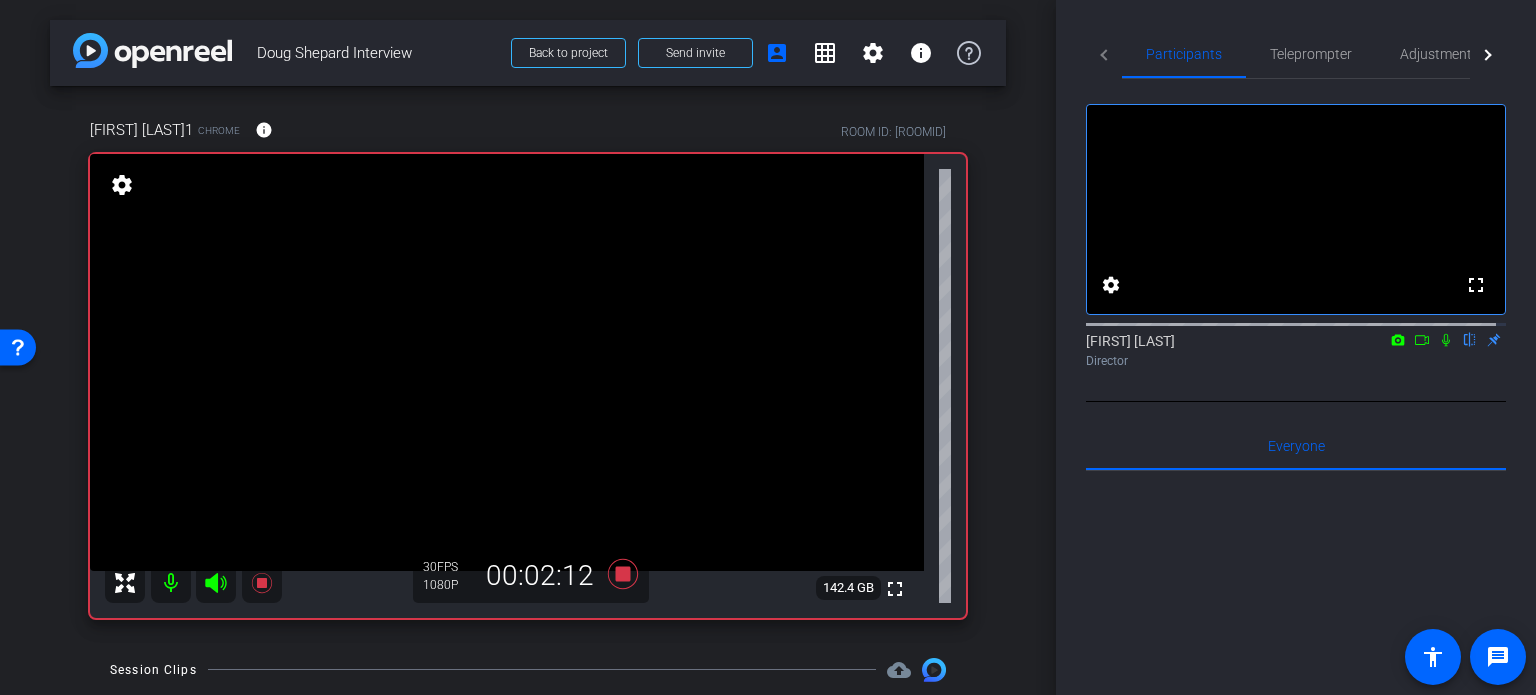 click 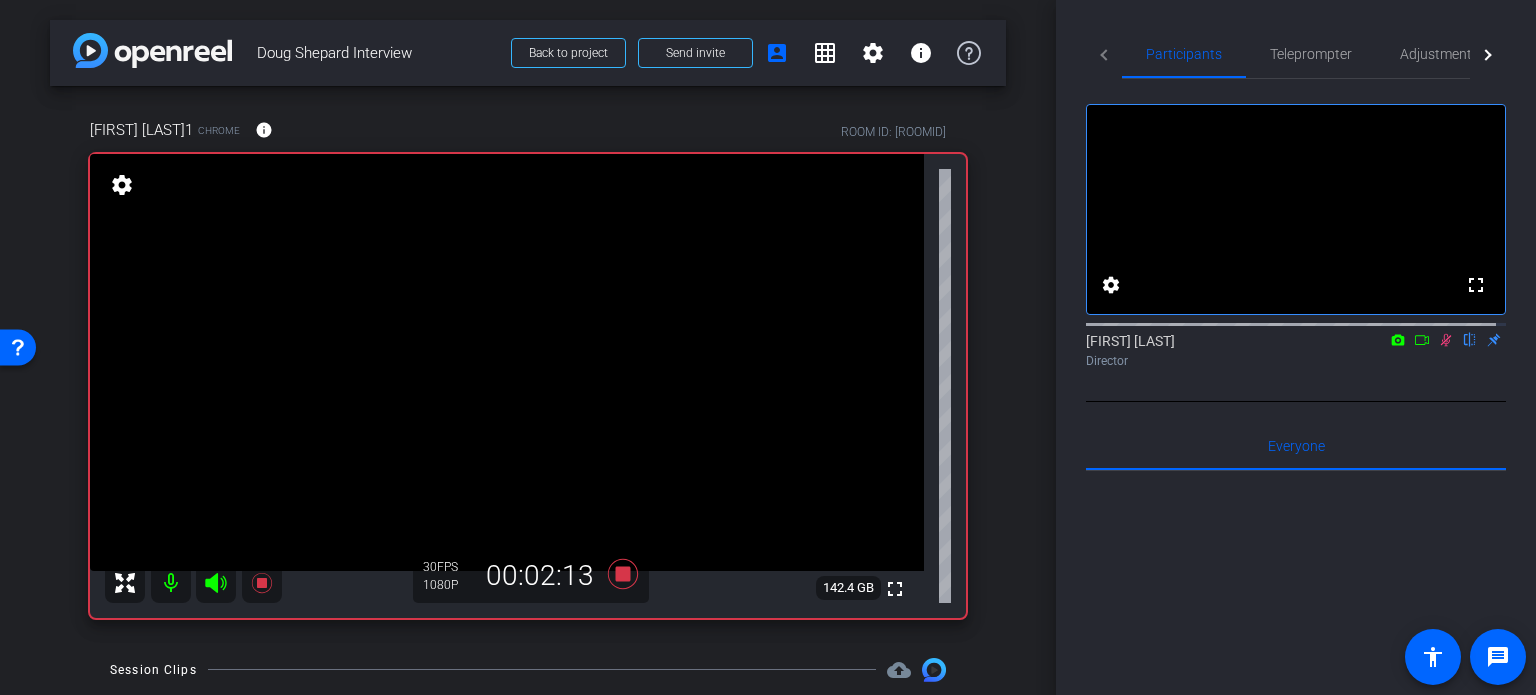 click 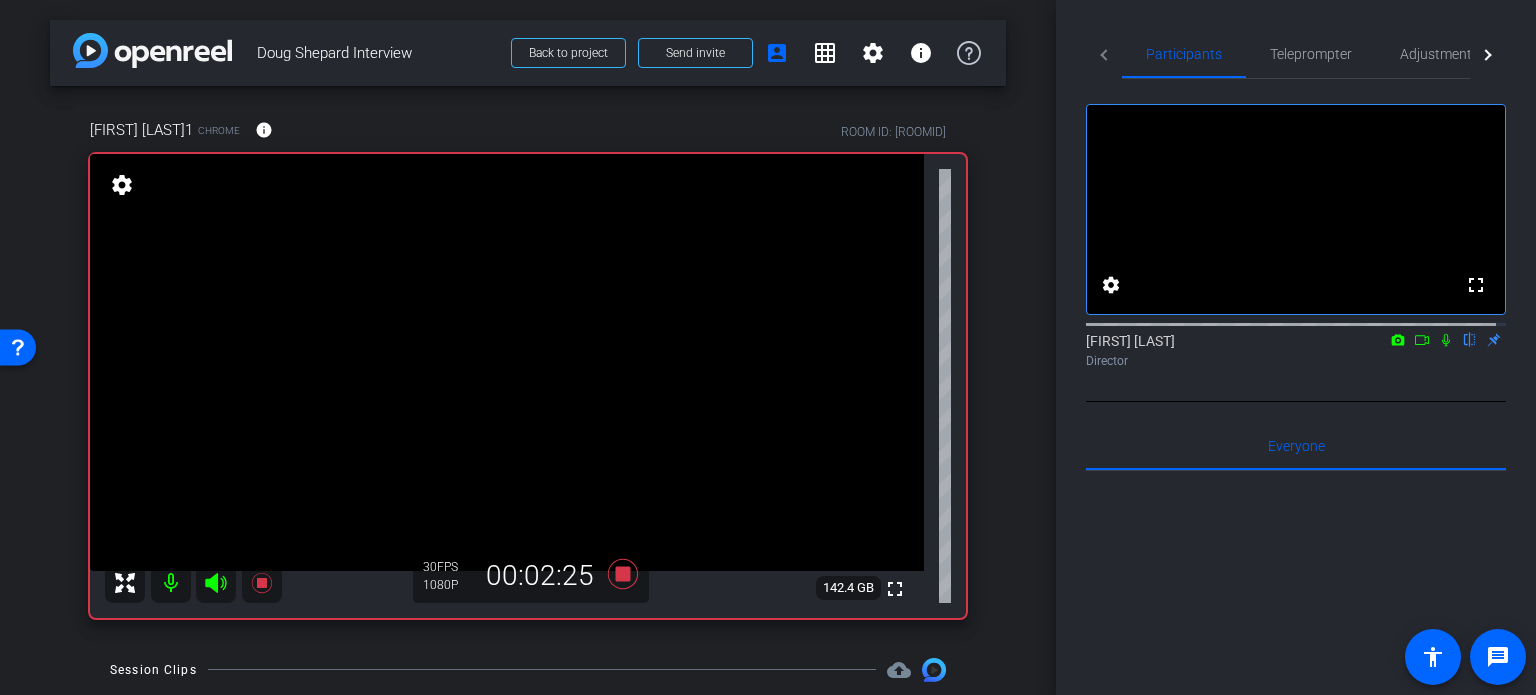 click 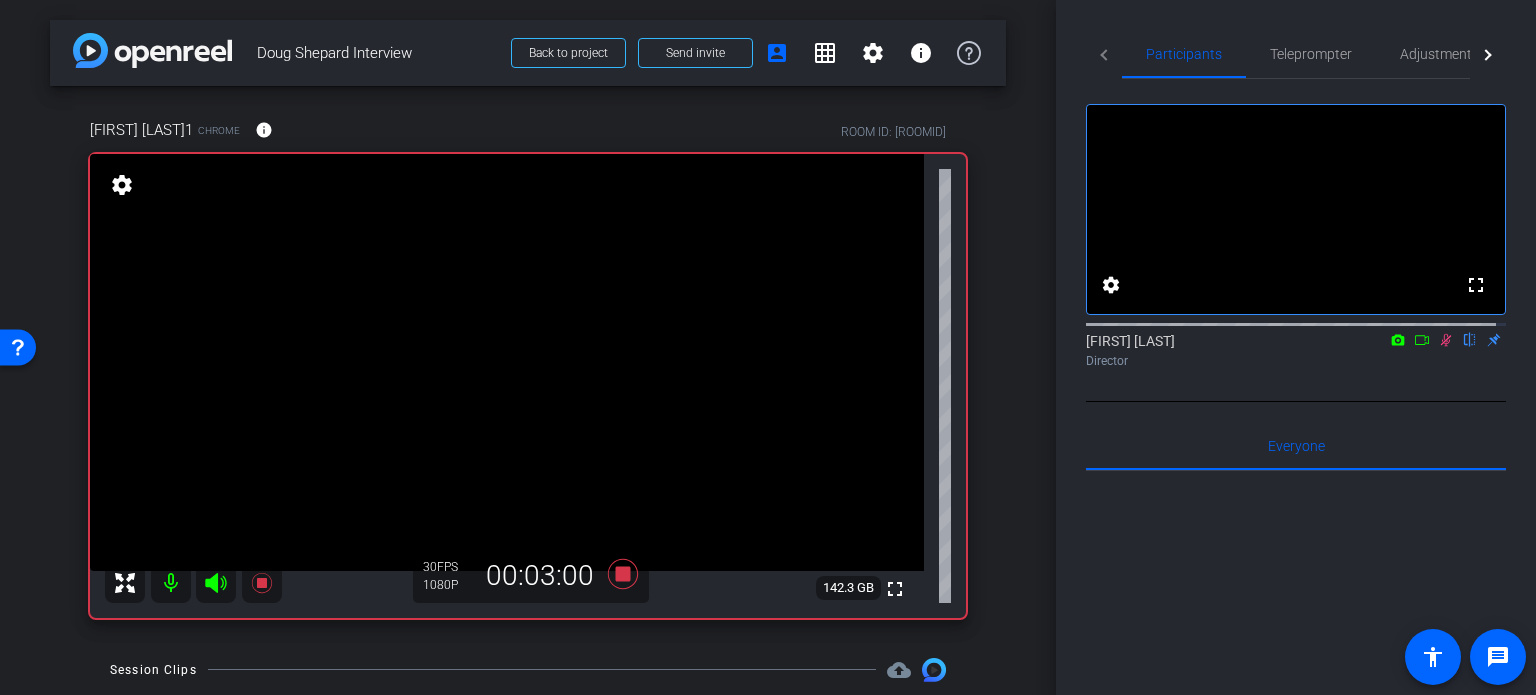 click 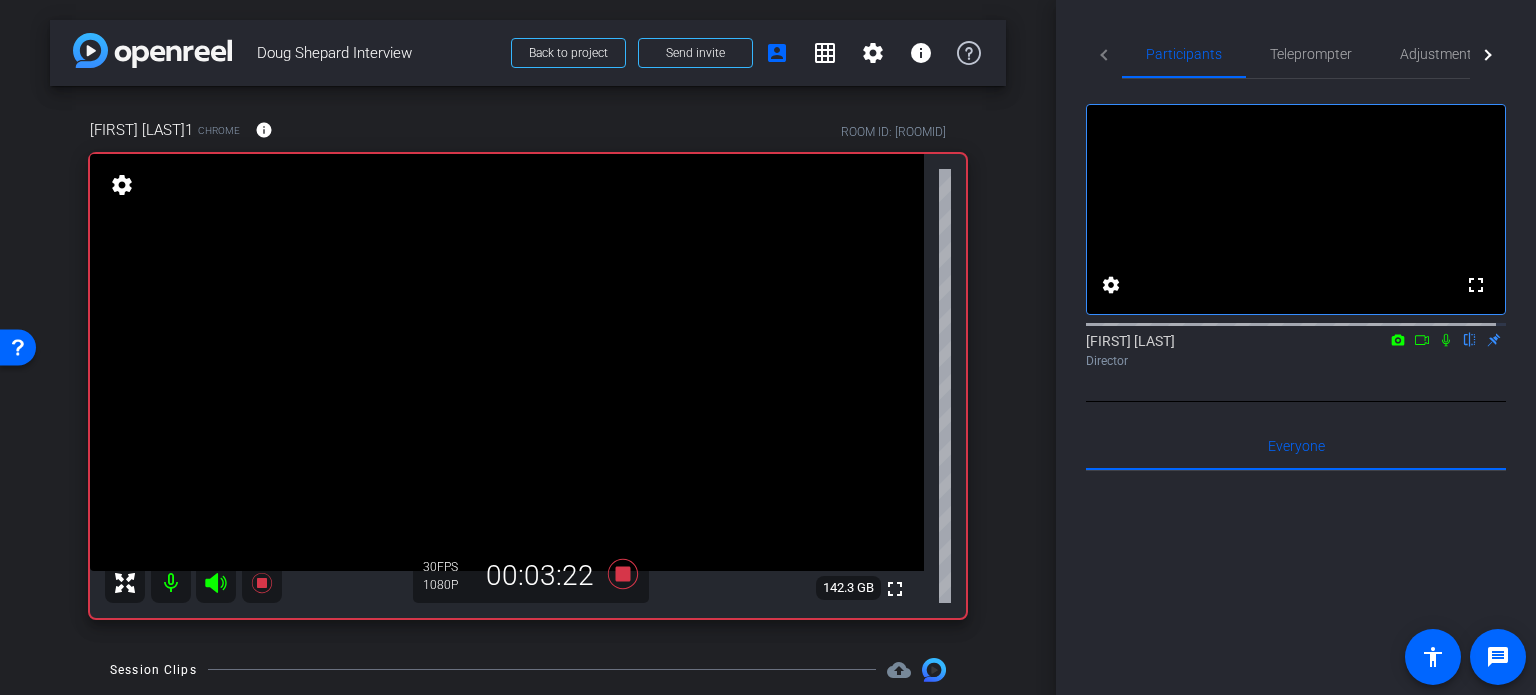 click 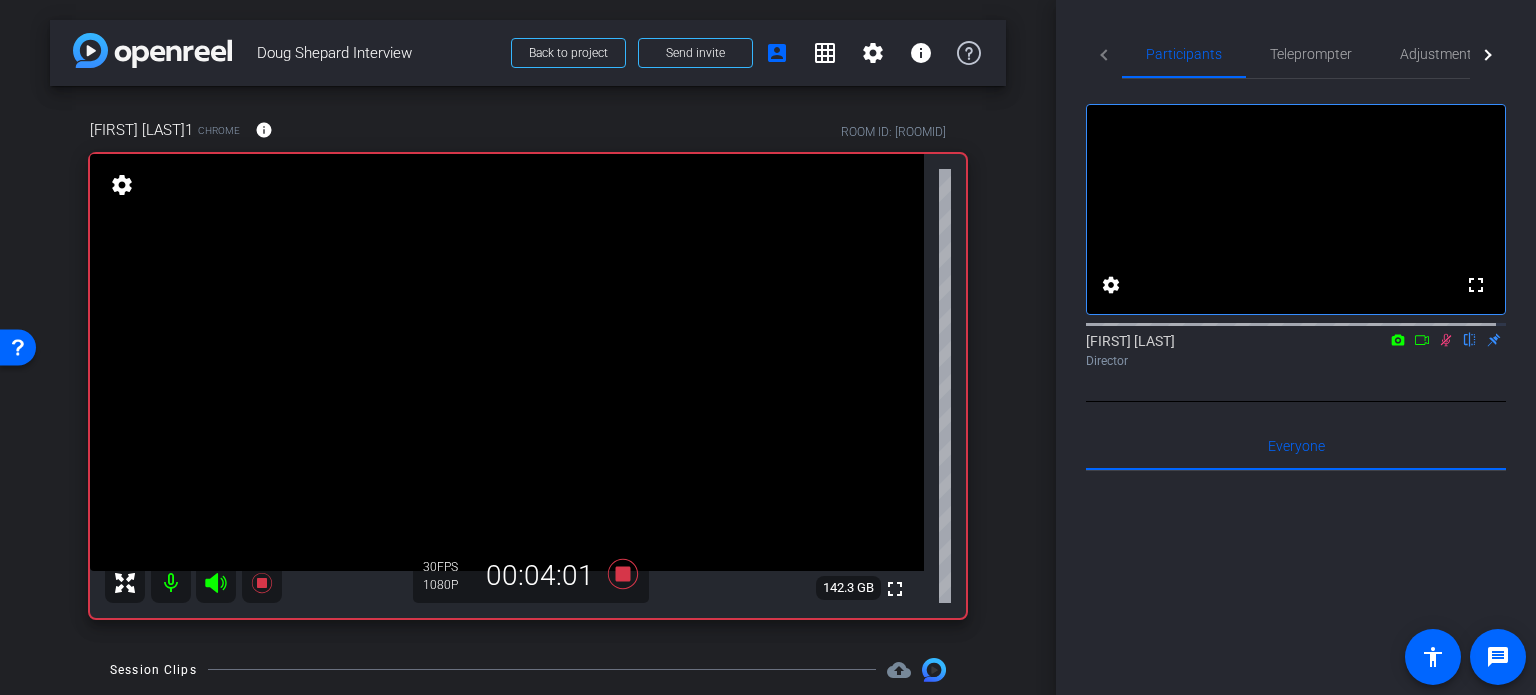 click 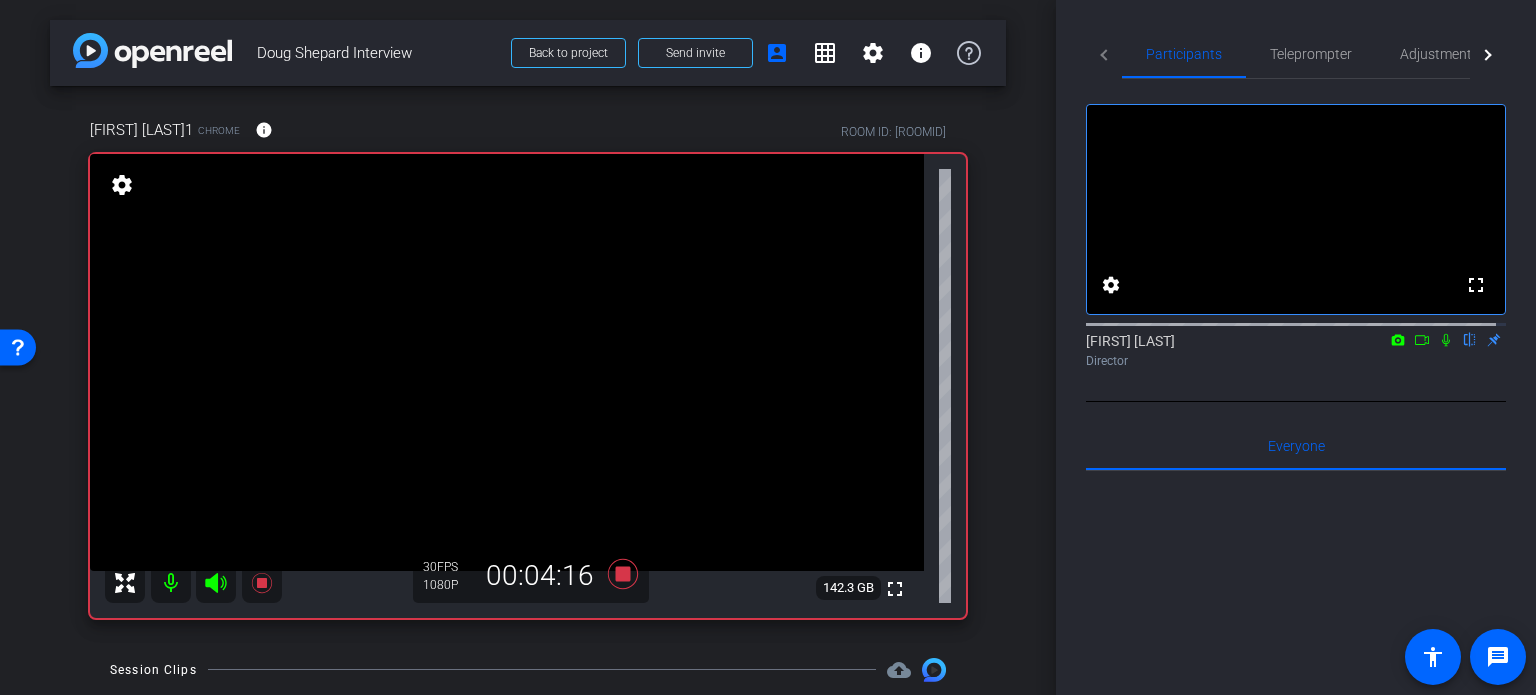 click 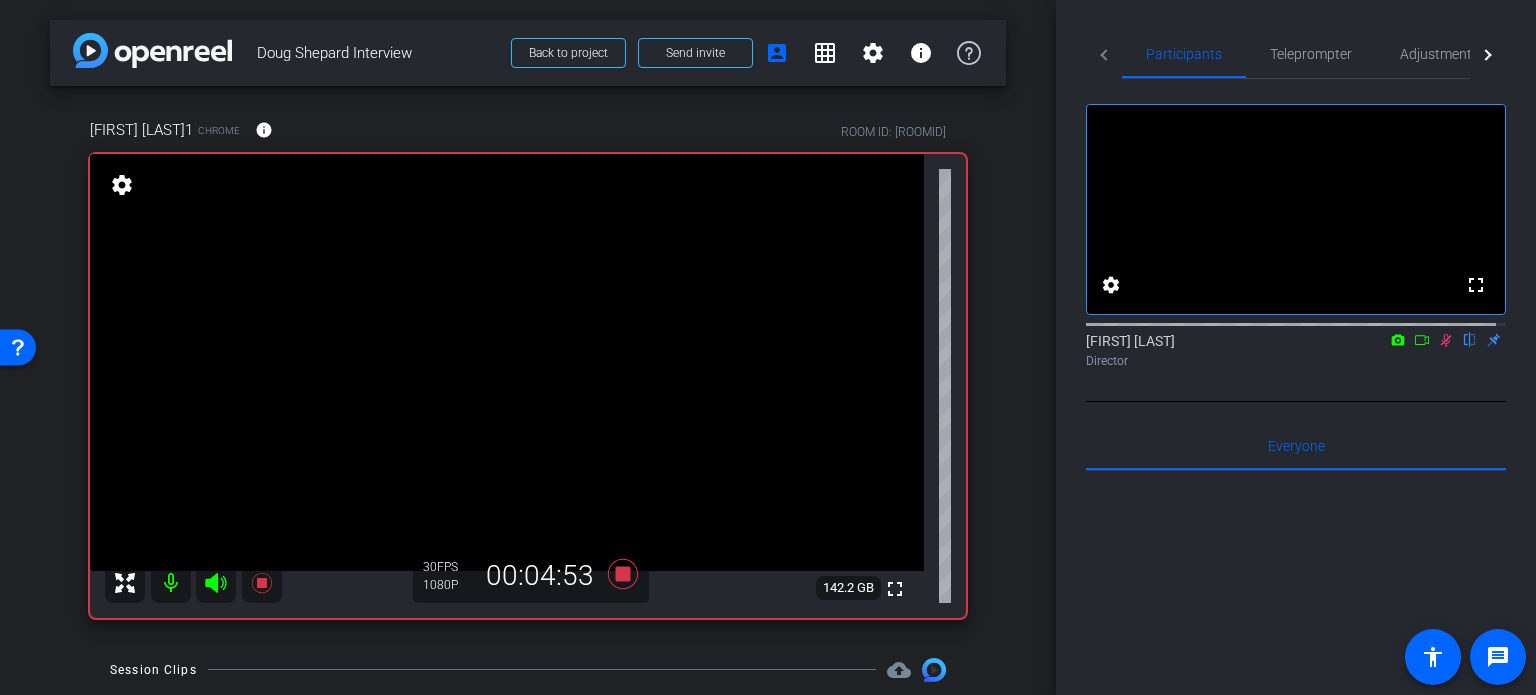 scroll, scrollTop: 147, scrollLeft: 0, axis: vertical 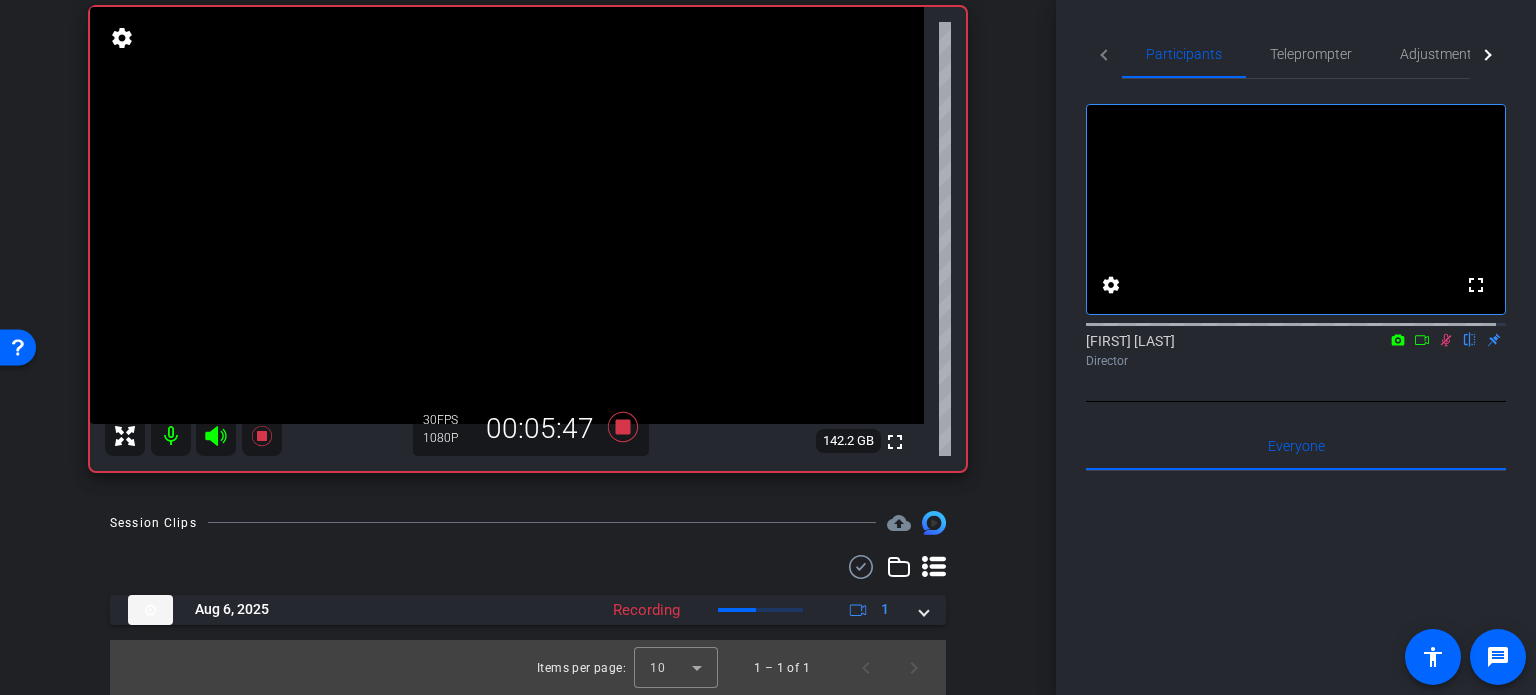 click 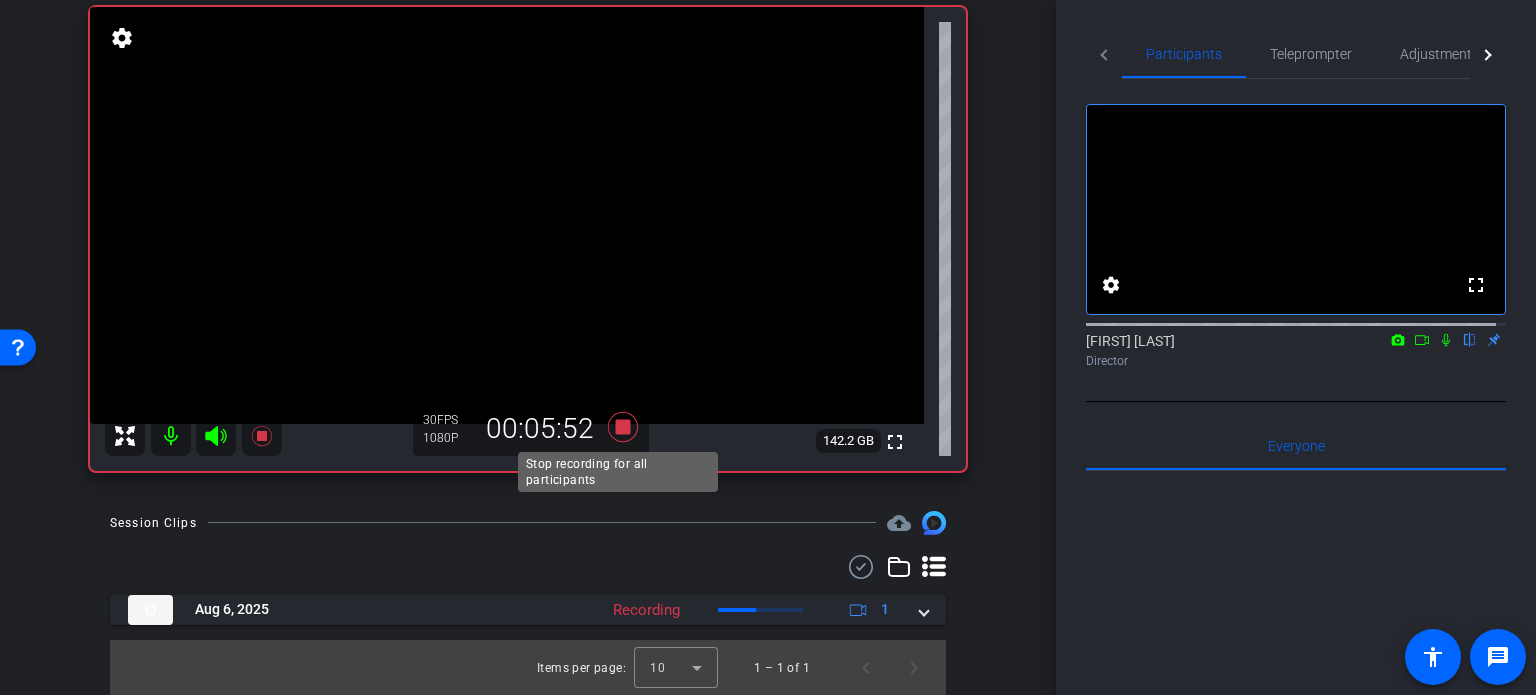 click 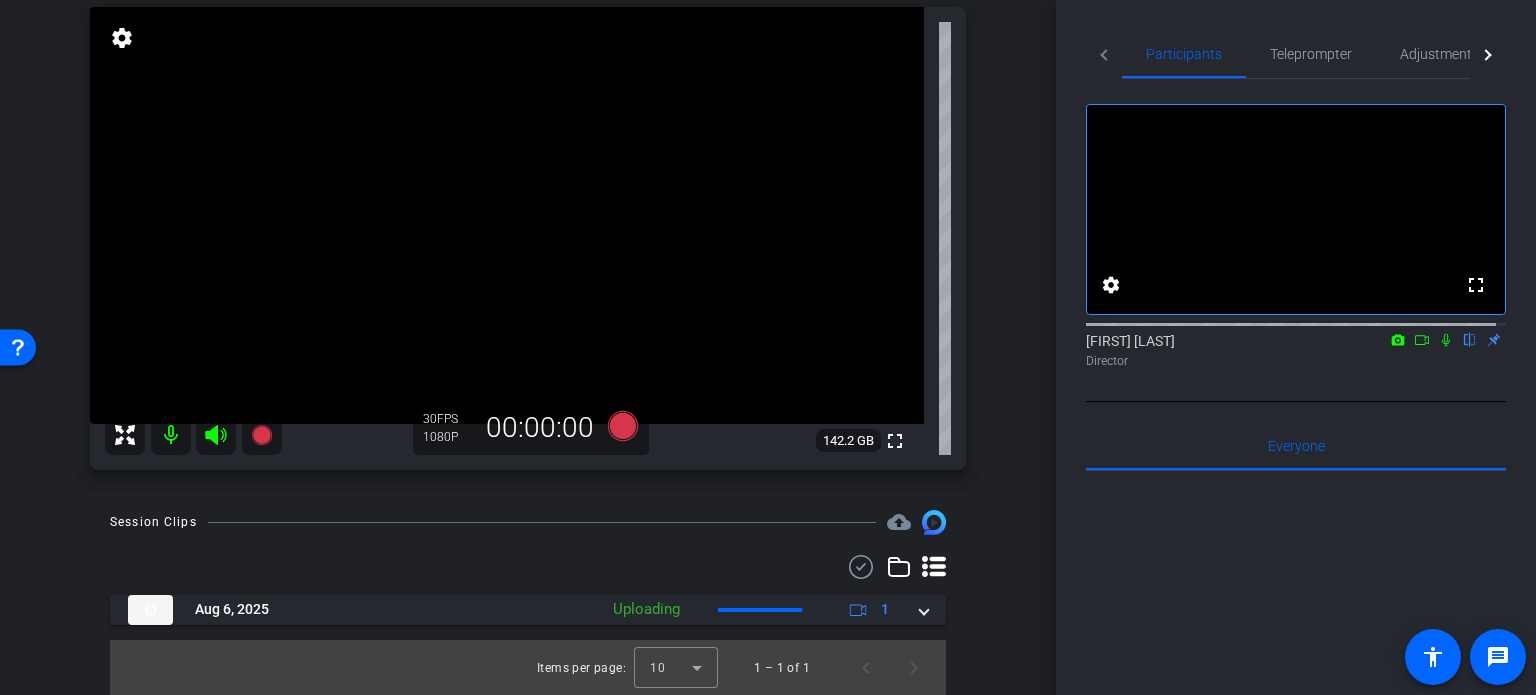 click on "arrow_back  Doug Shepard Interview   Back to project   Send invite  account_box grid_on settings info
Doug Shepard1 Chrome info ROOM ID: 411674663 fullscreen settings  142.2 GB
30 FPS  1080P   00:00:00
Session Clips   cloud_upload
Aug 6, 2025  Uploading
1  Items per page:  10  1 – 1 of 1" at bounding box center (528, 200) 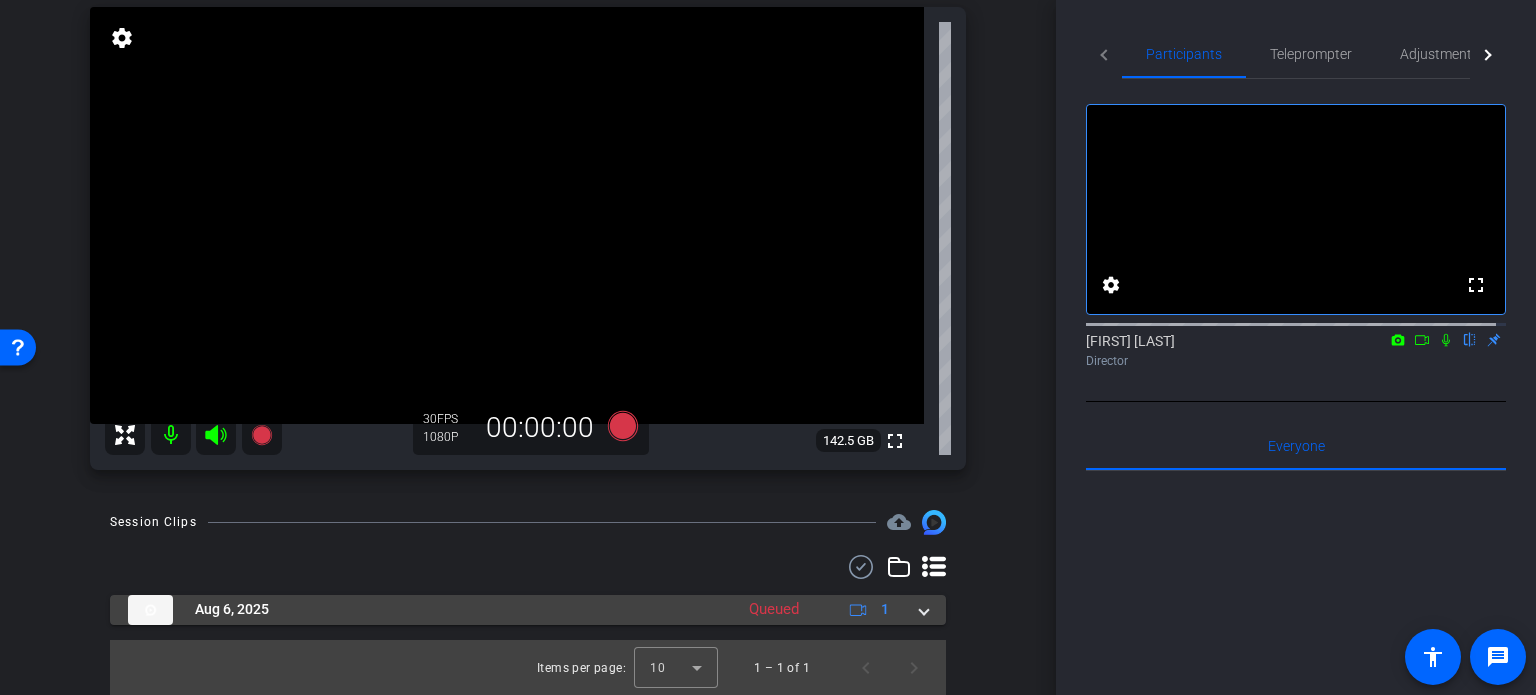 click on "Aug 6, 2025   Queued
1" at bounding box center [528, 610] 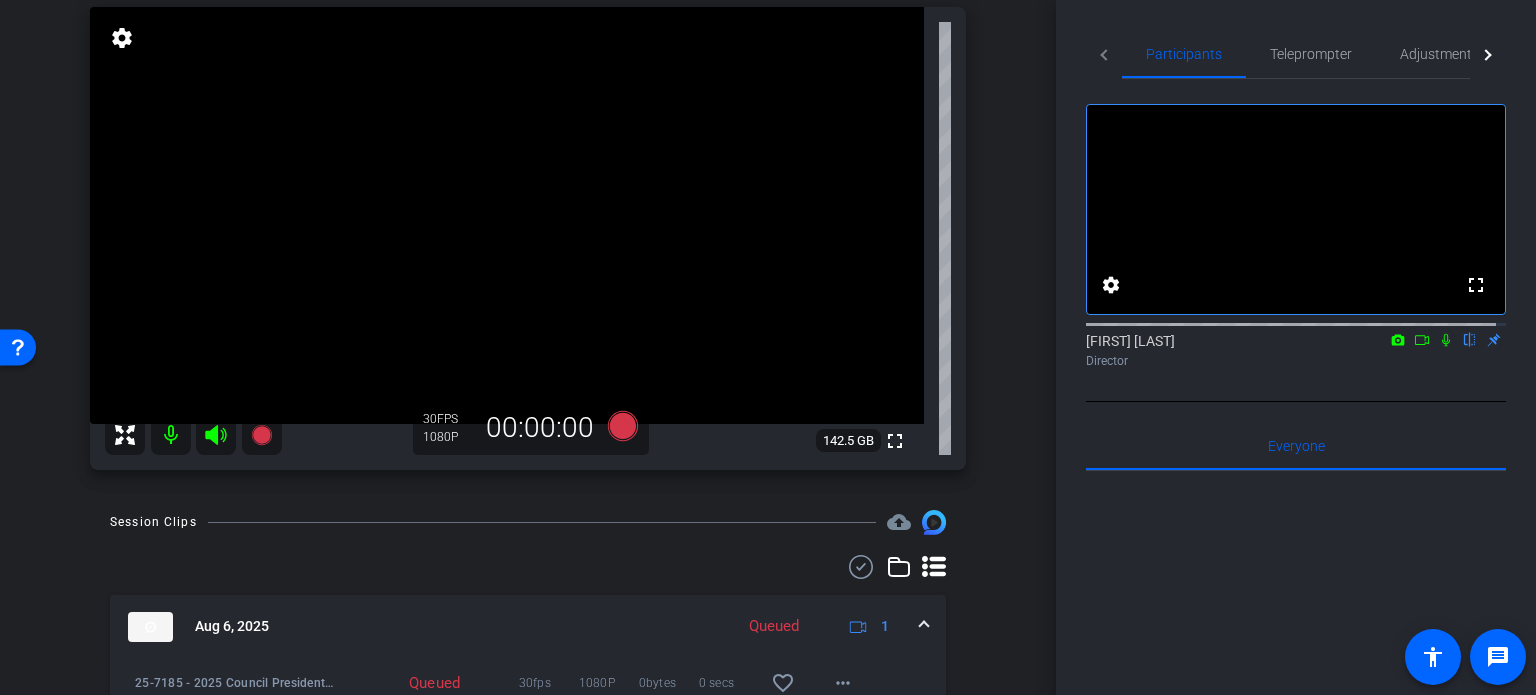 click 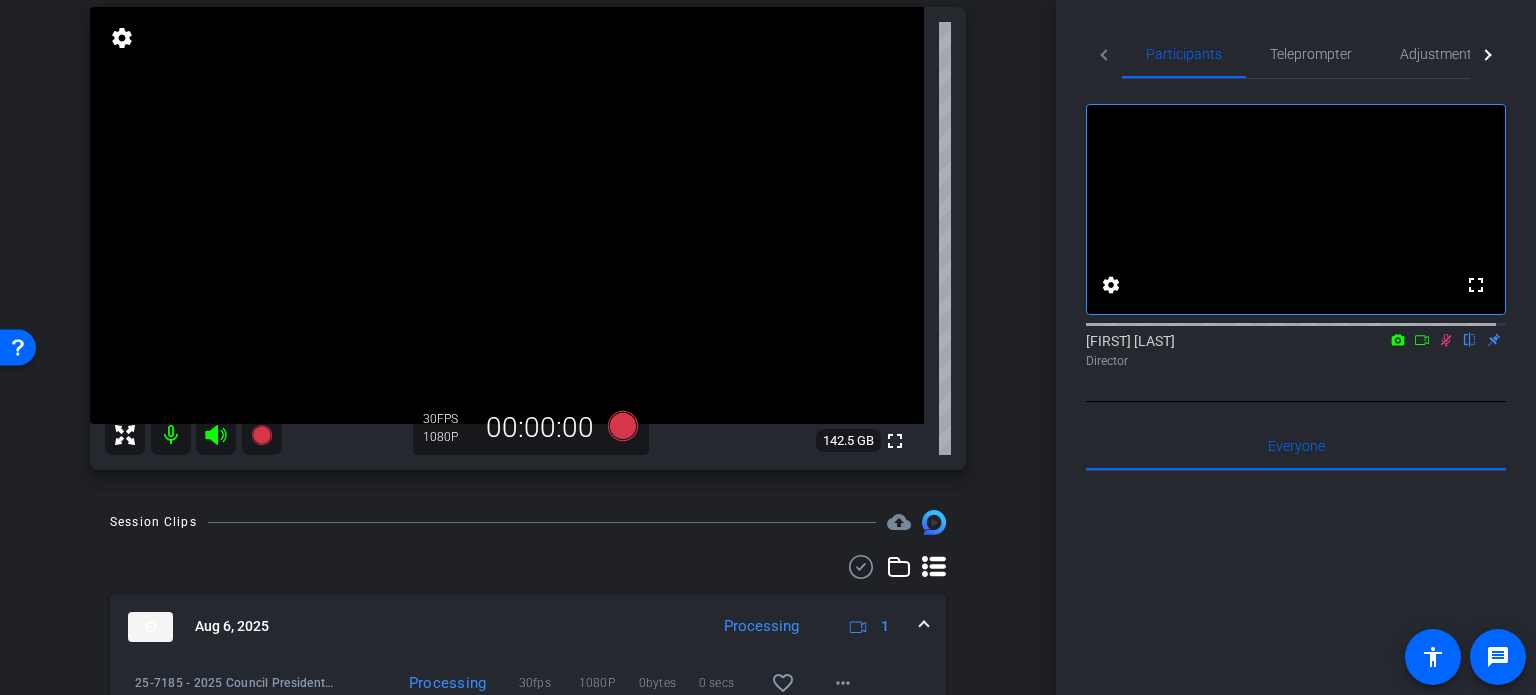 click 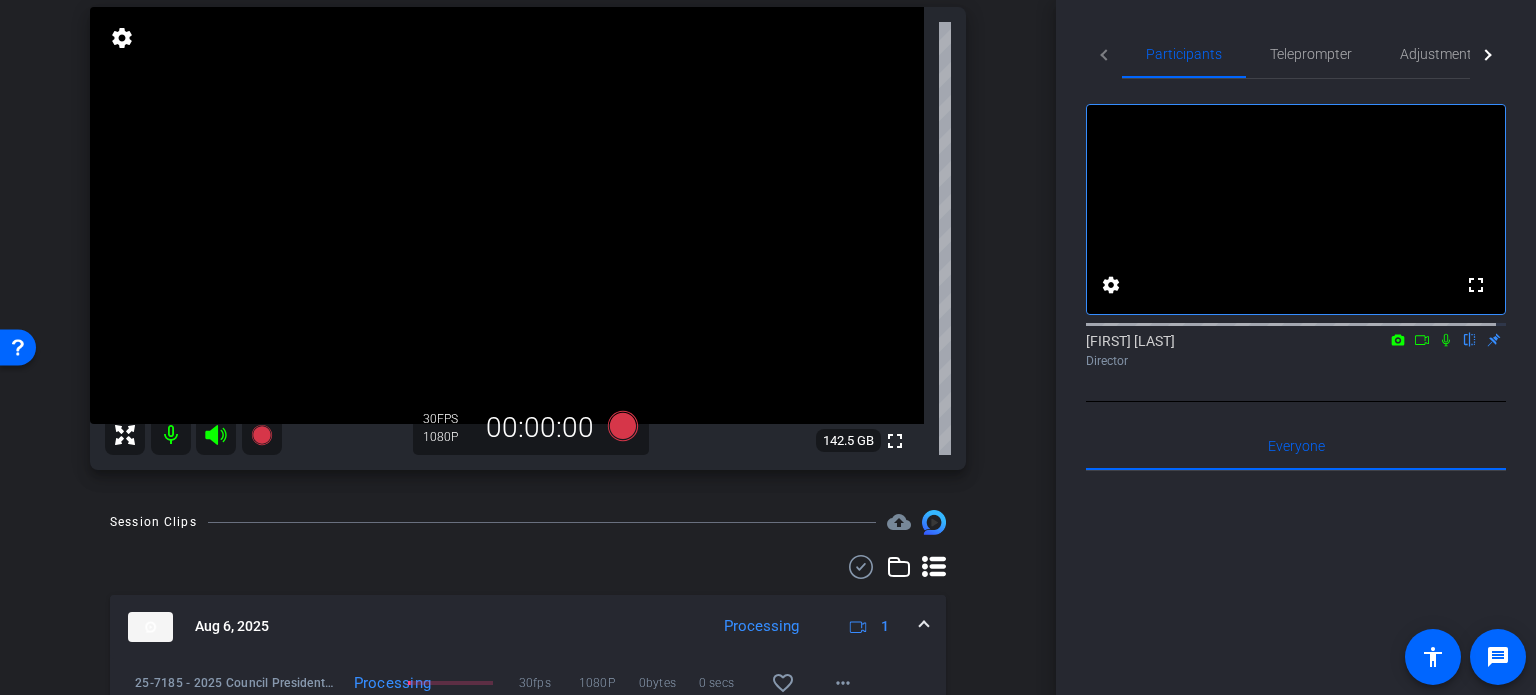 click 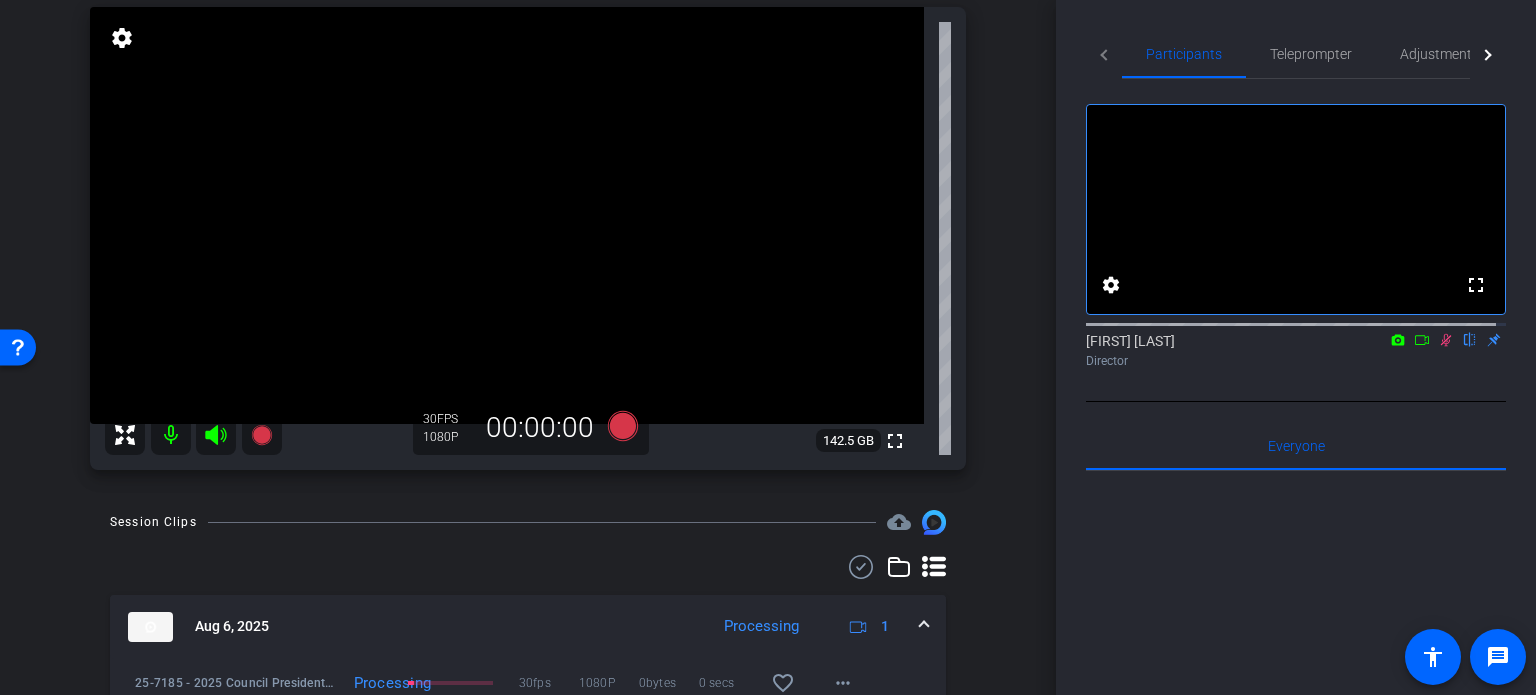 click 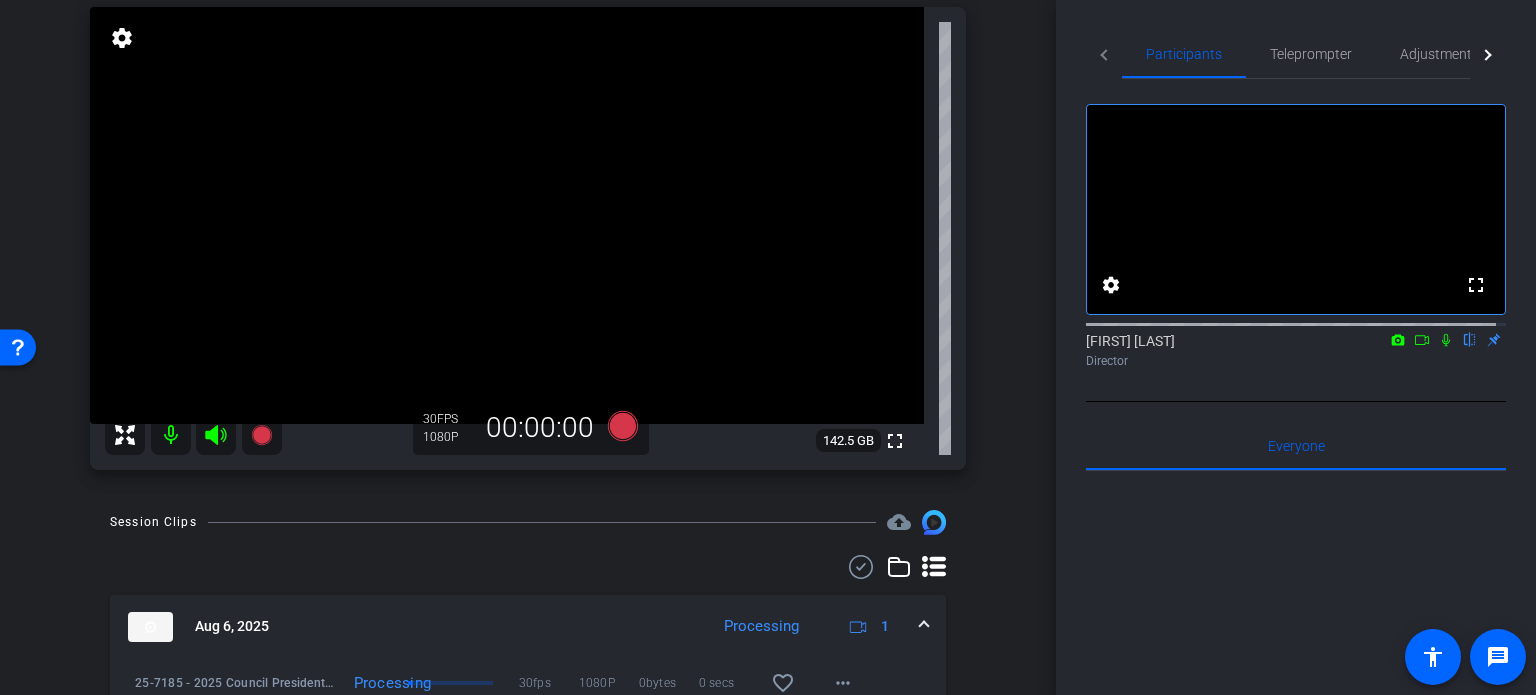 click 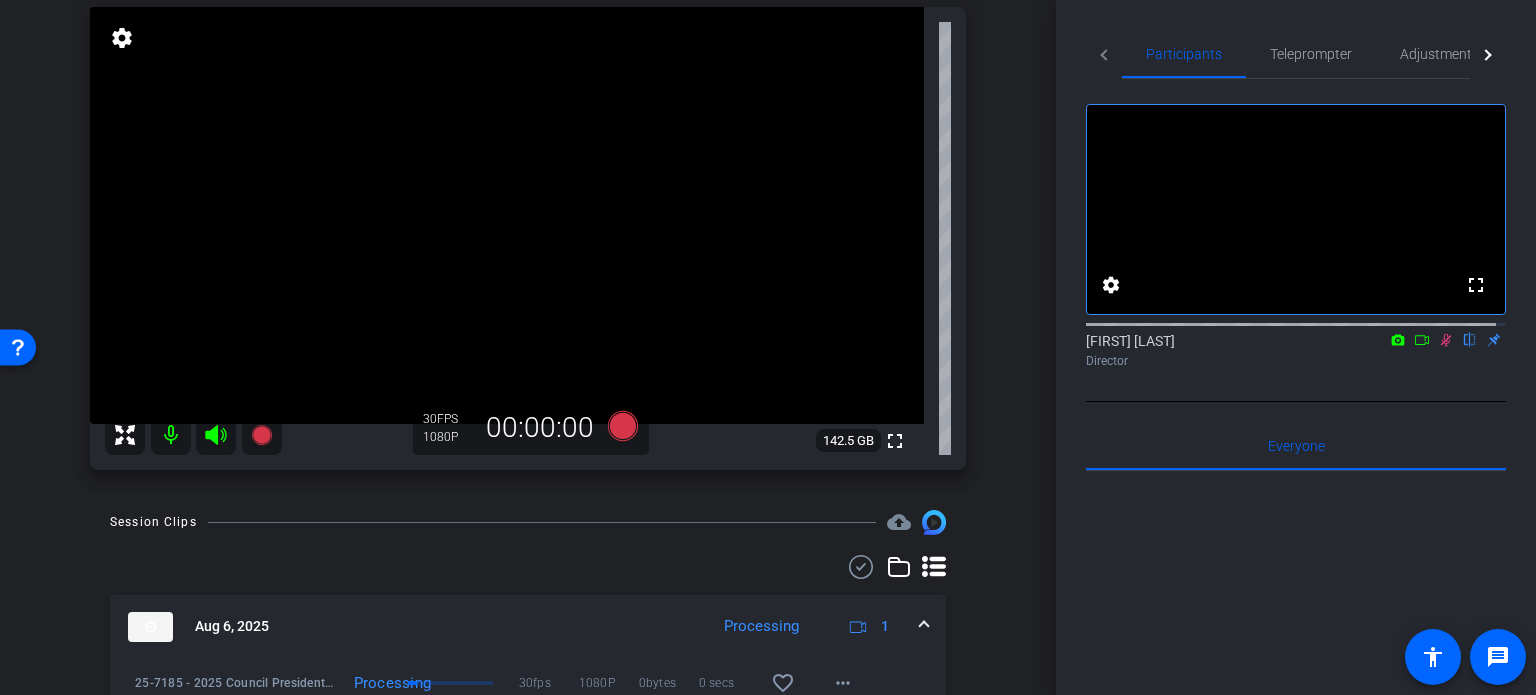 click 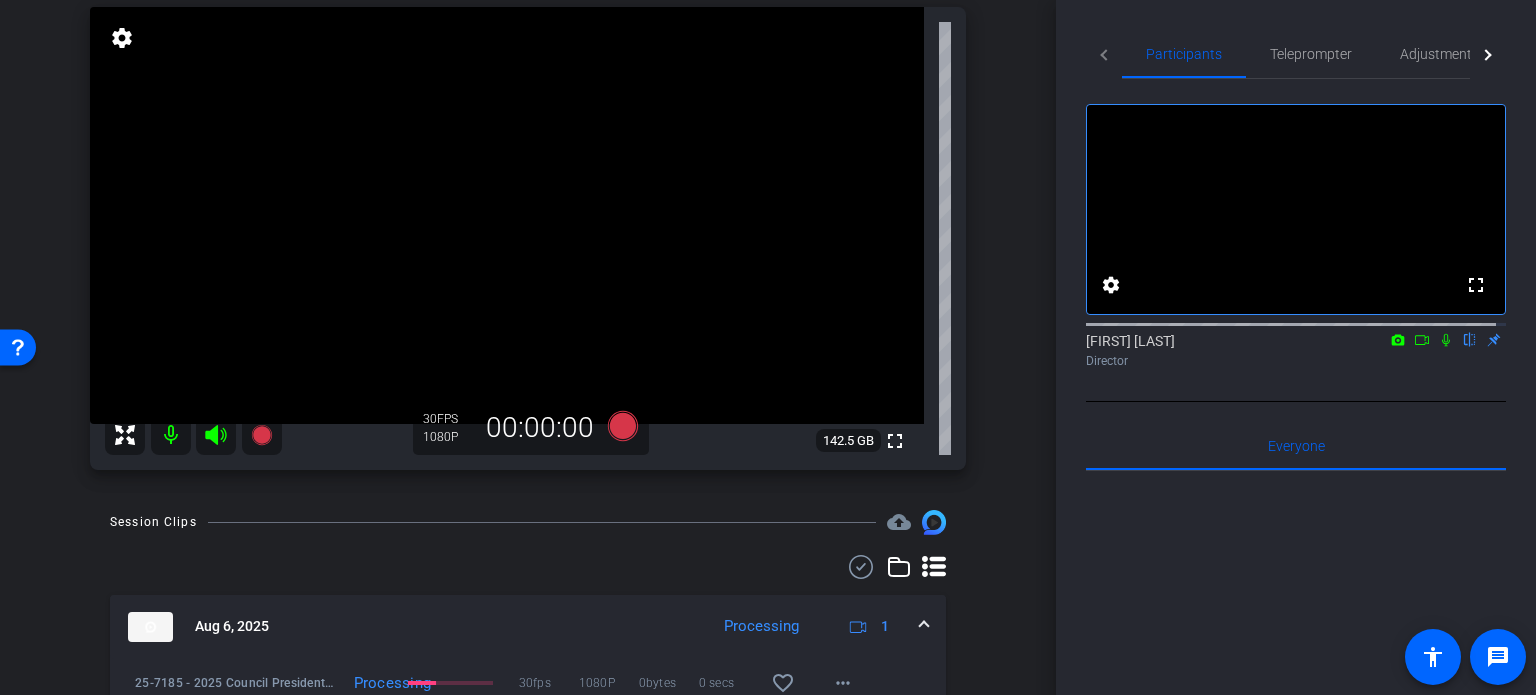 click 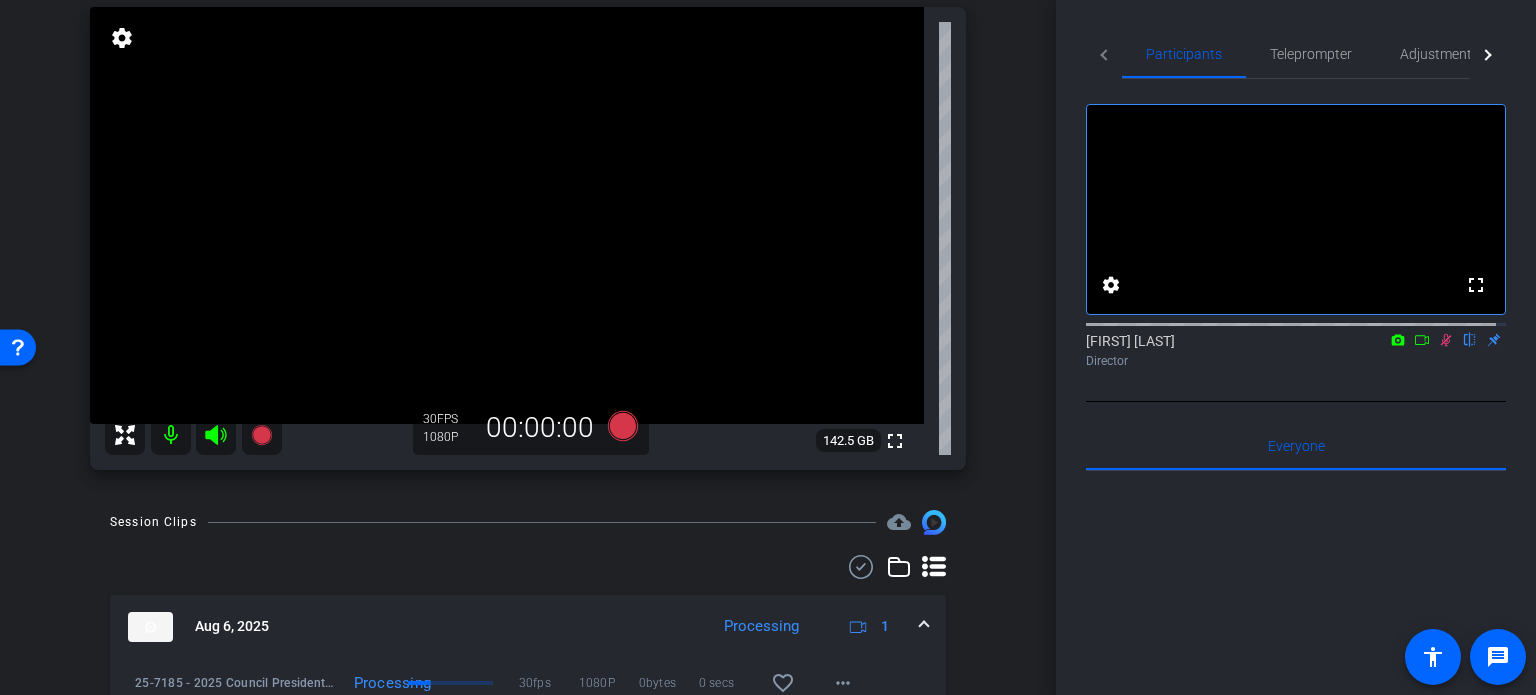 click 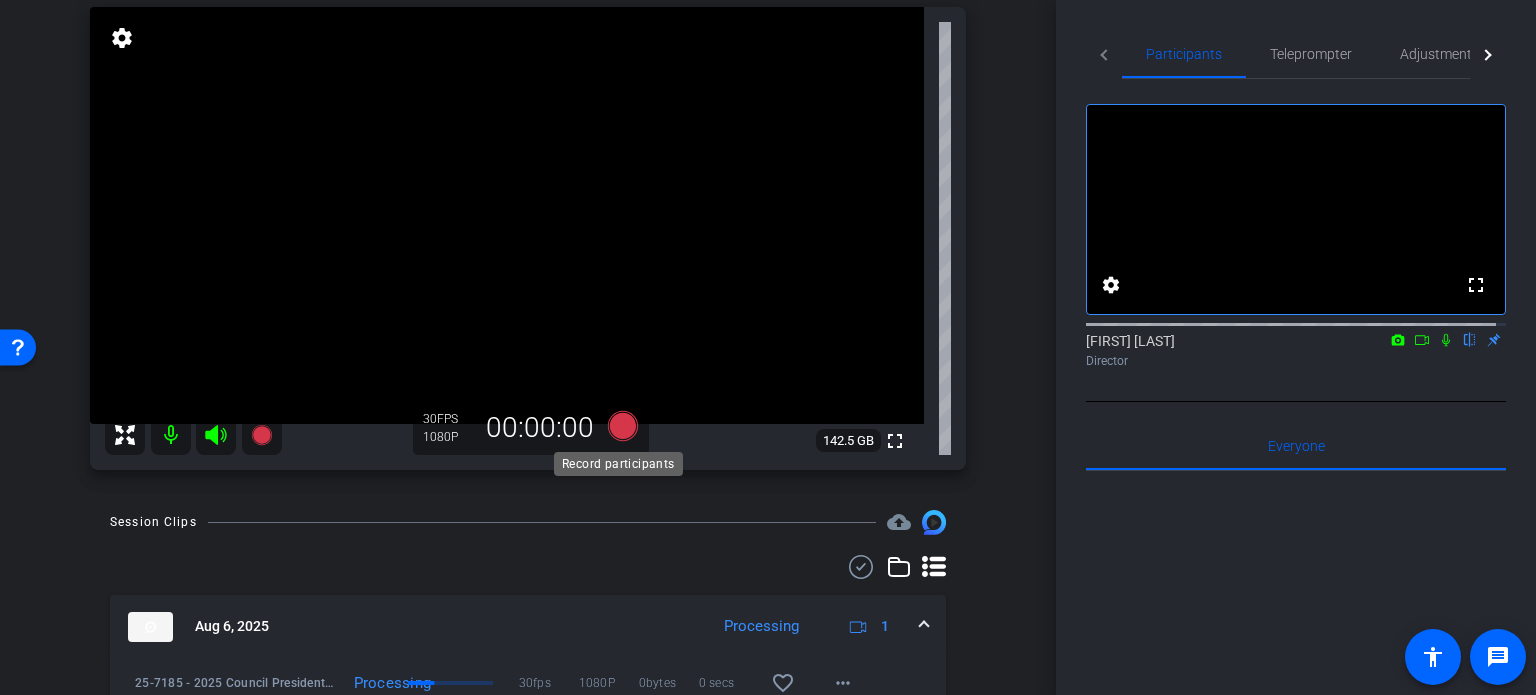 click 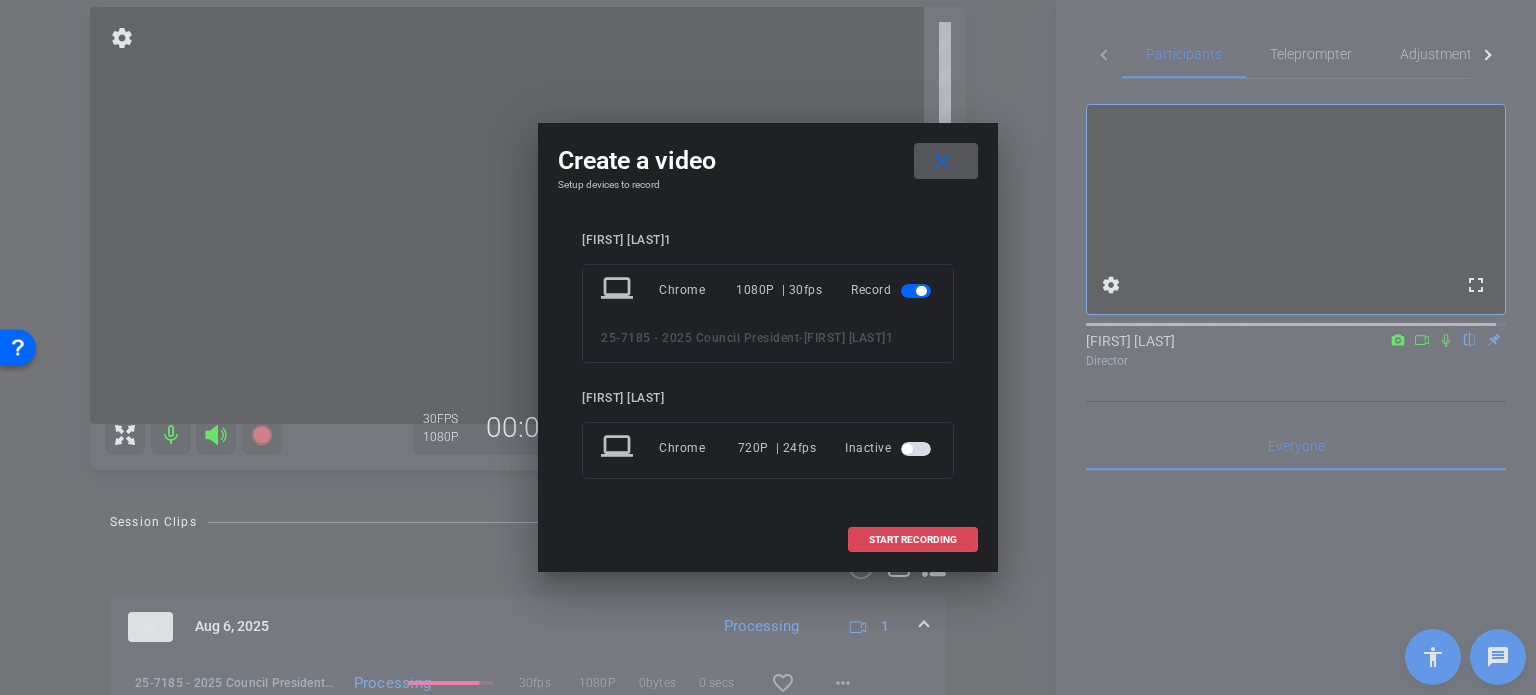 click at bounding box center (913, 540) 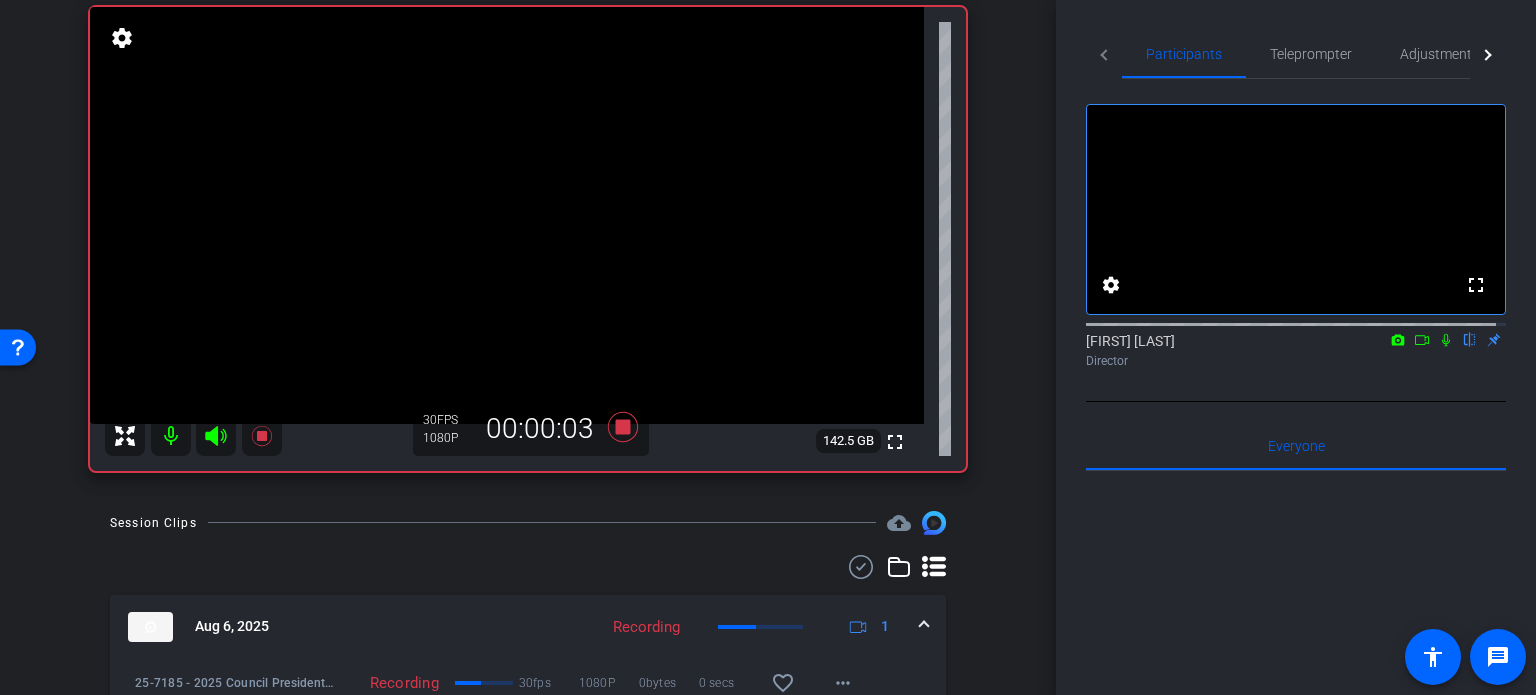 click 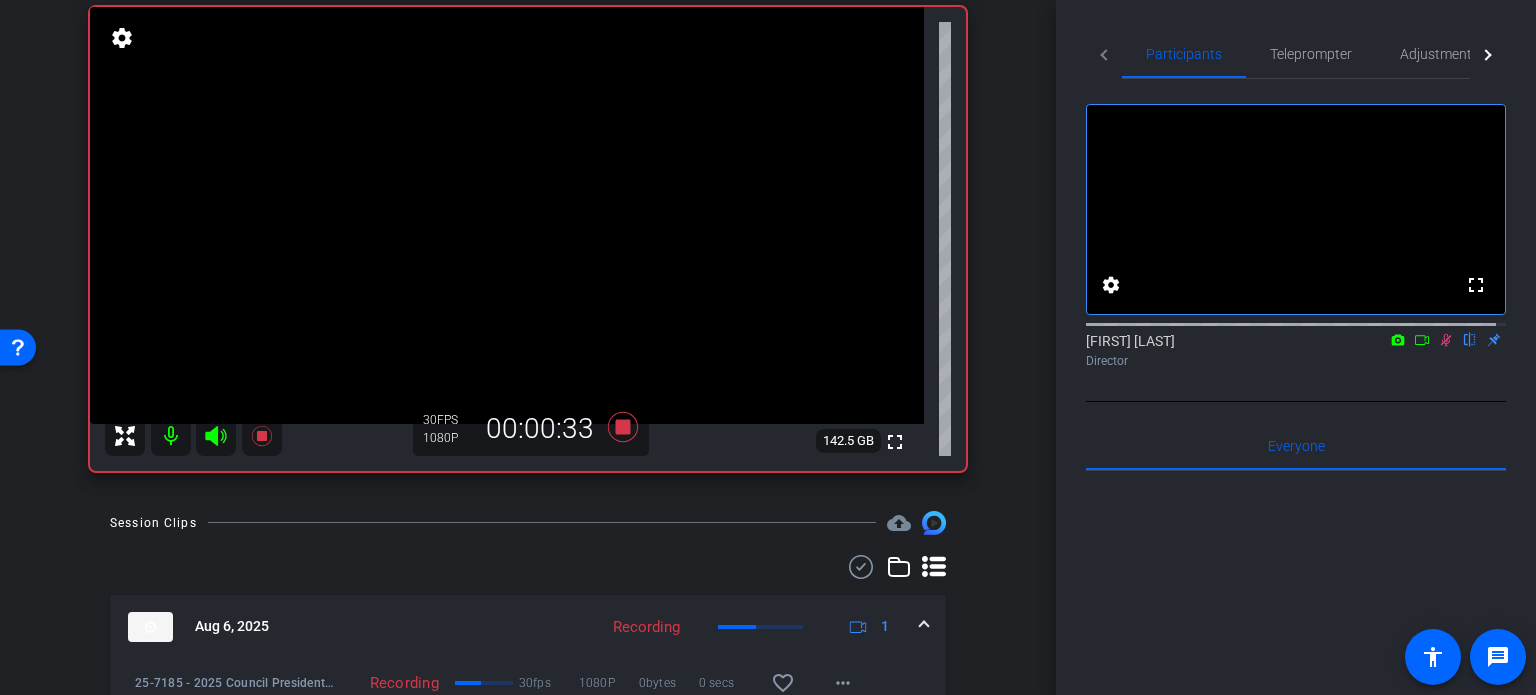 click 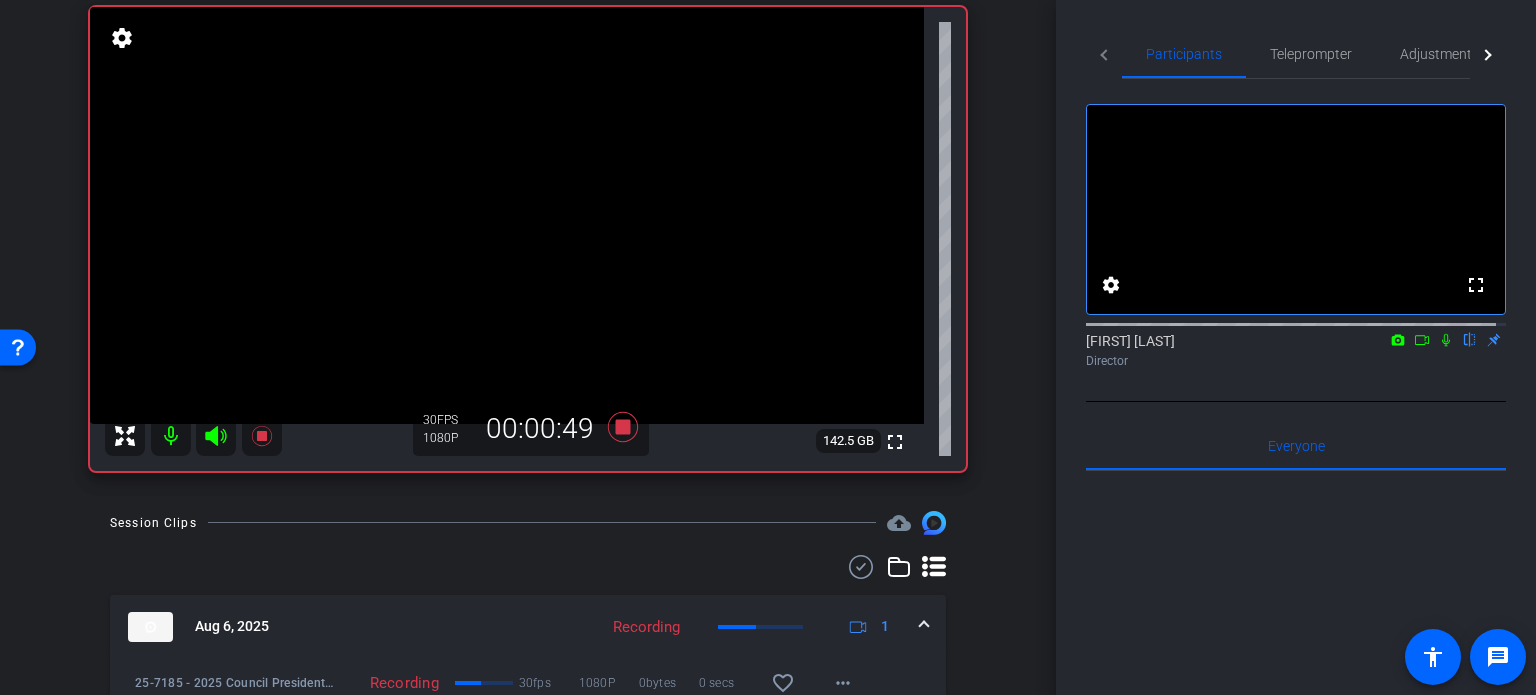 click 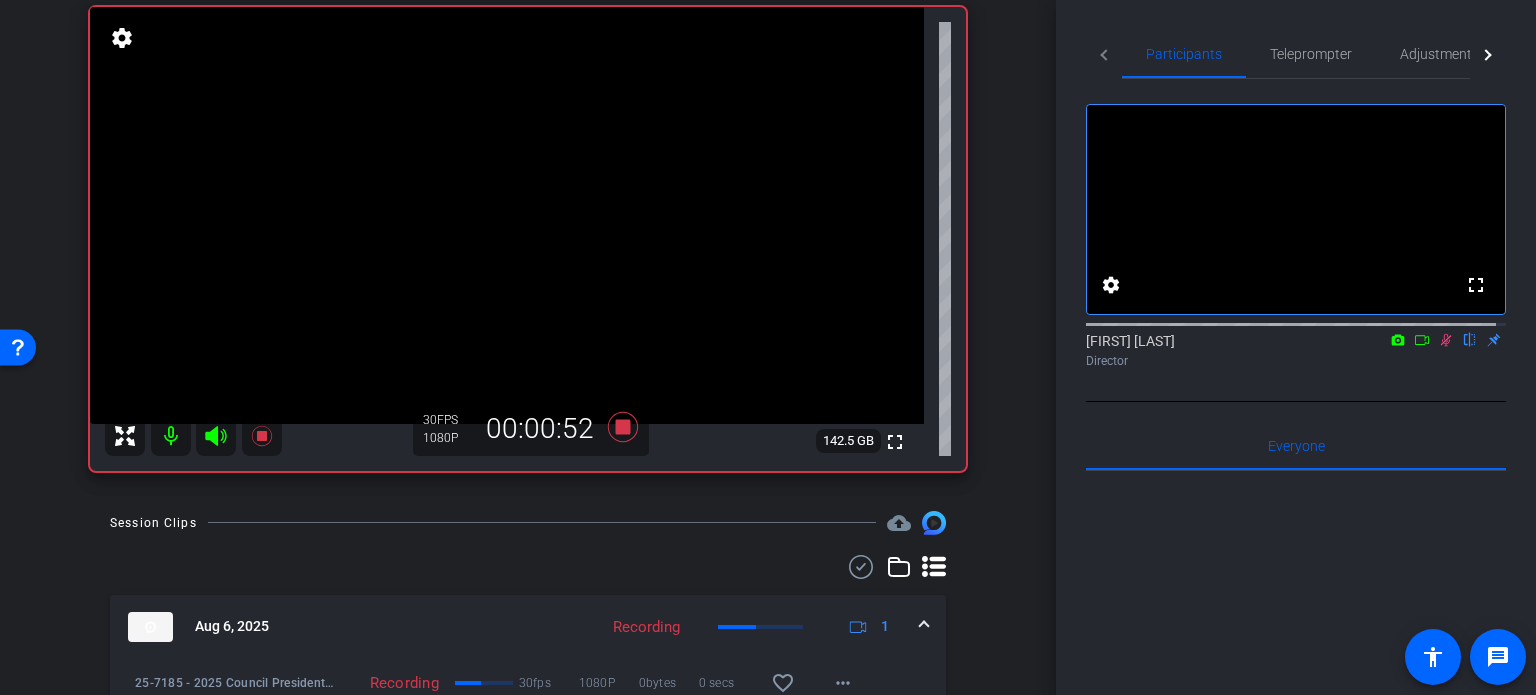 click 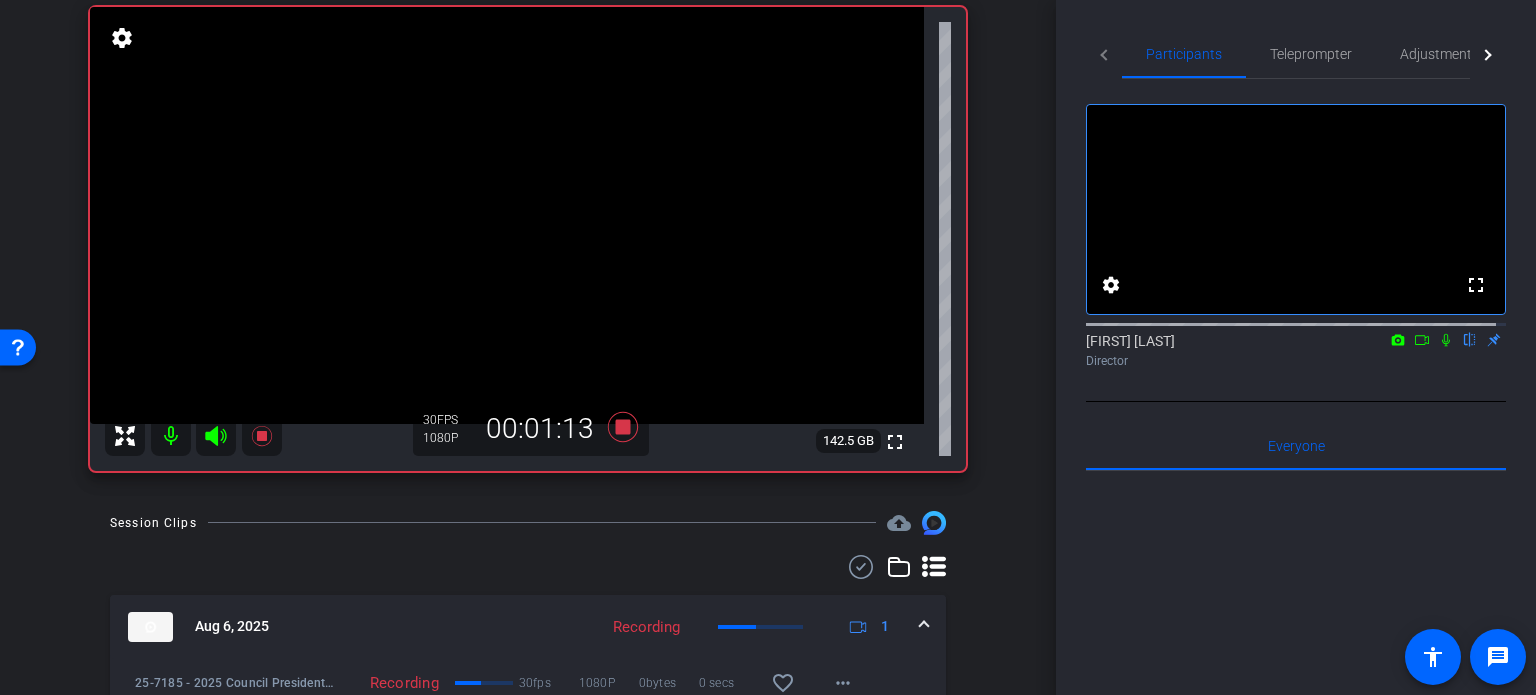 click 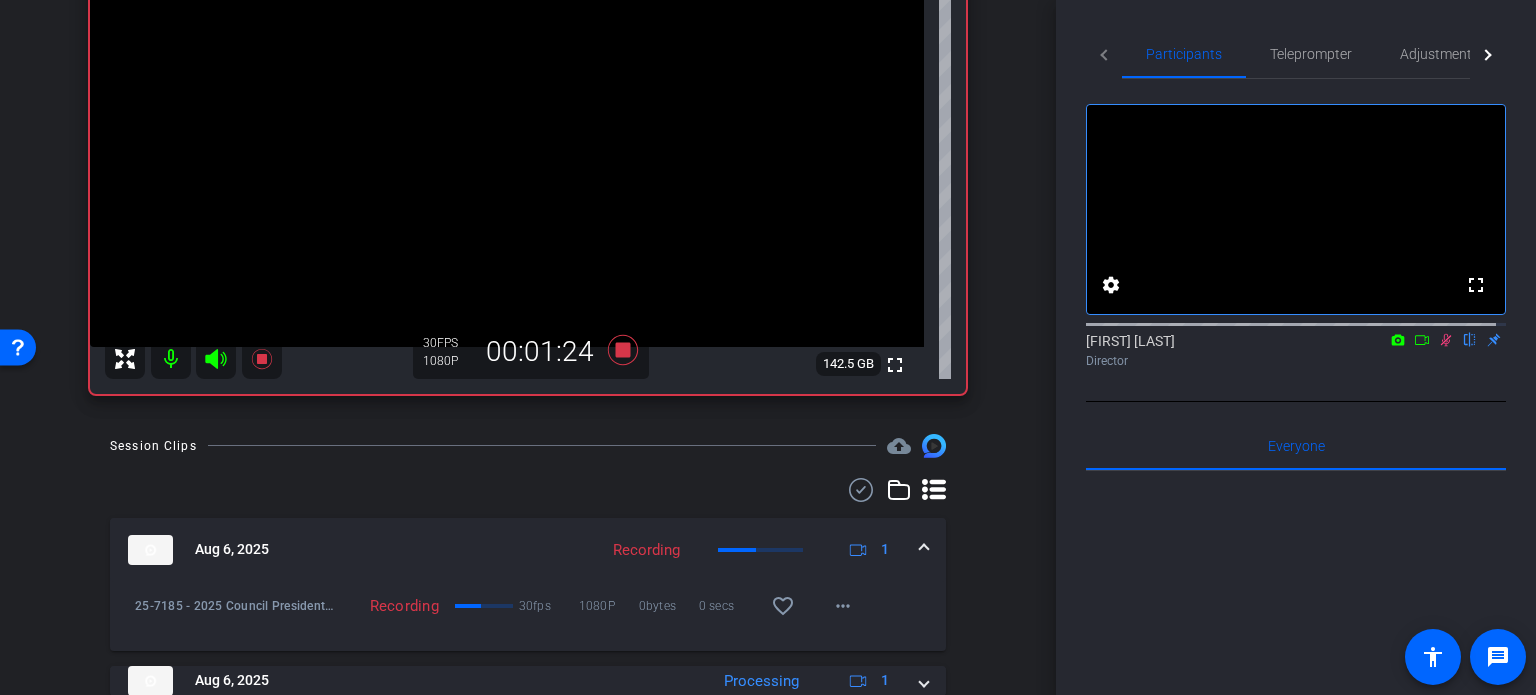 scroll, scrollTop: 214, scrollLeft: 0, axis: vertical 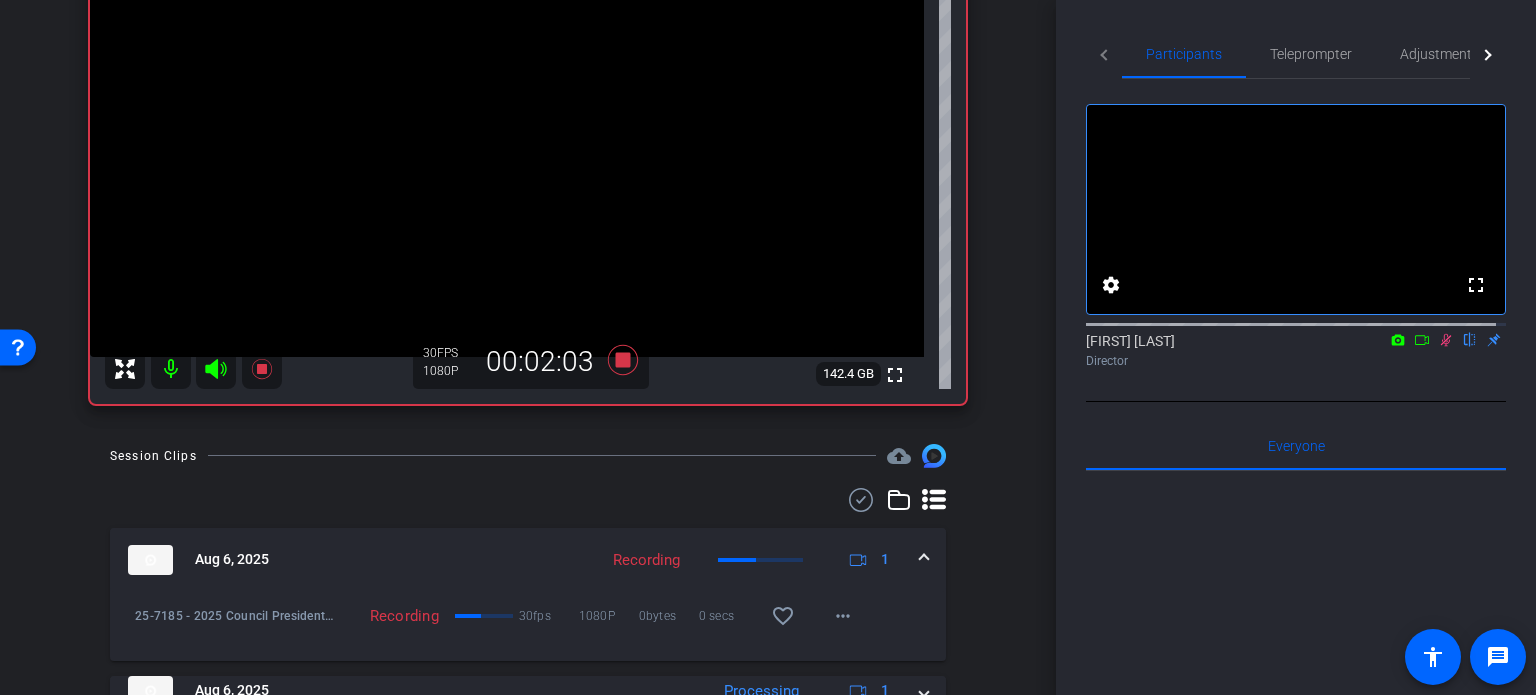 click 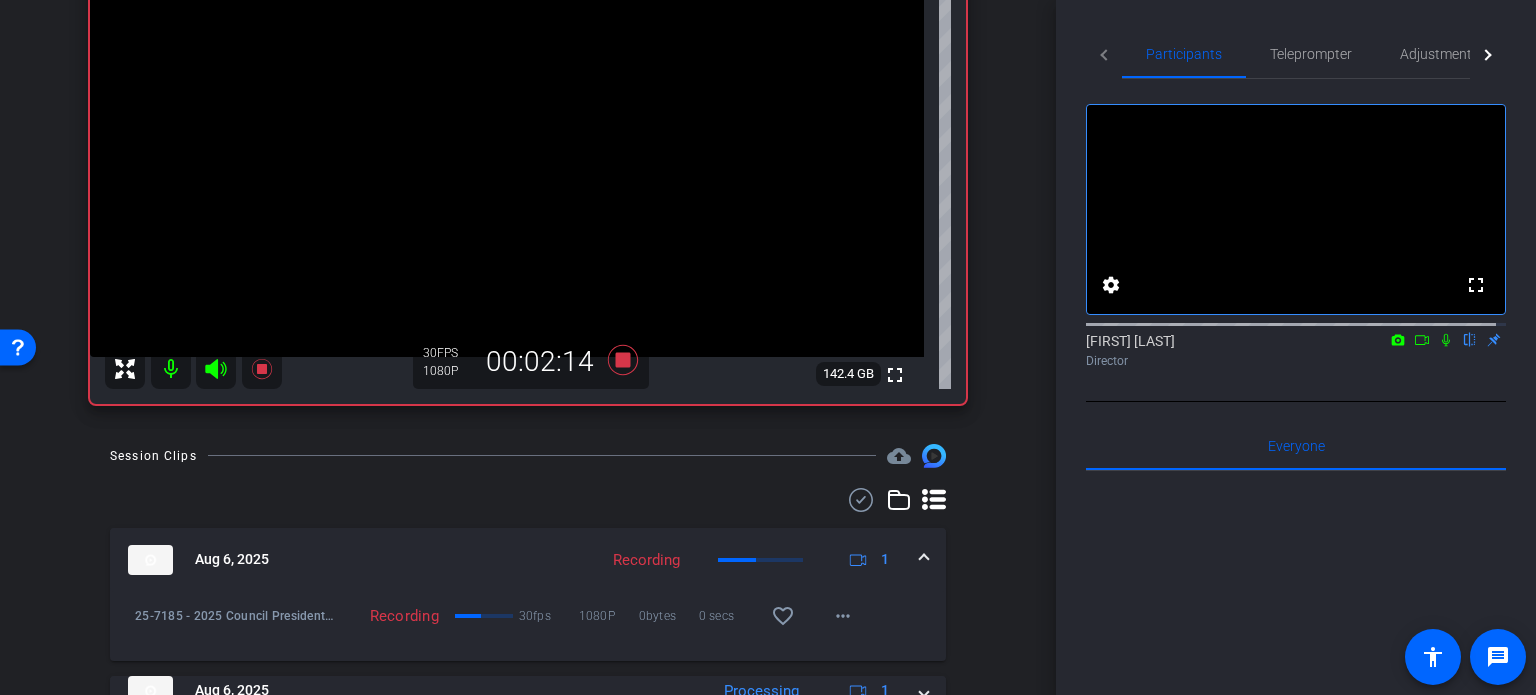 click 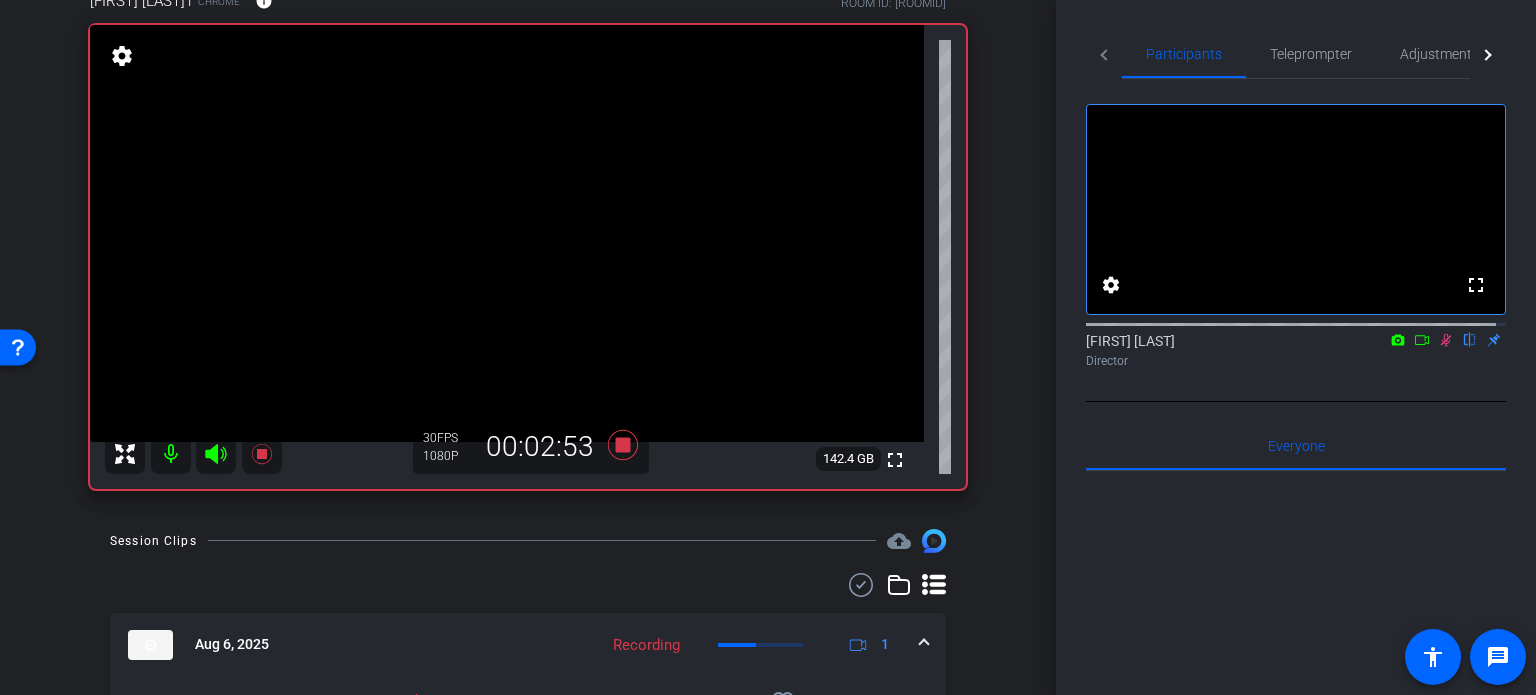 scroll, scrollTop: 134, scrollLeft: 0, axis: vertical 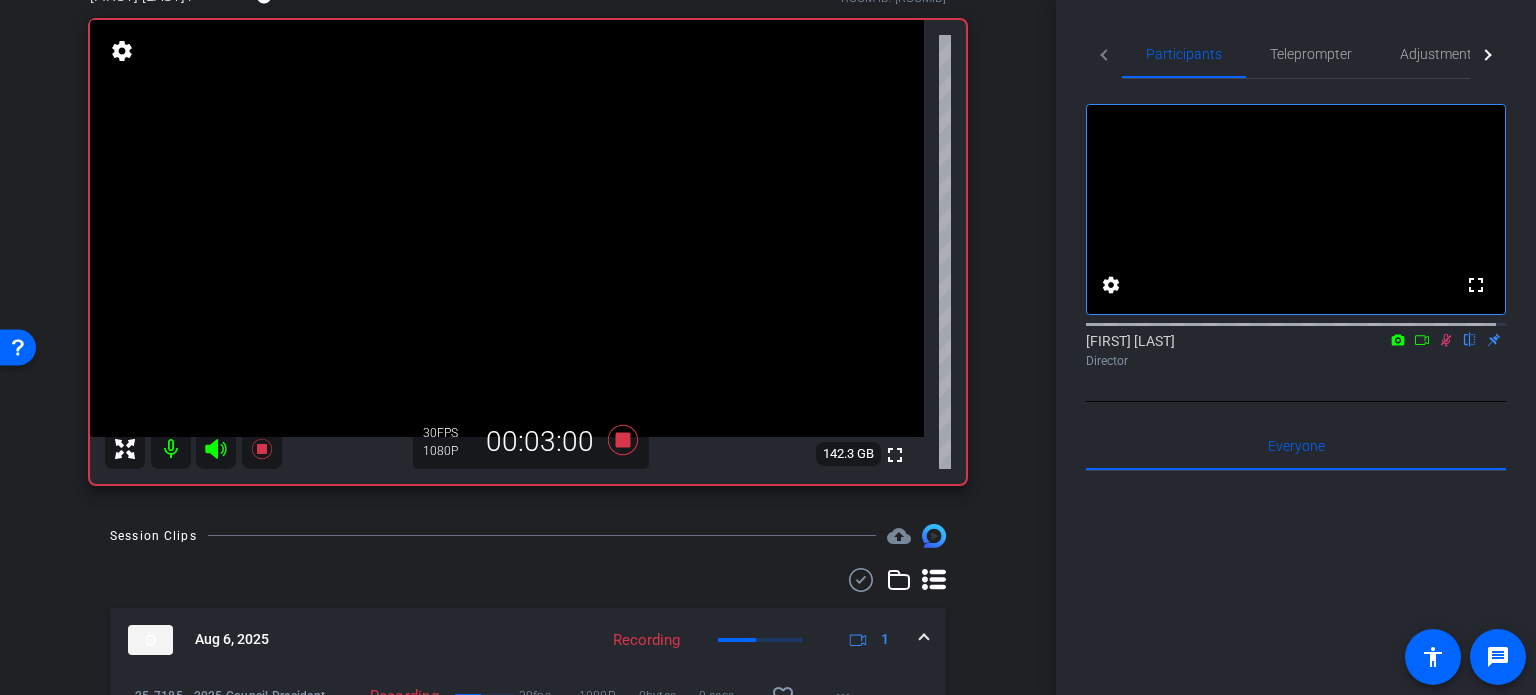 click 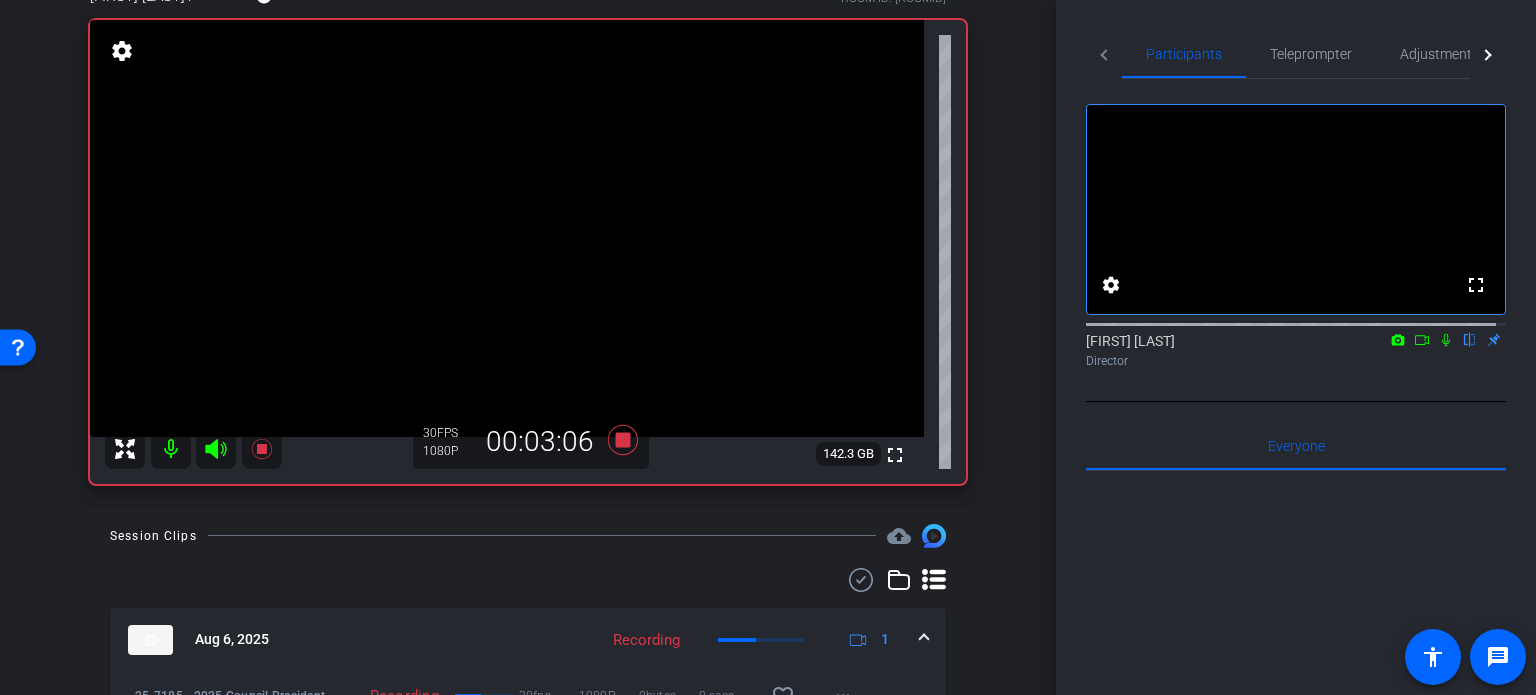 click 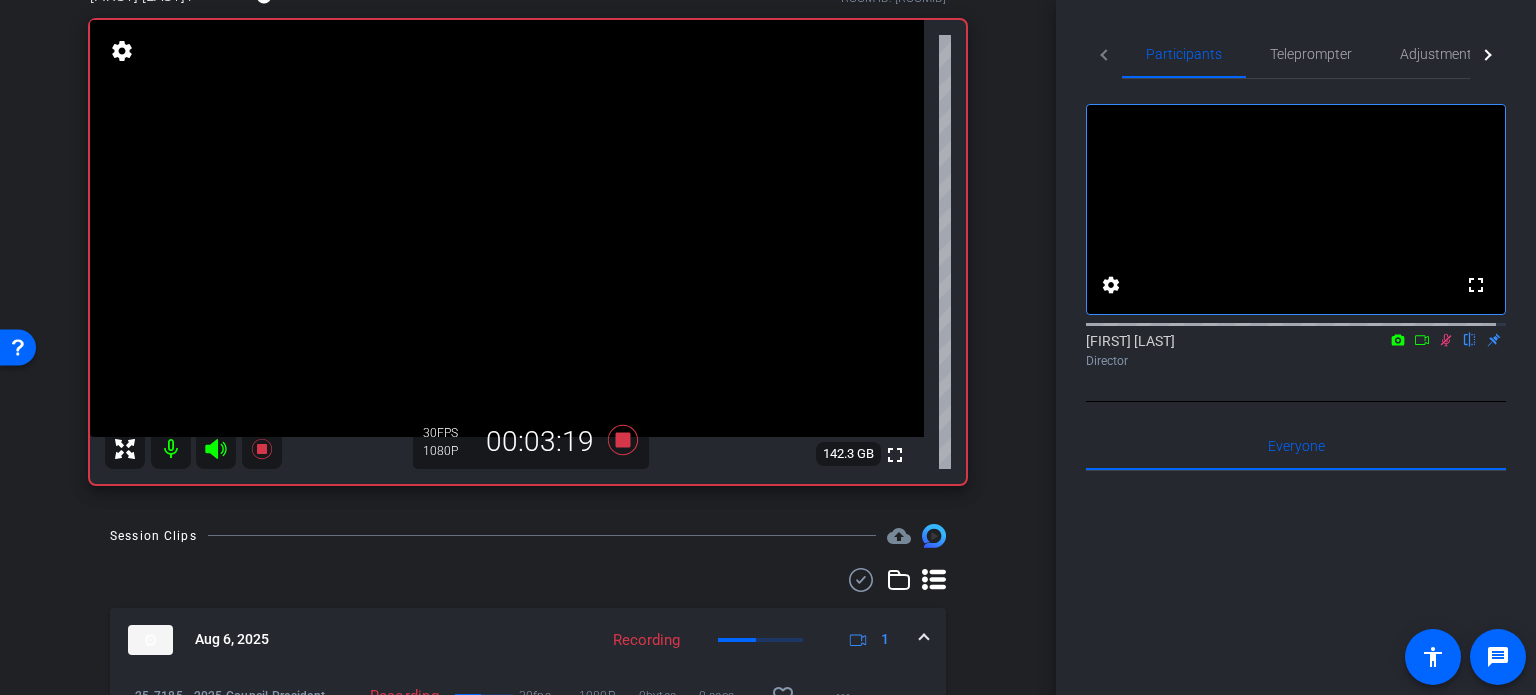 click 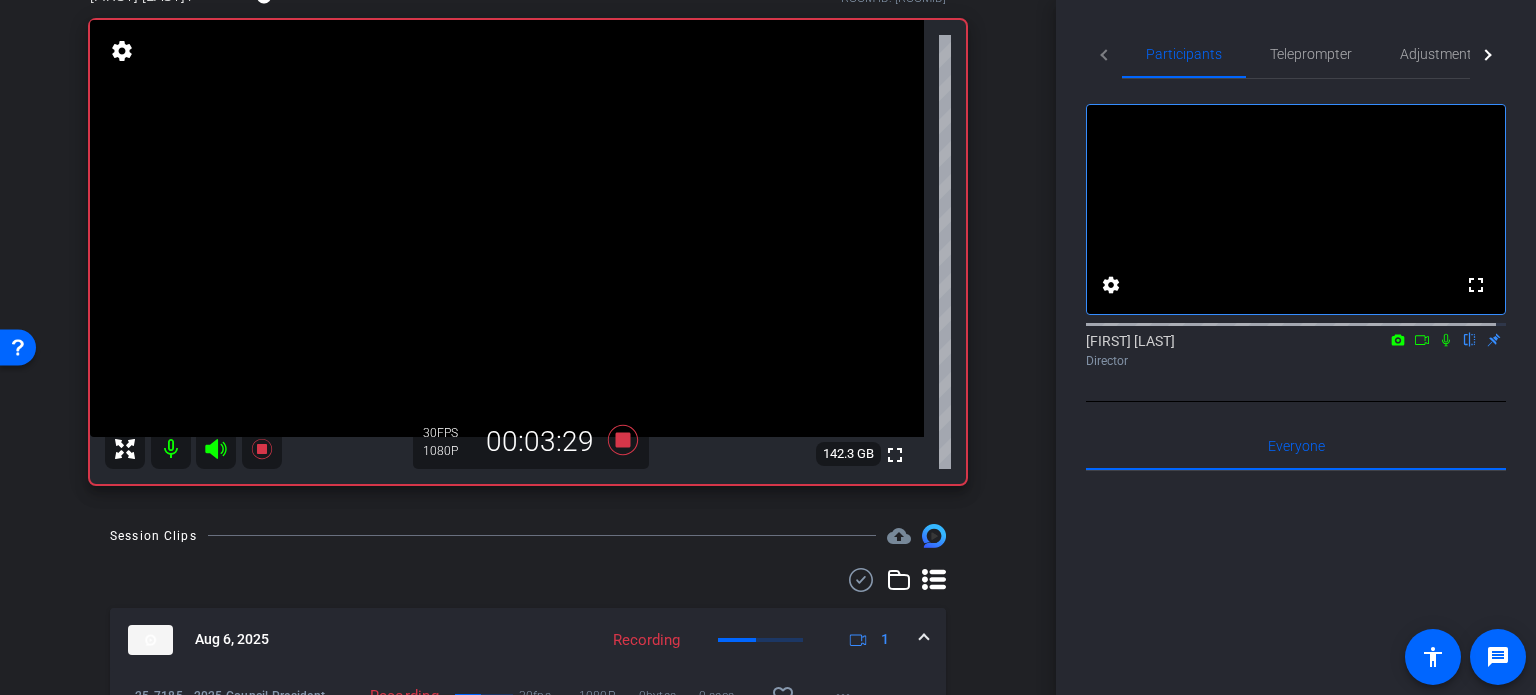 click 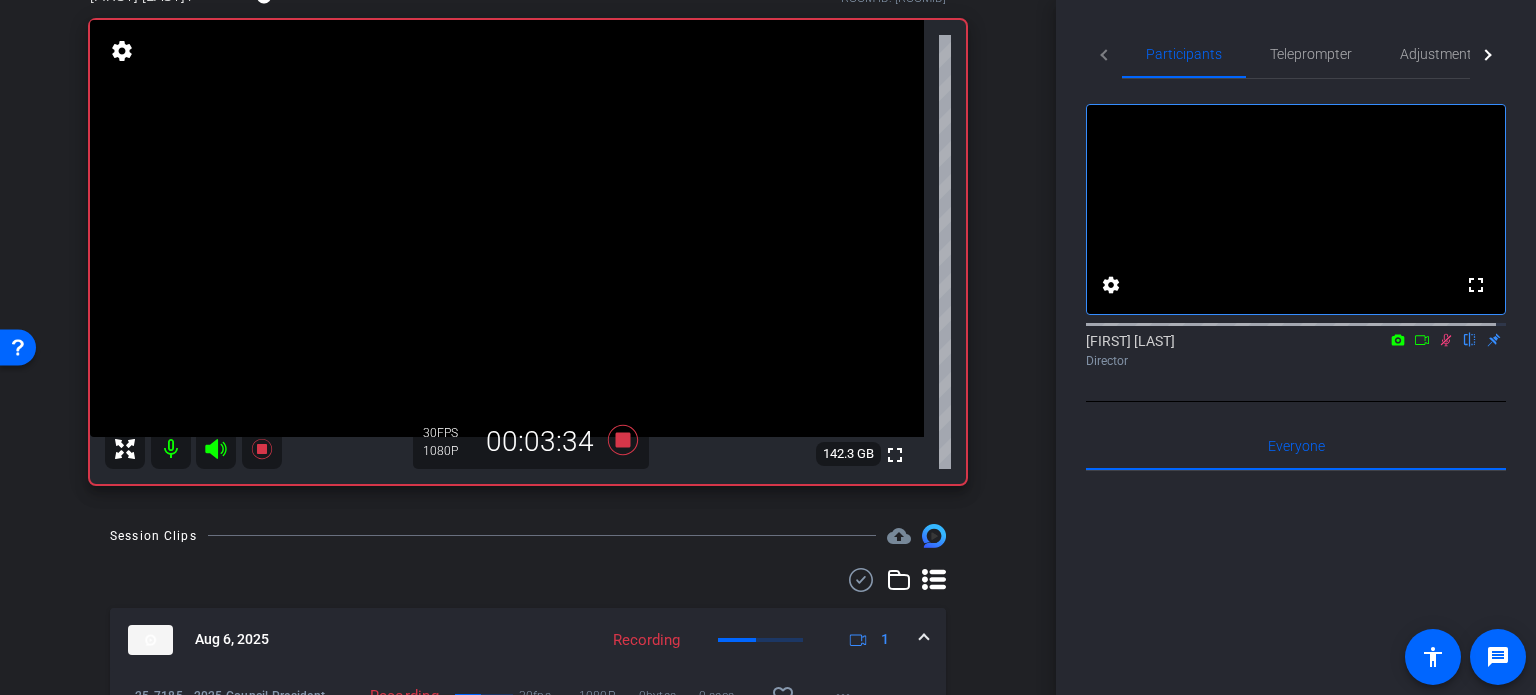 click 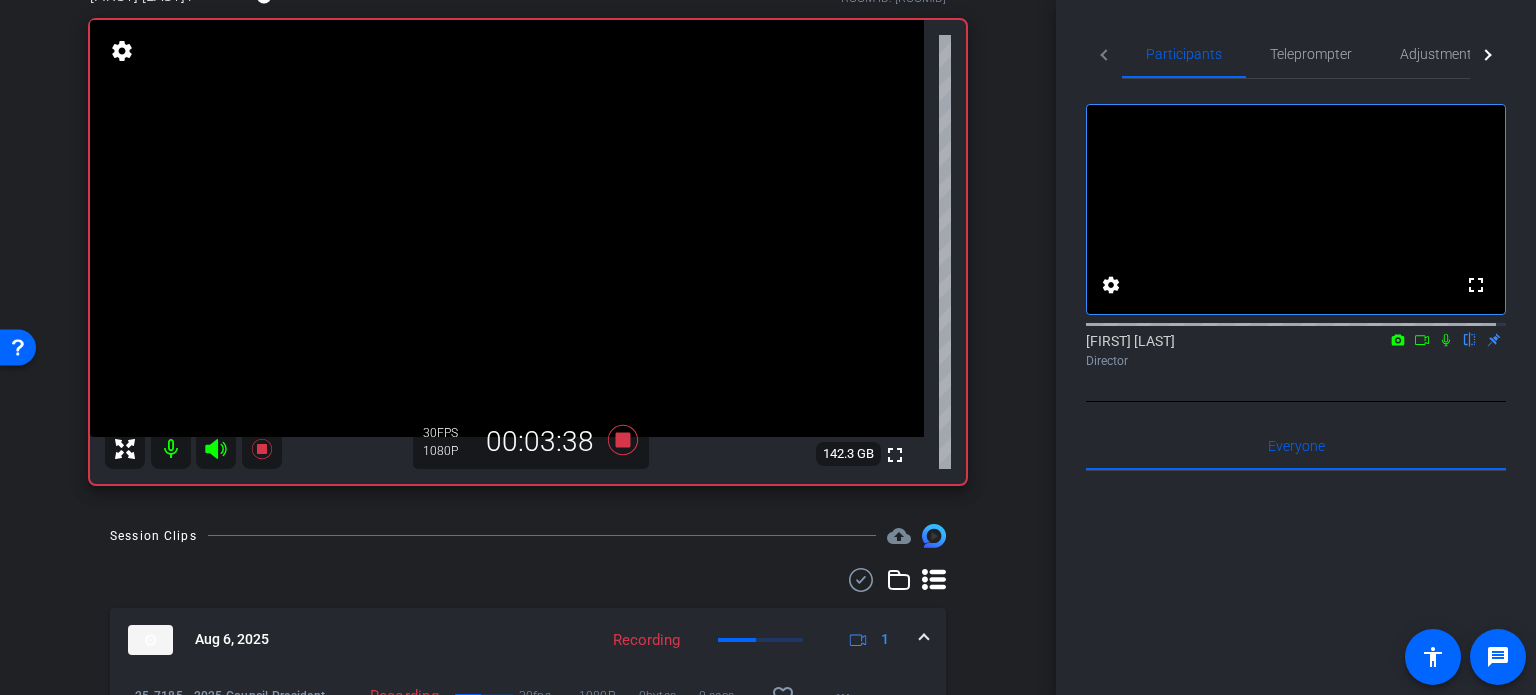 click 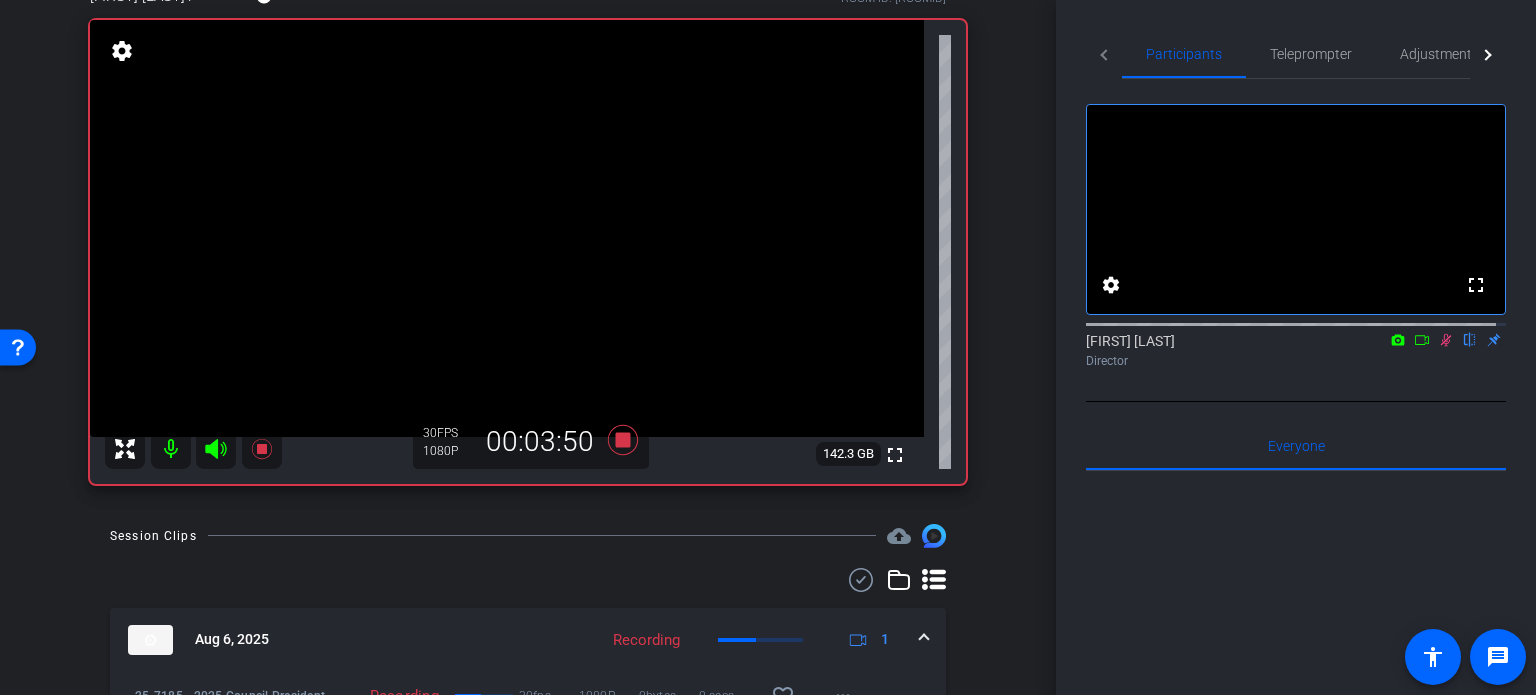 click 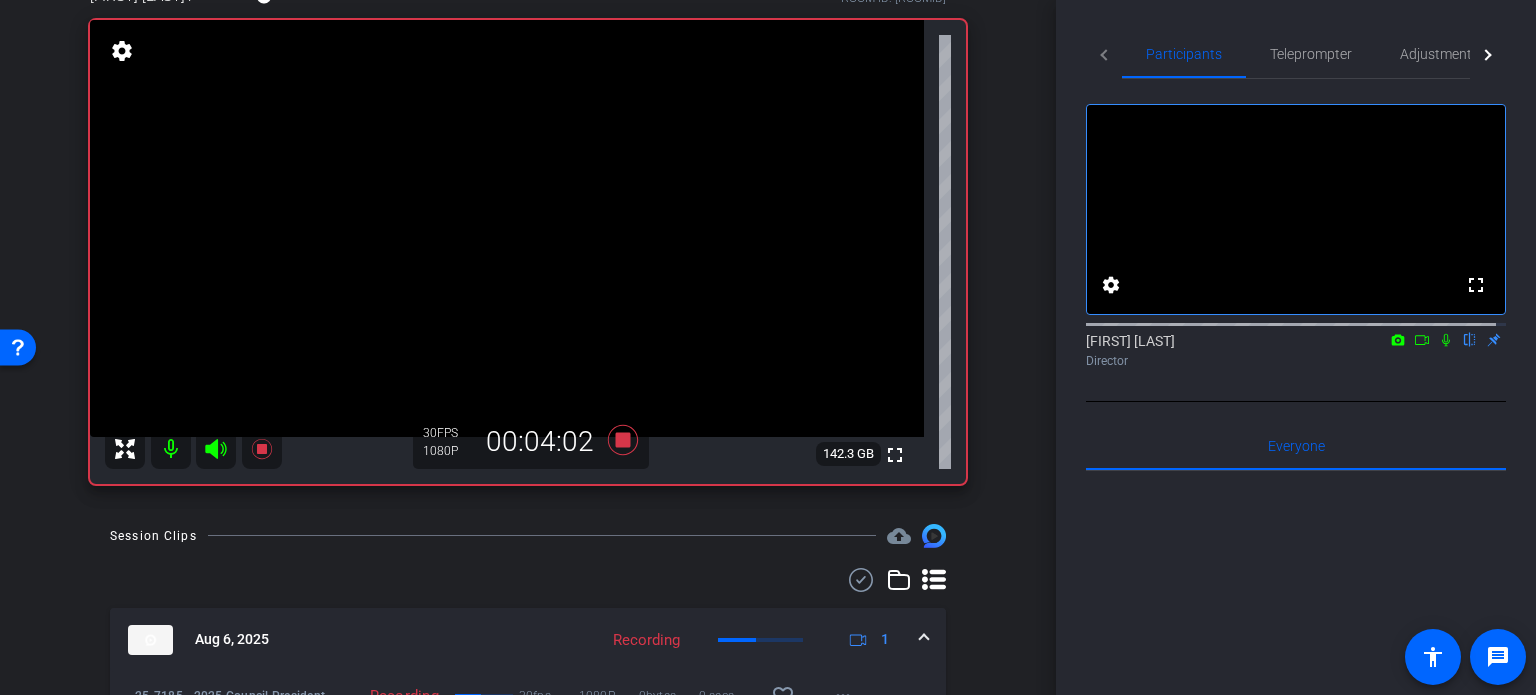 click 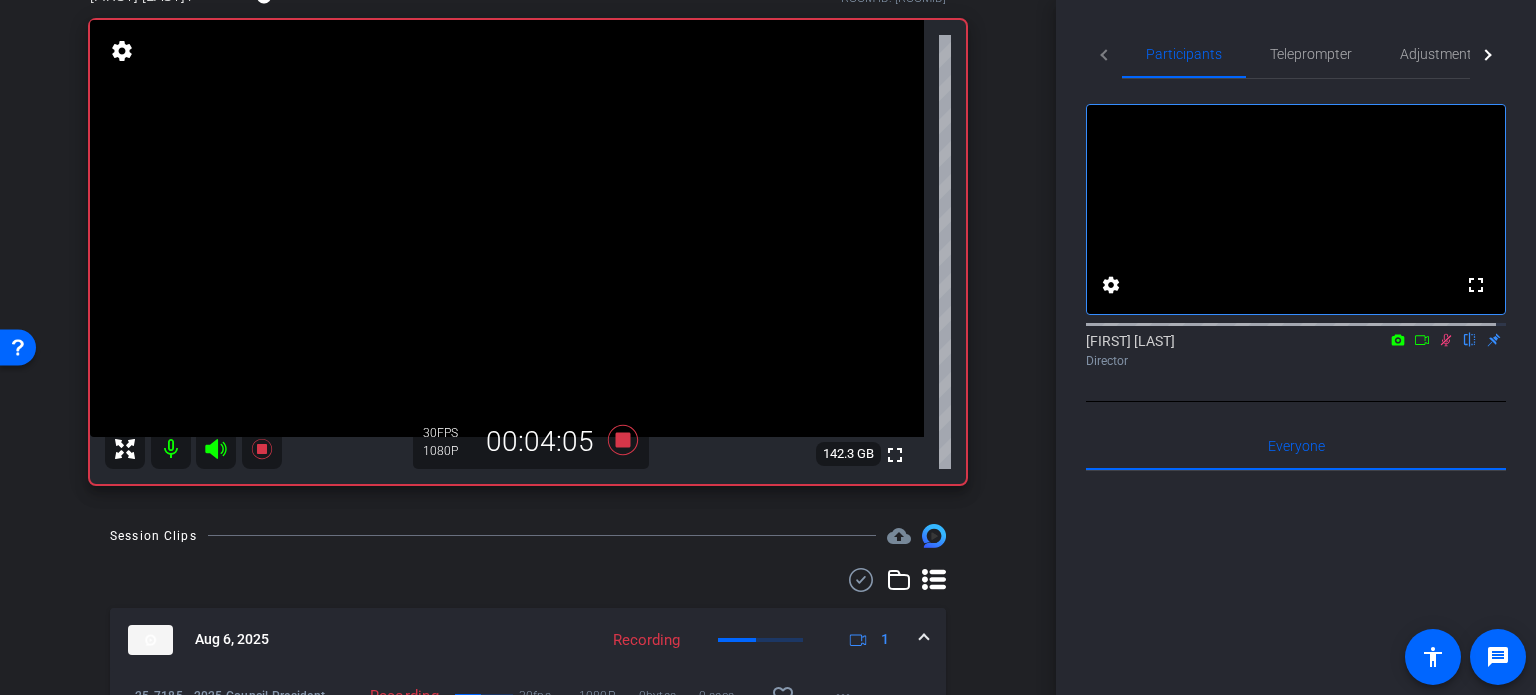 click 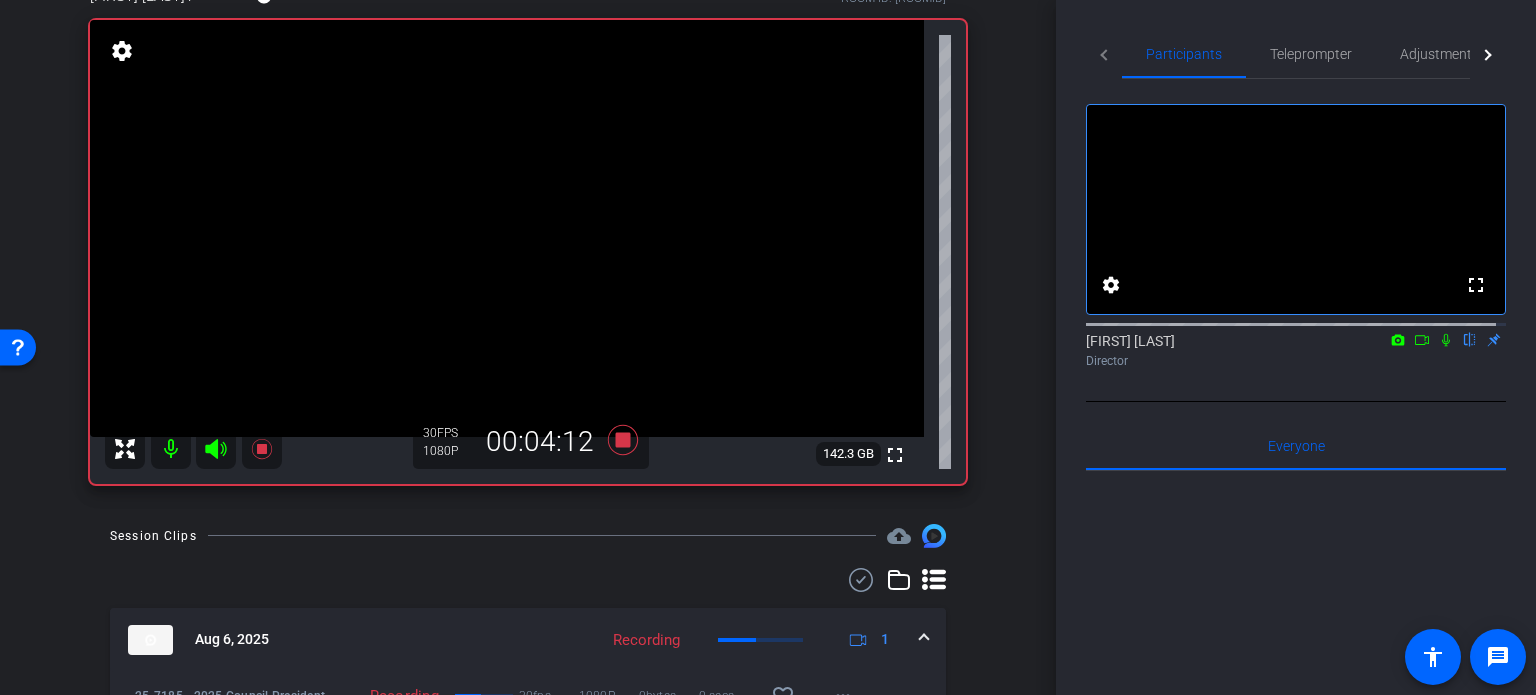 click 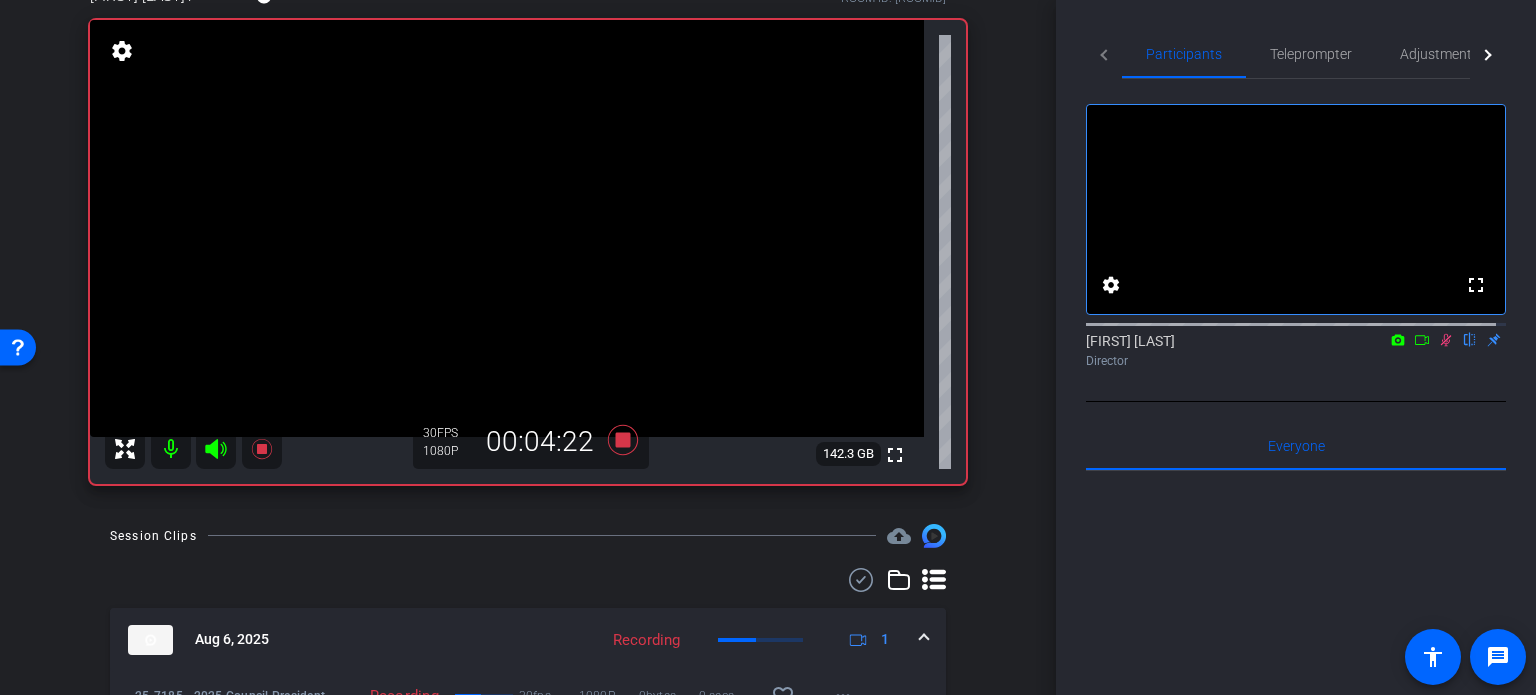 click 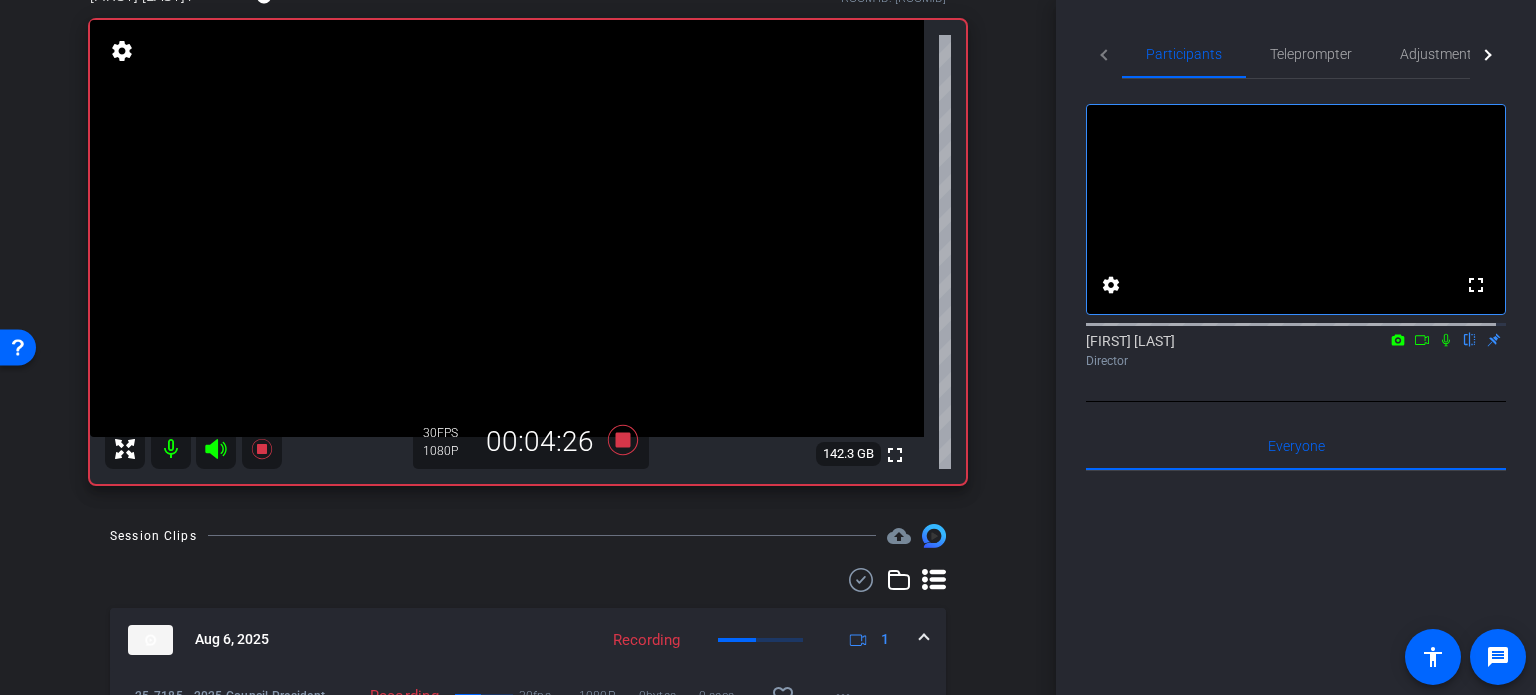 click 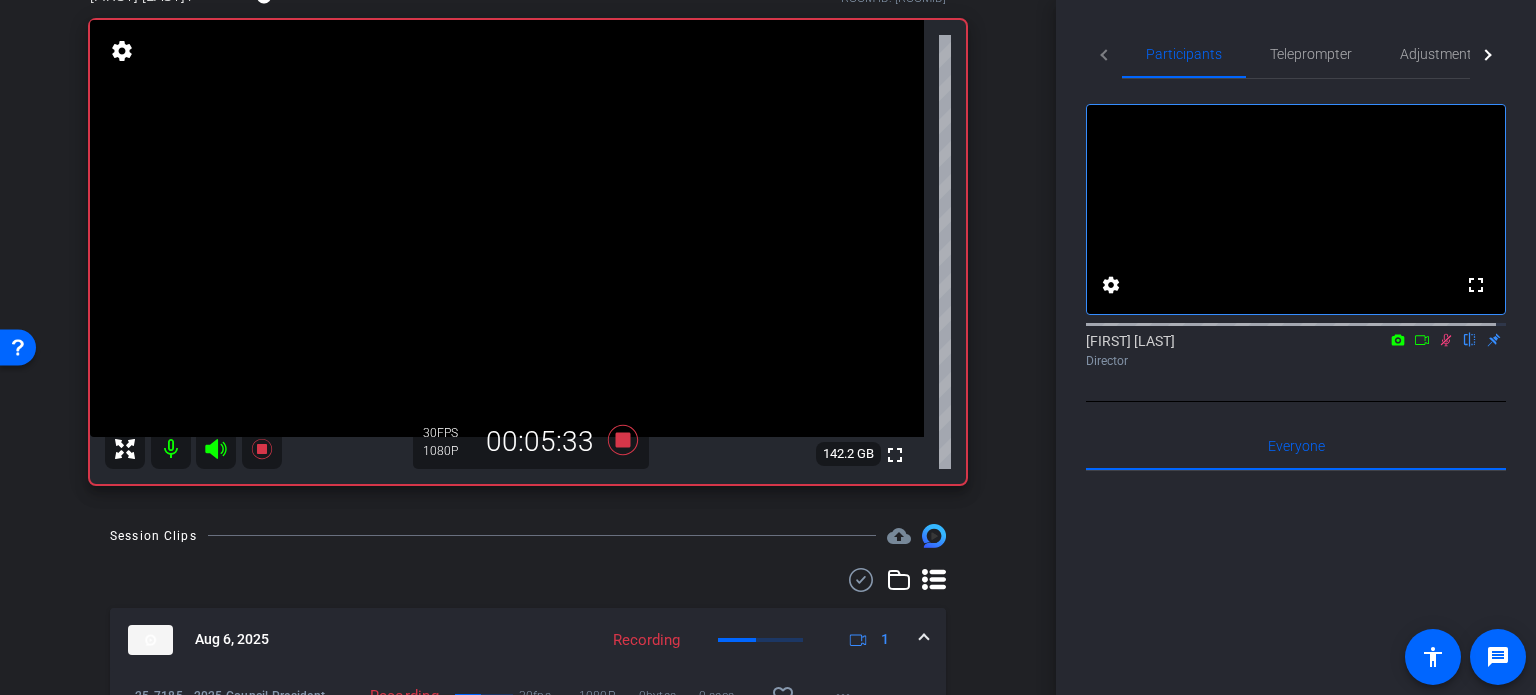 click 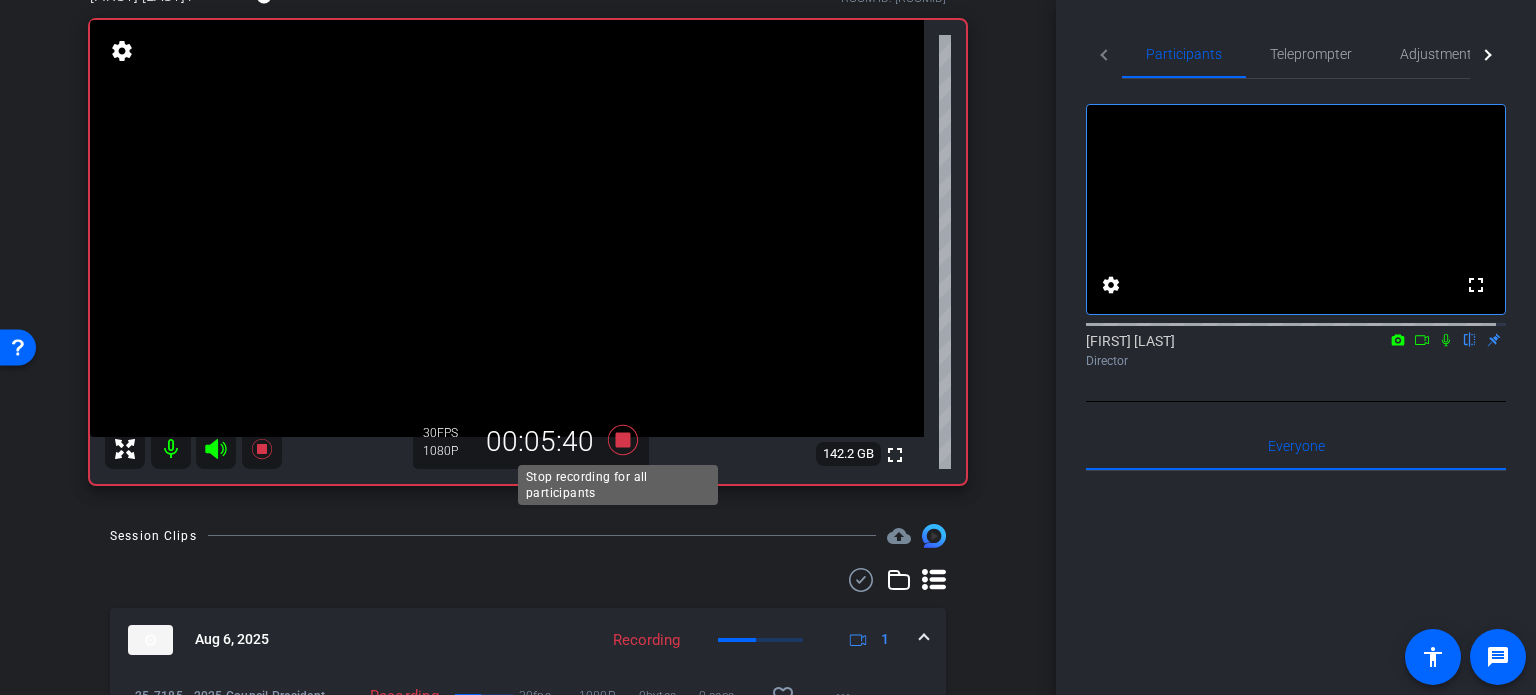 click 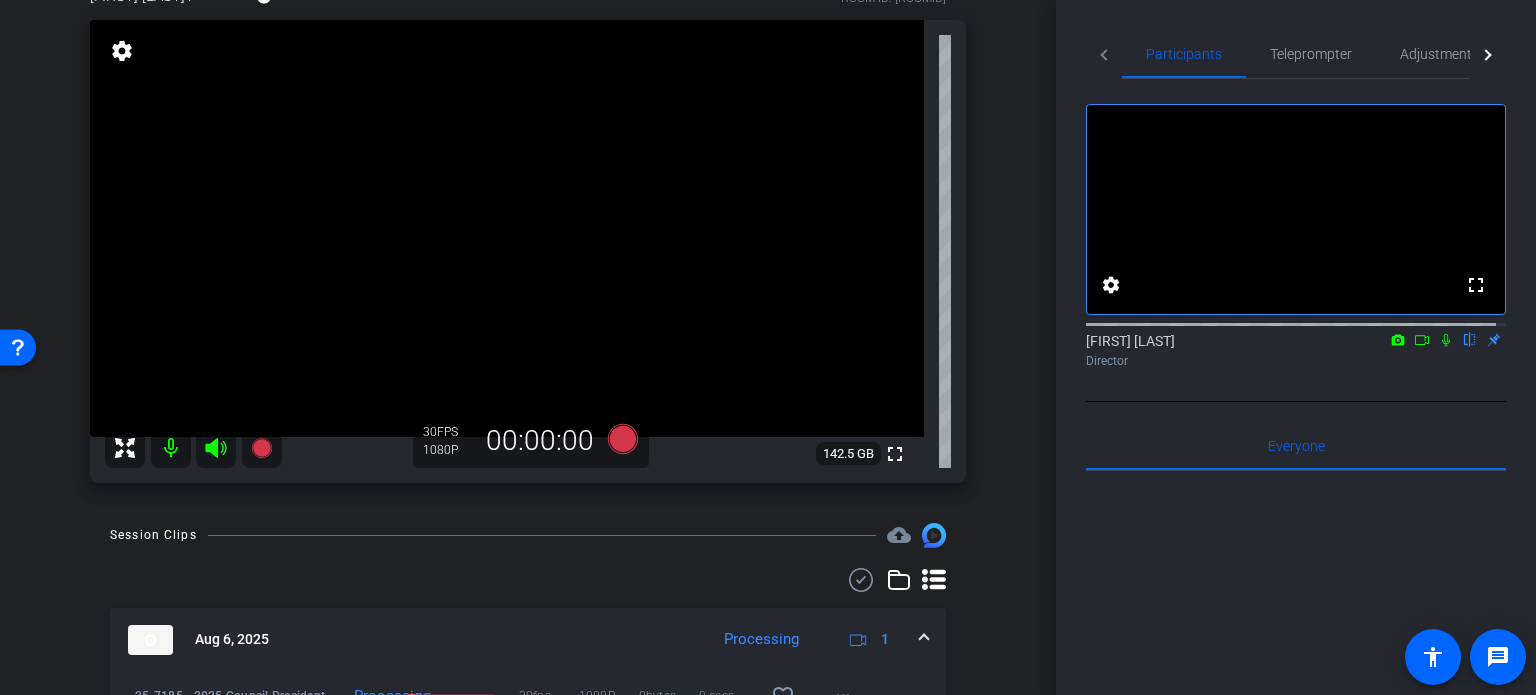 click on "Jon Williams
flip
Director" 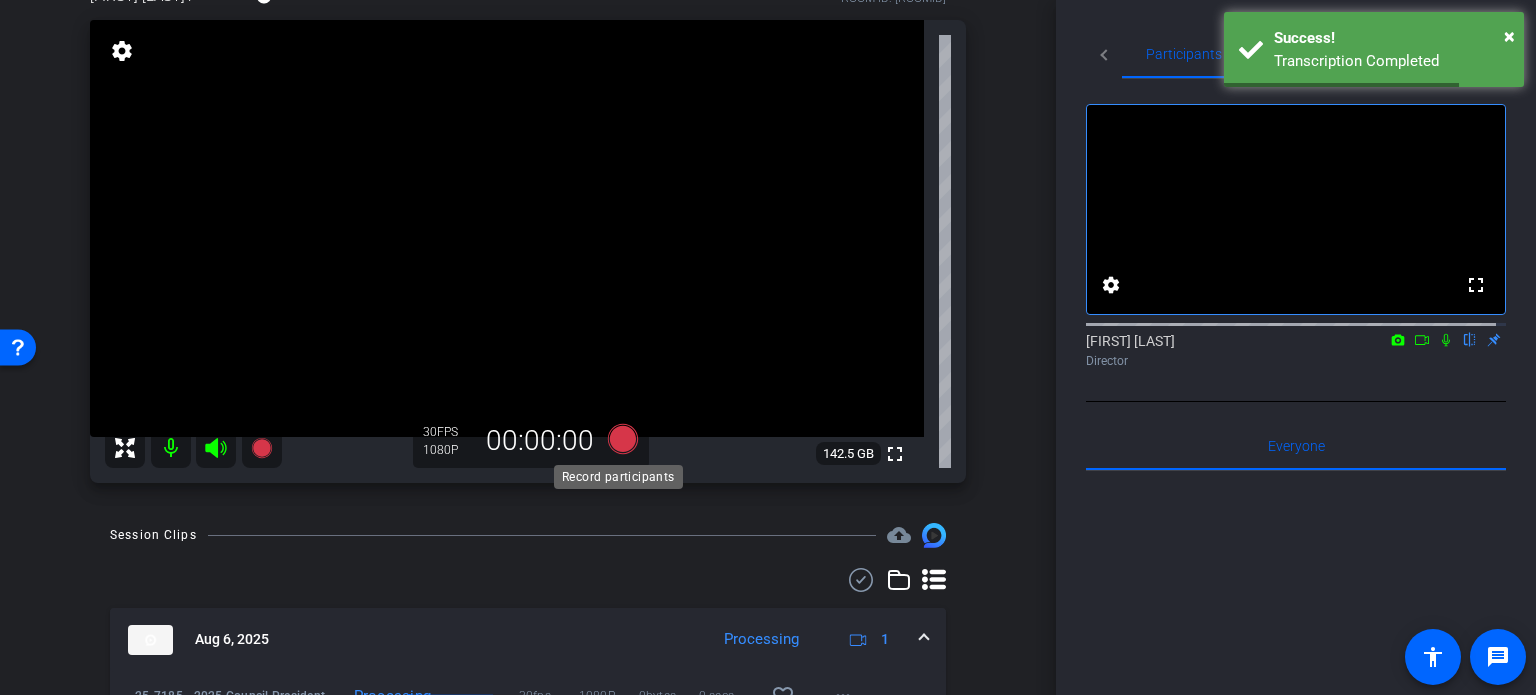 click 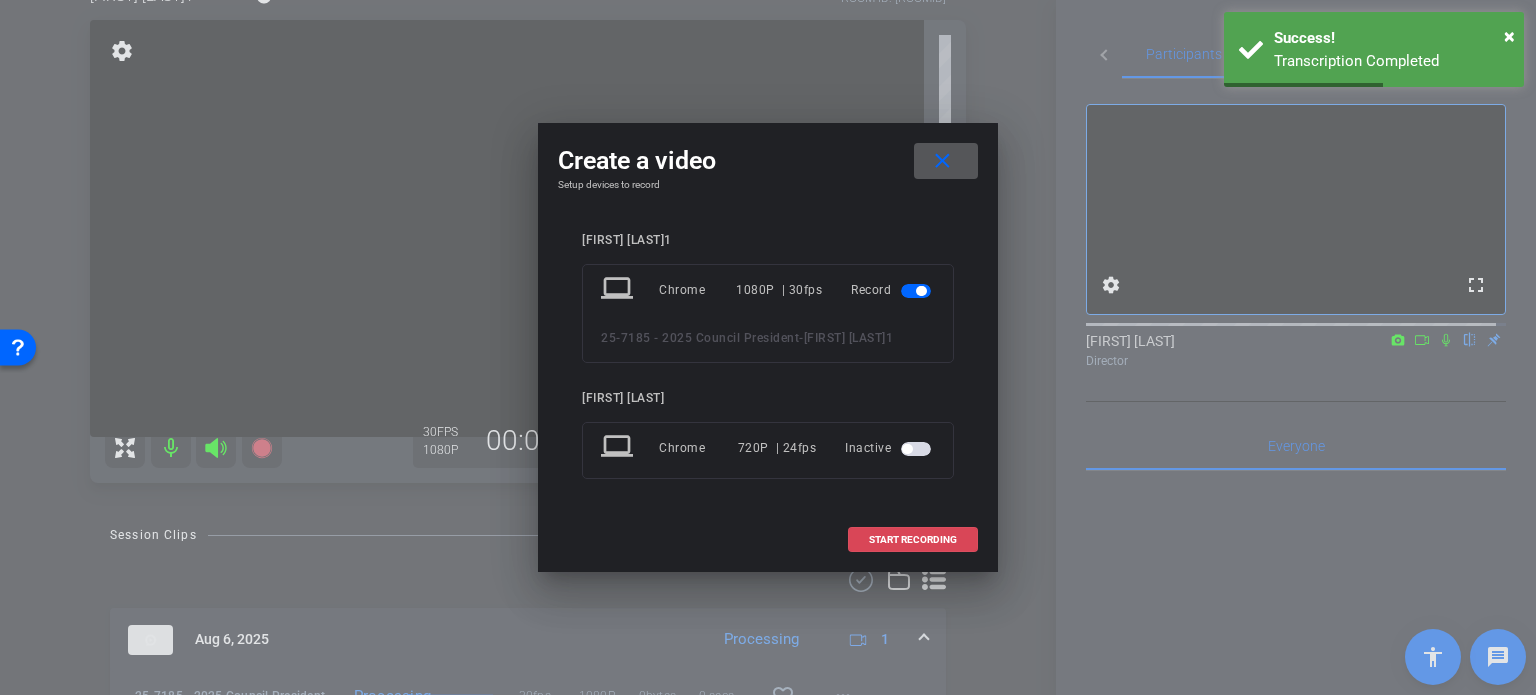 click on "START RECORDING" at bounding box center (913, 540) 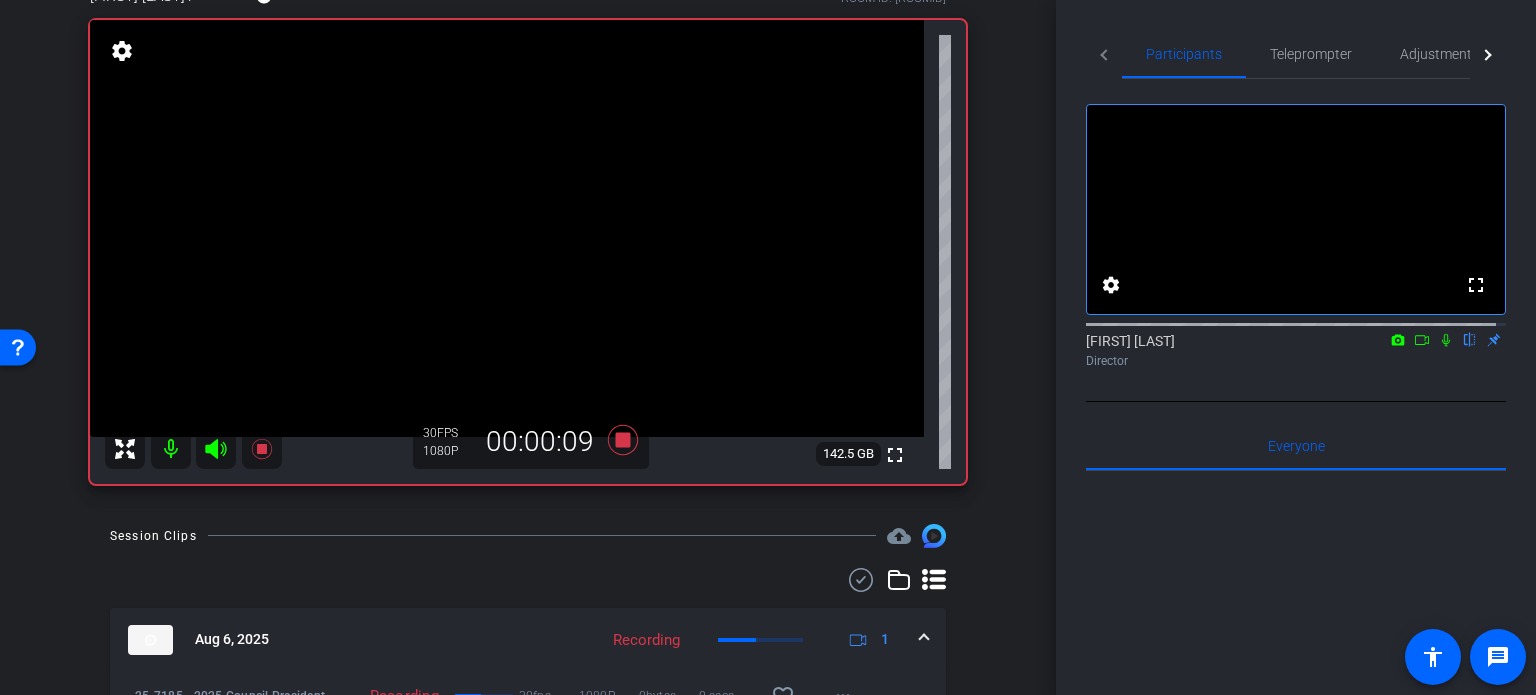drag, startPoint x: 1435, startPoint y: 358, endPoint x: 1442, endPoint y: 337, distance: 22.135944 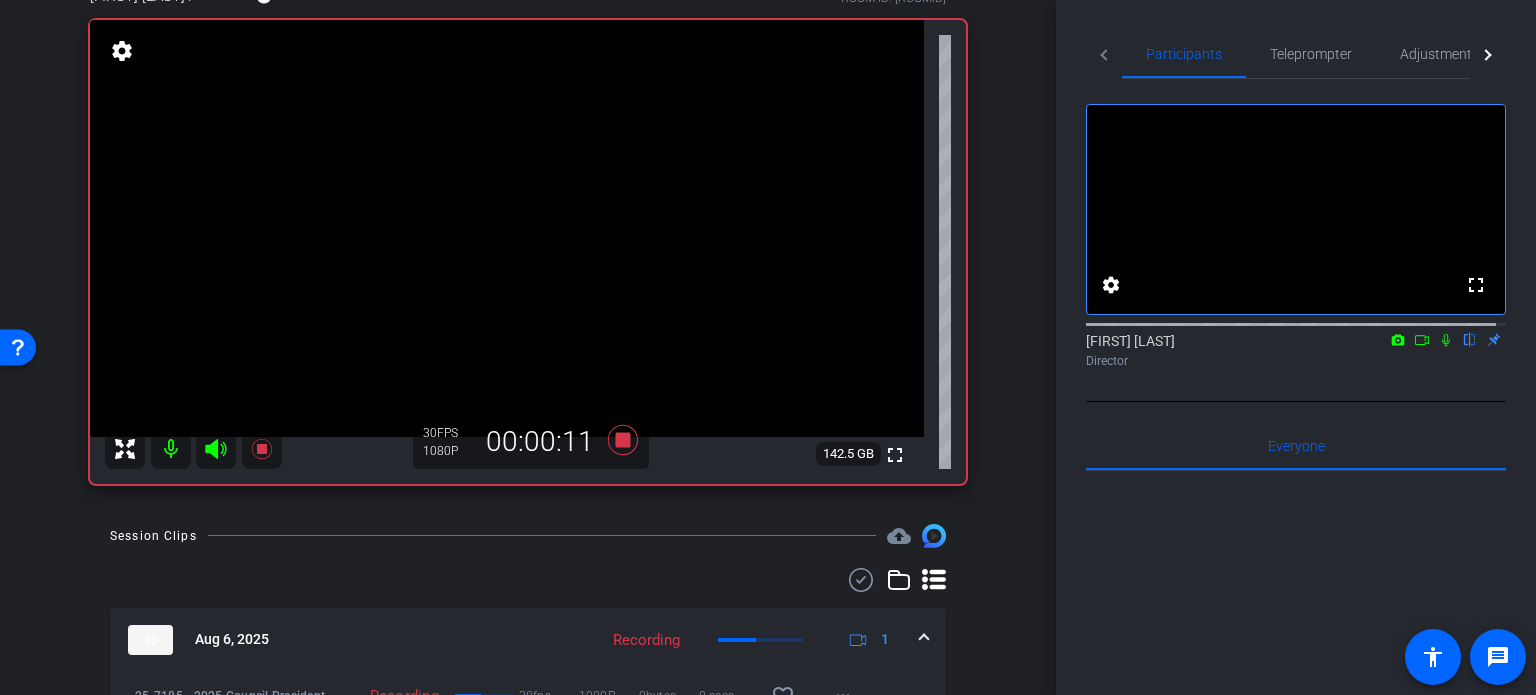 click 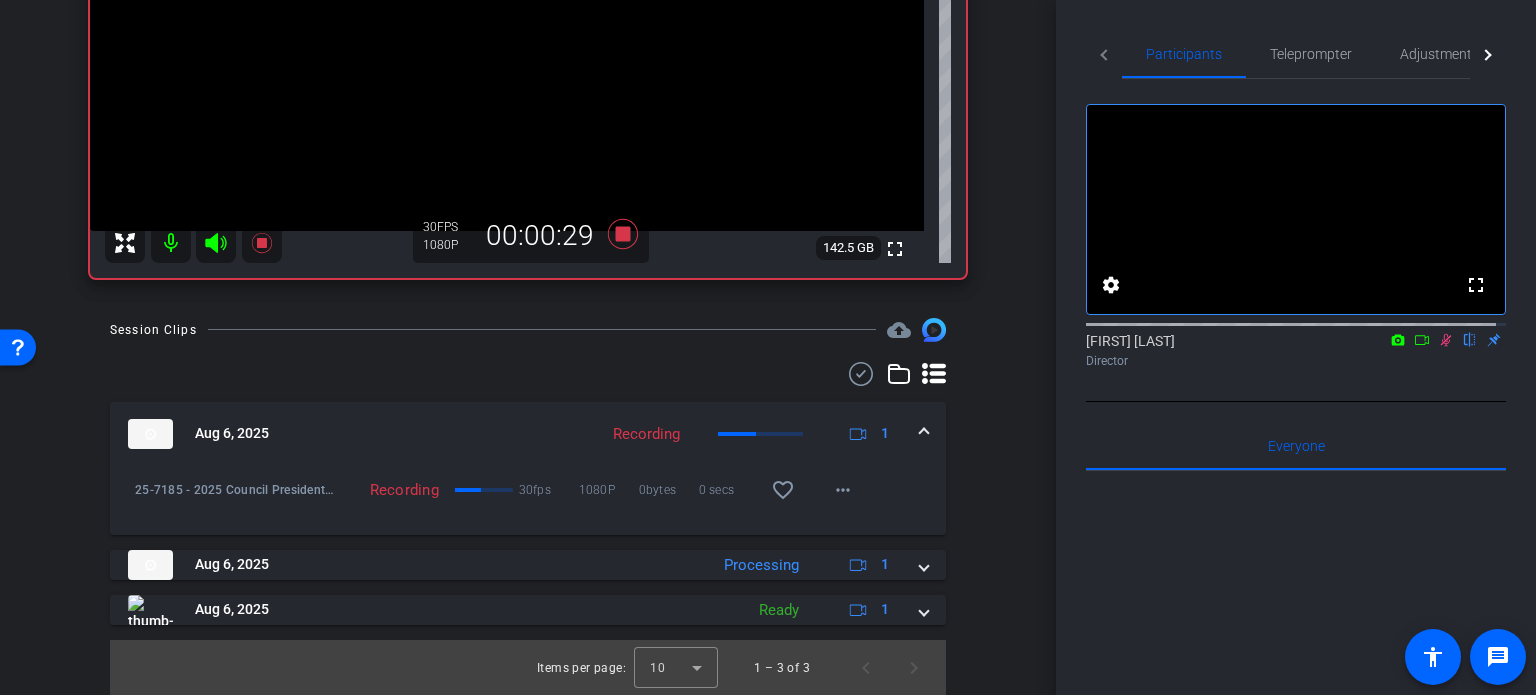 scroll, scrollTop: 128, scrollLeft: 0, axis: vertical 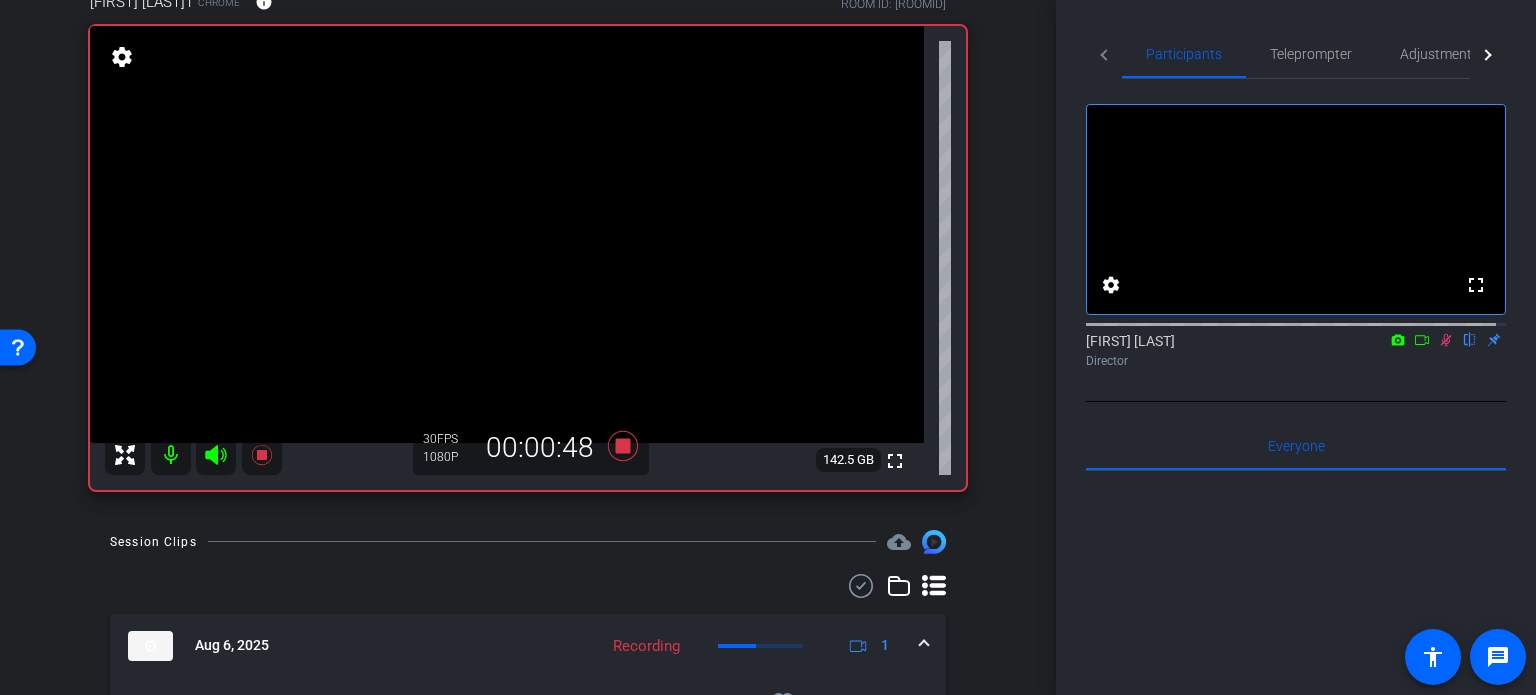 click 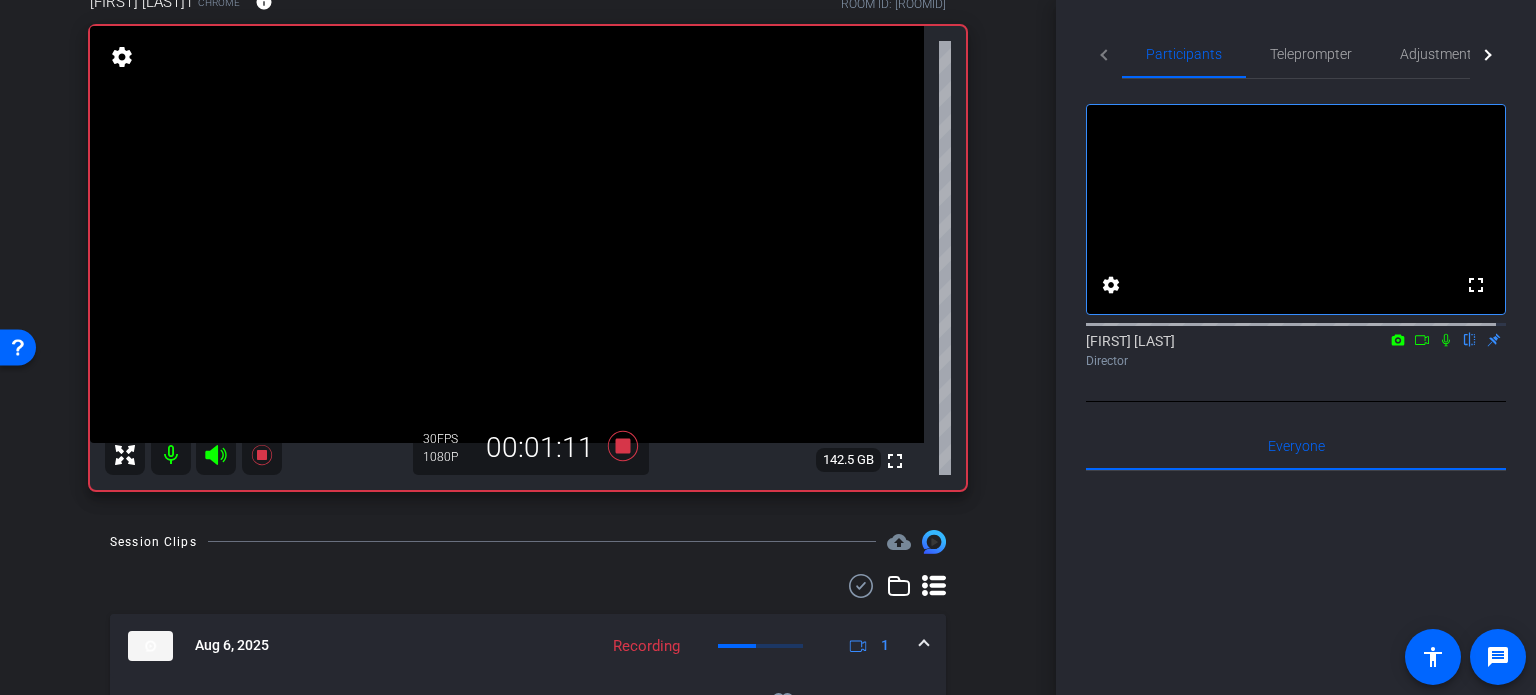 click 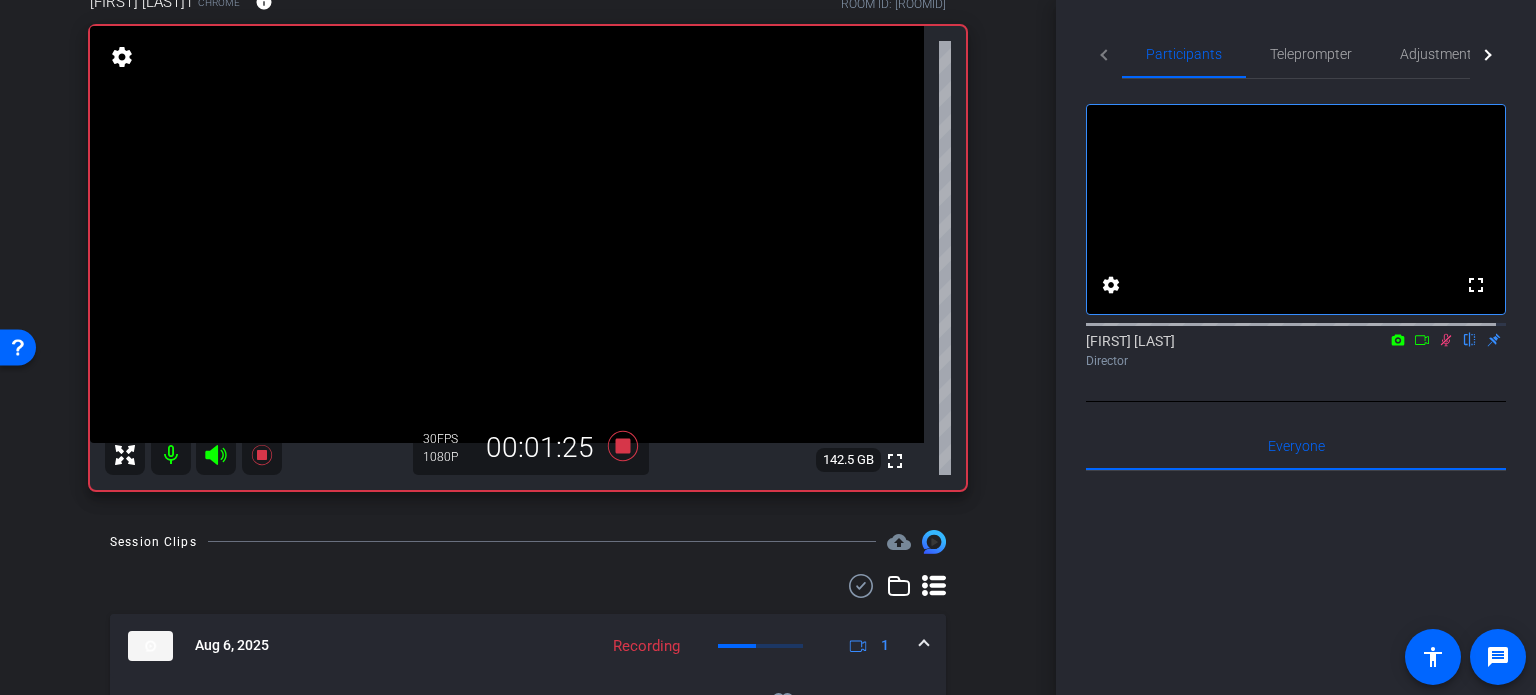 click 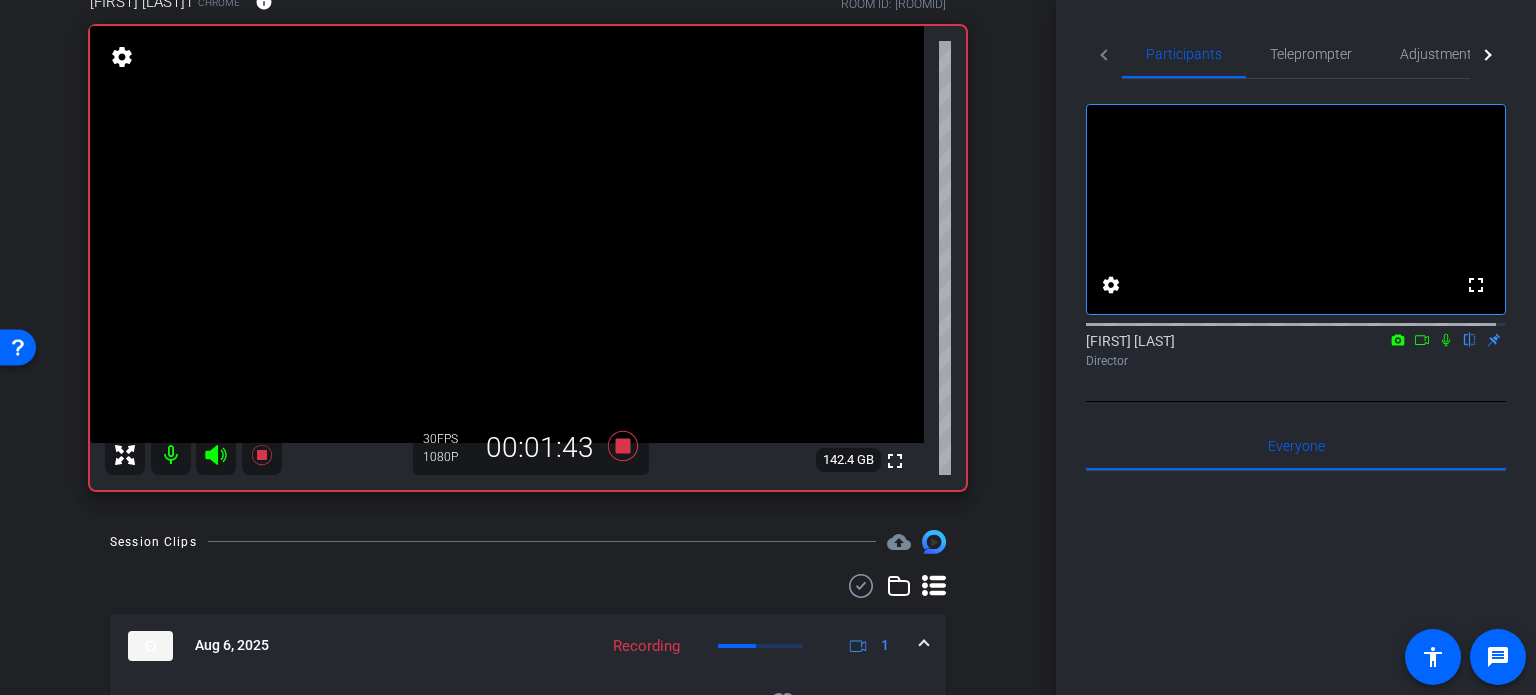 click 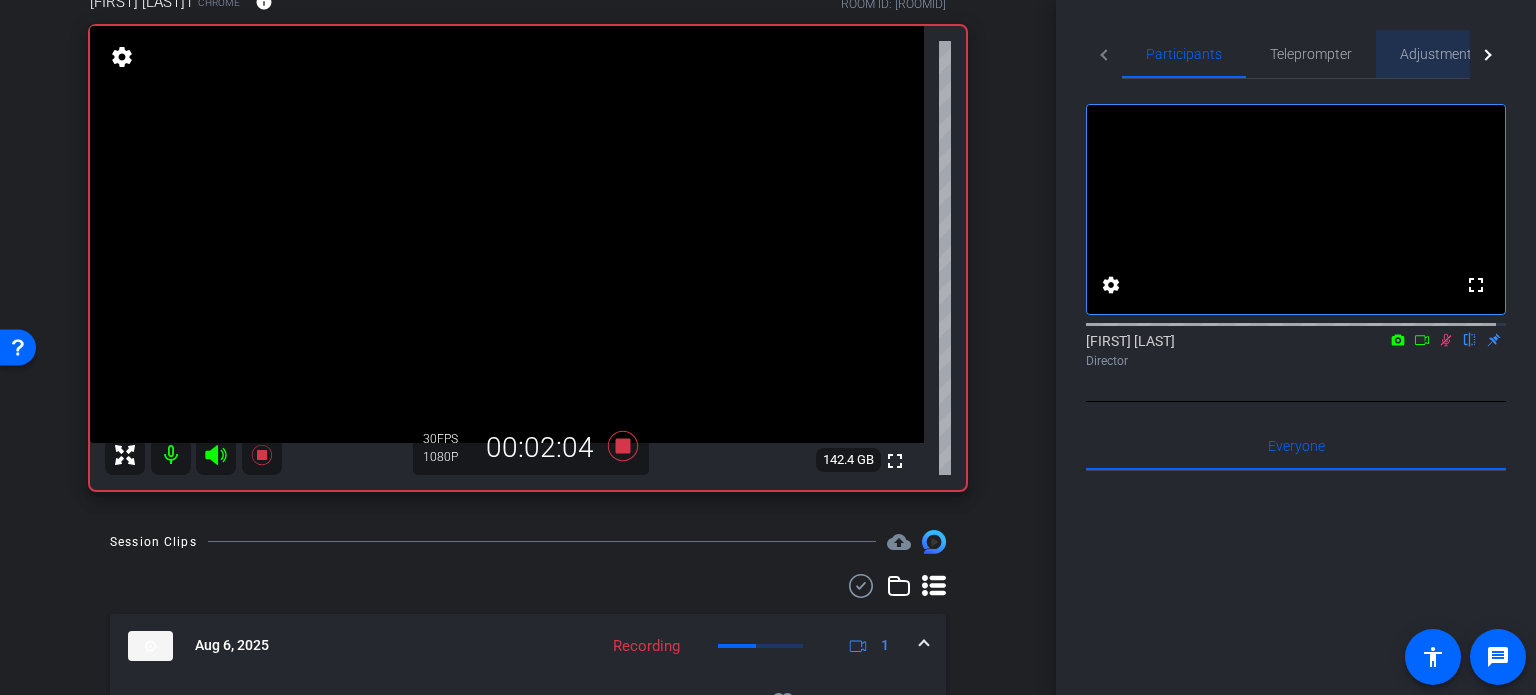 click on "Adjustments" at bounding box center [1439, 54] 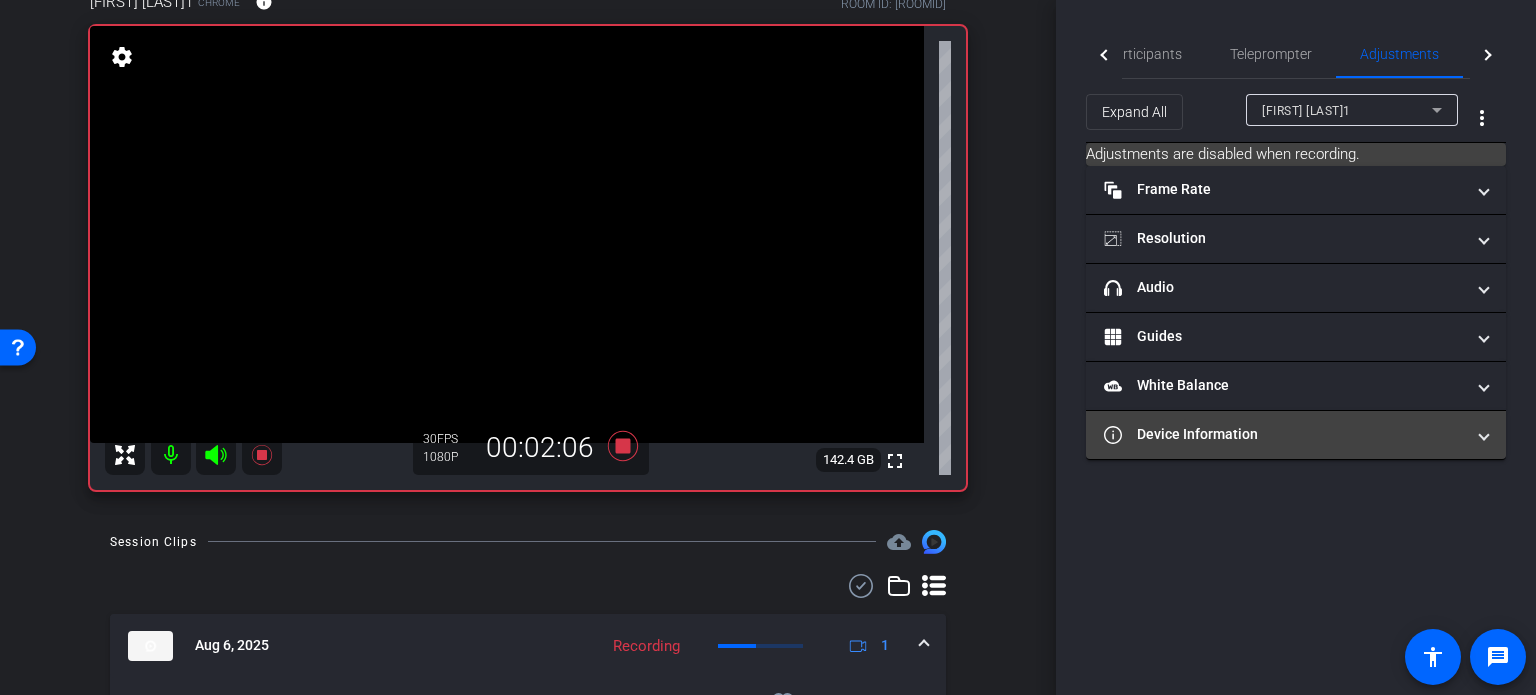 click on "Device Information" at bounding box center [1284, 434] 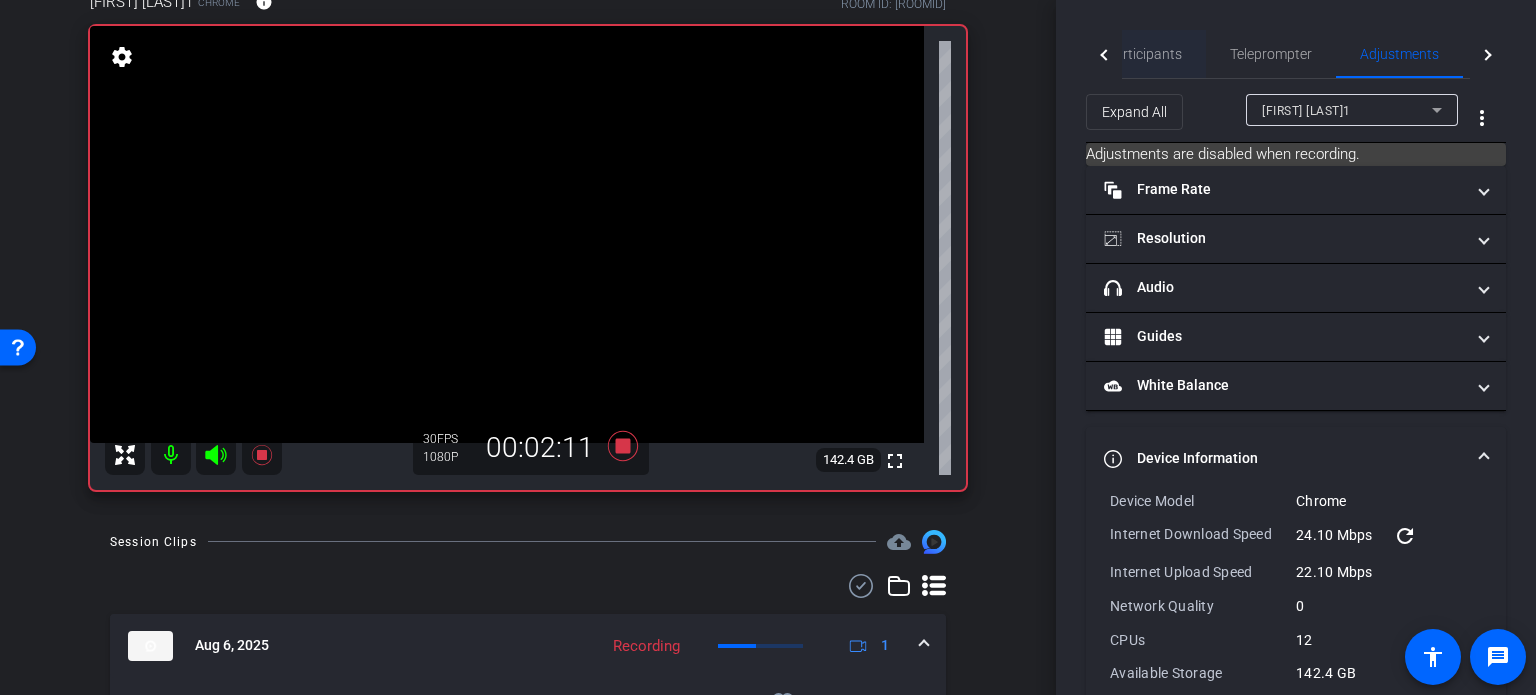 click on "Participants" at bounding box center (1144, 54) 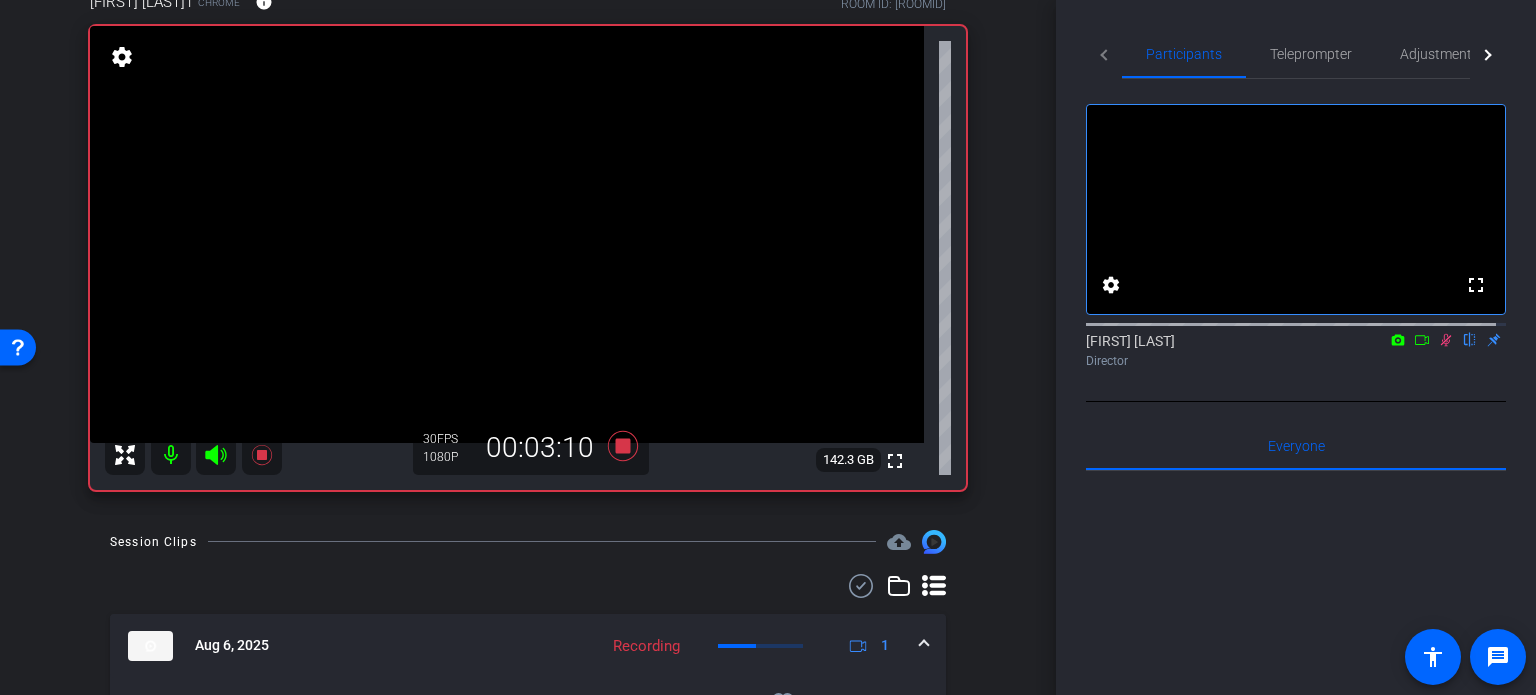 click 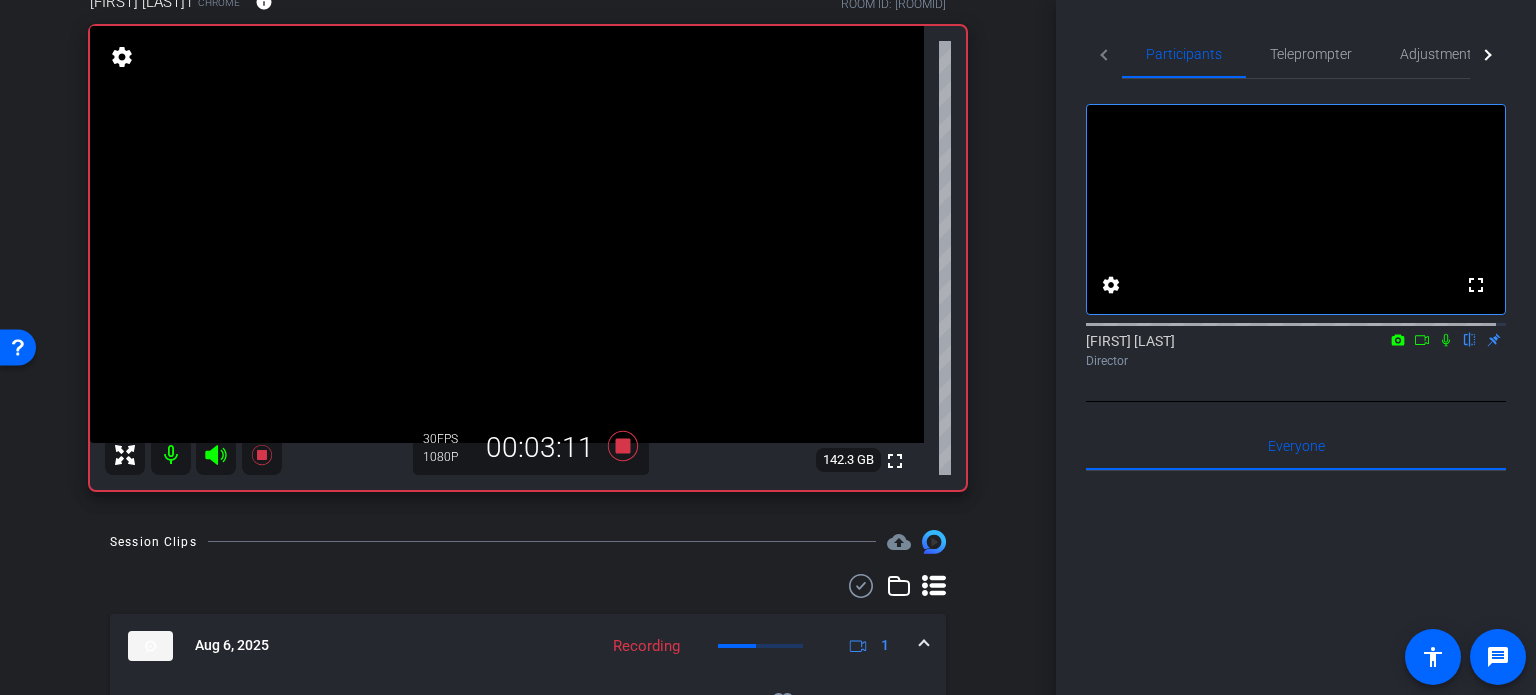 click 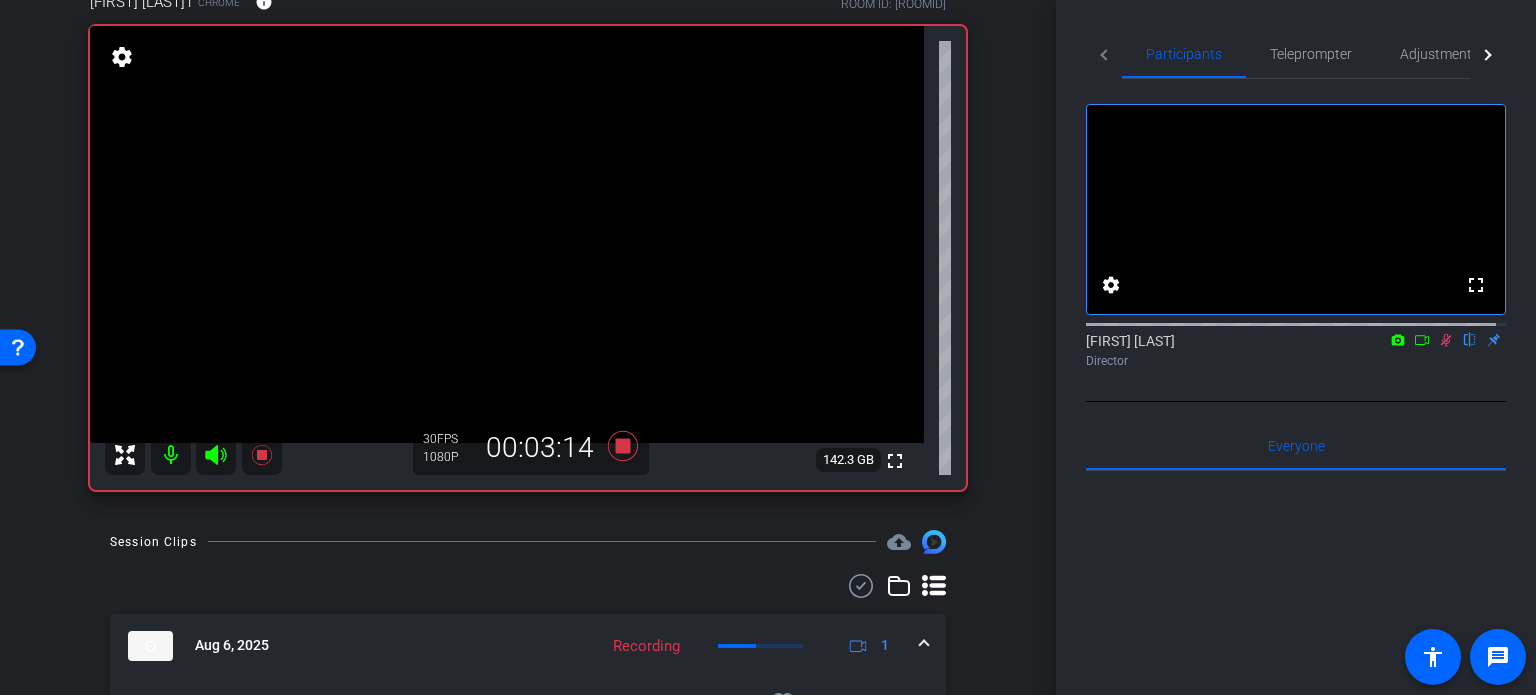 click 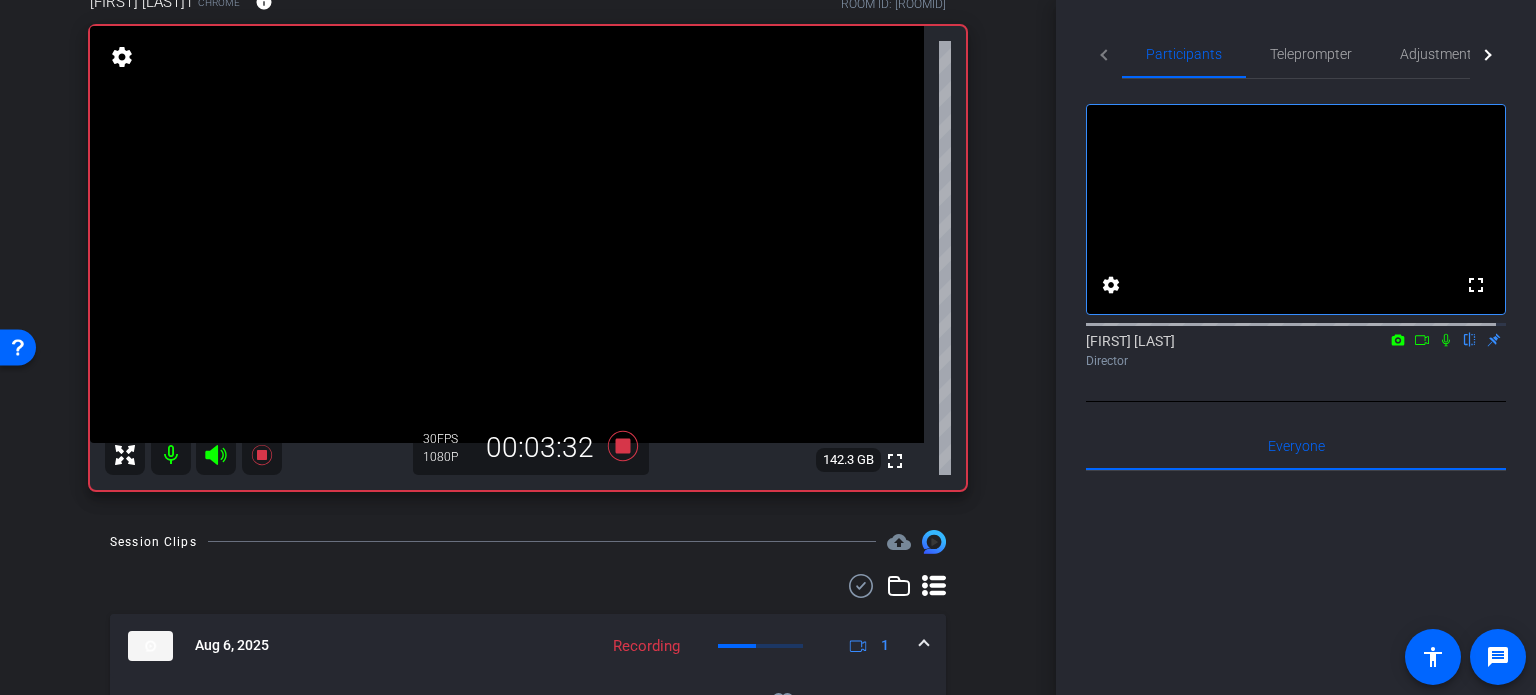 click 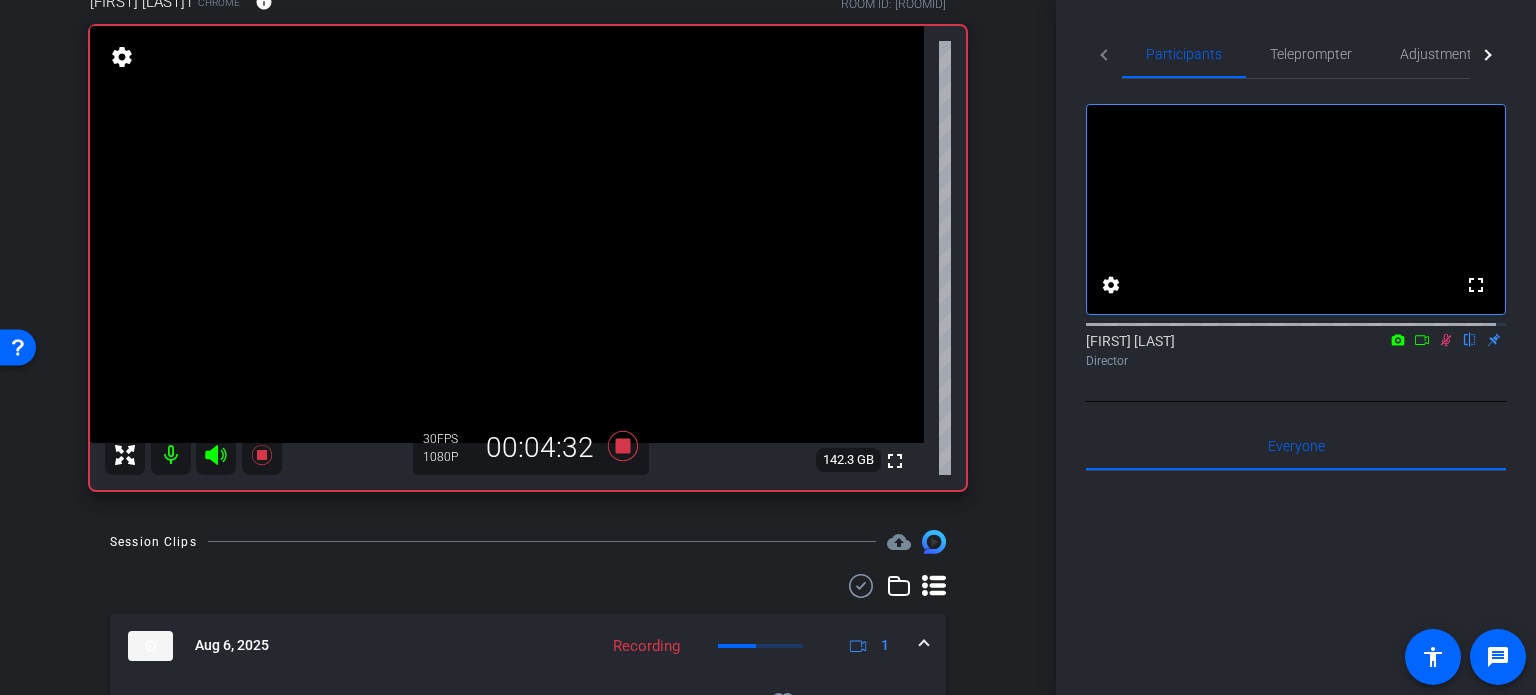 click 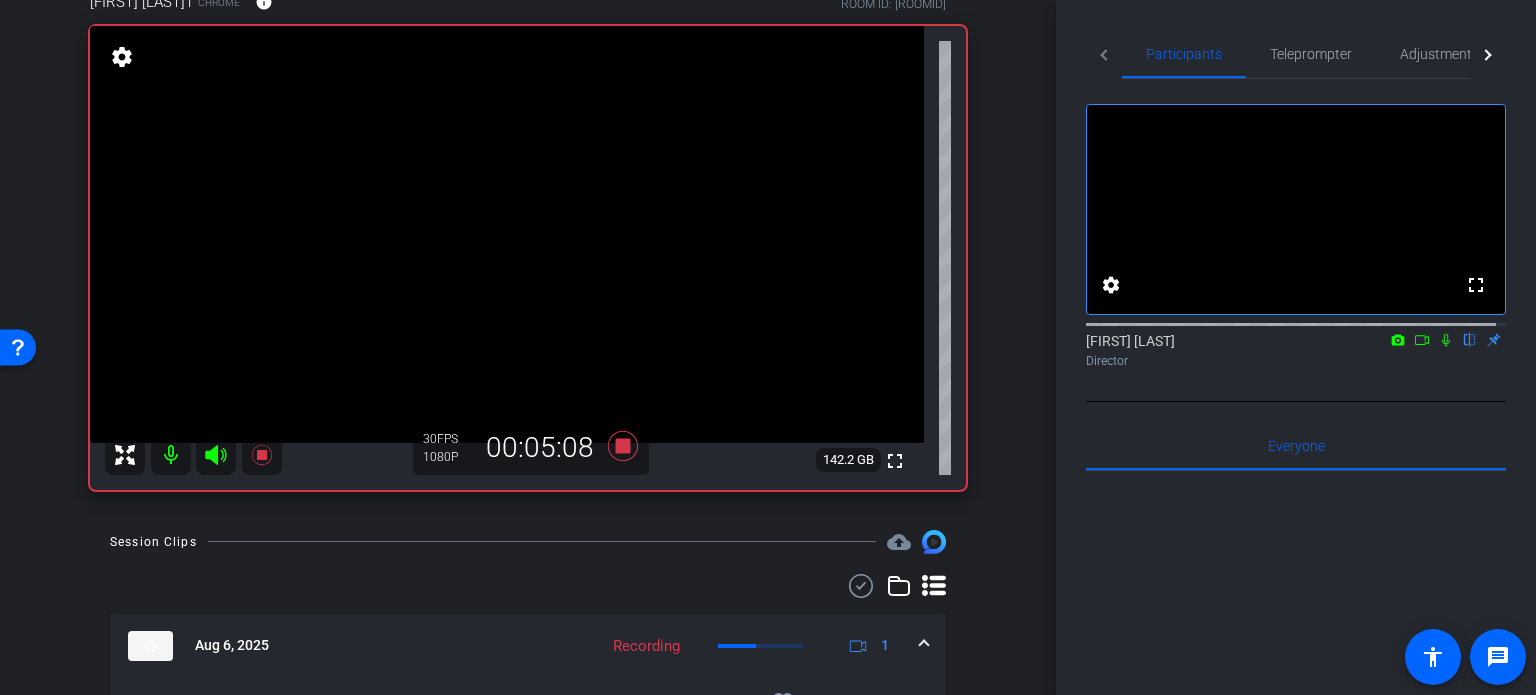 click 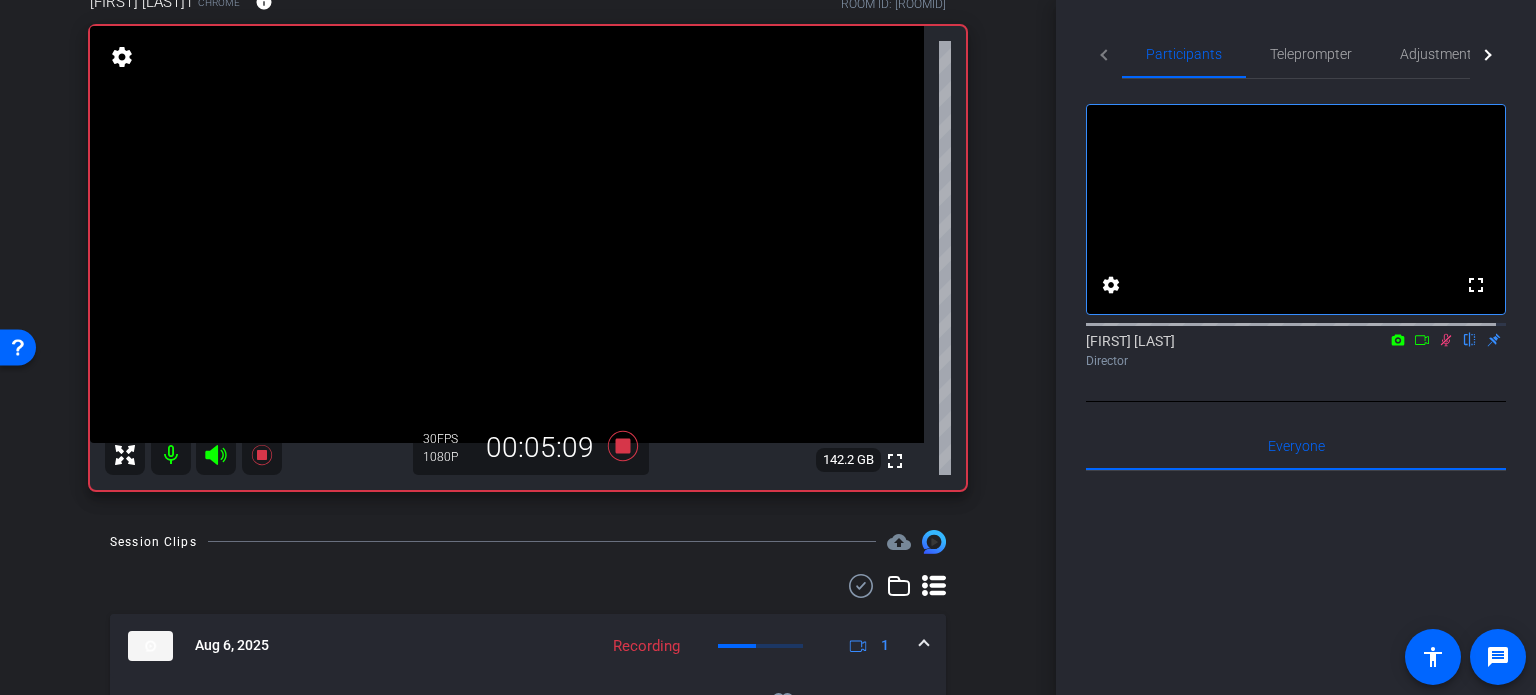 click 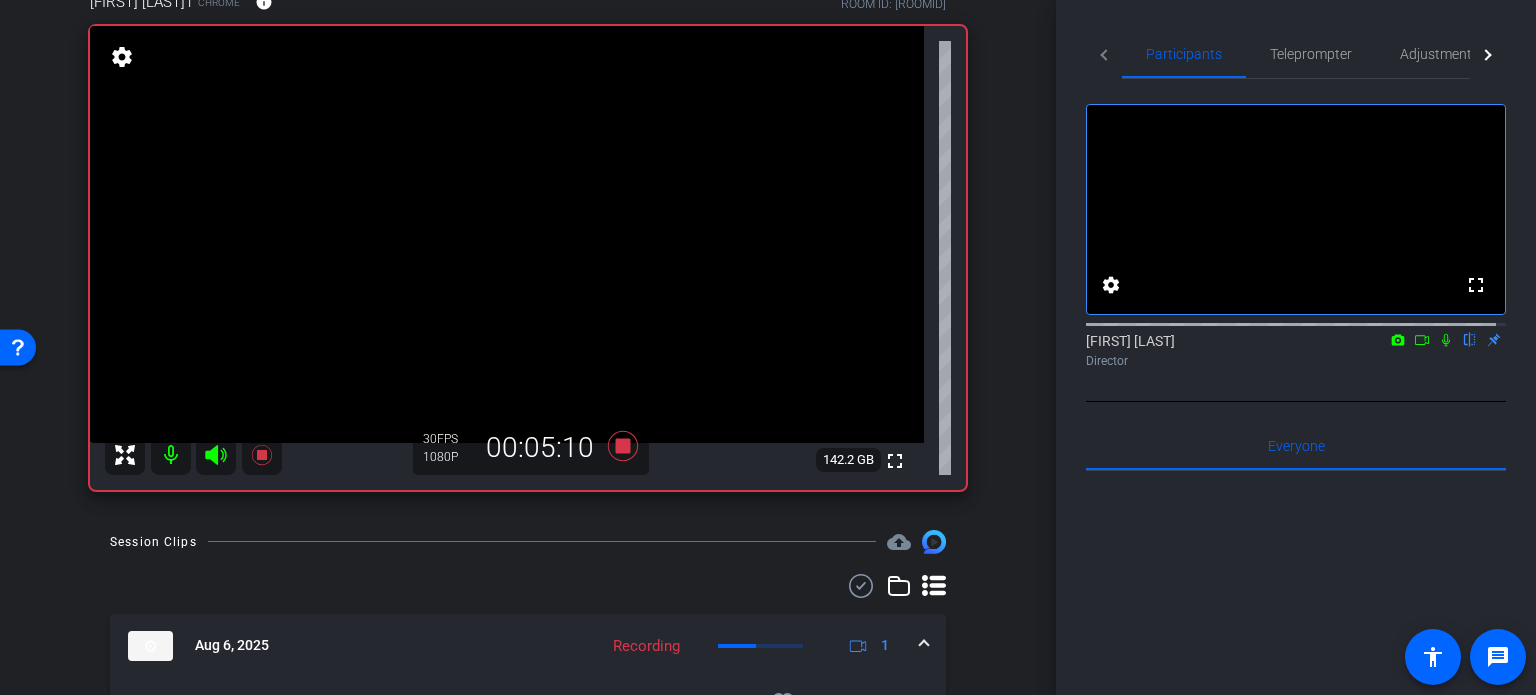 click 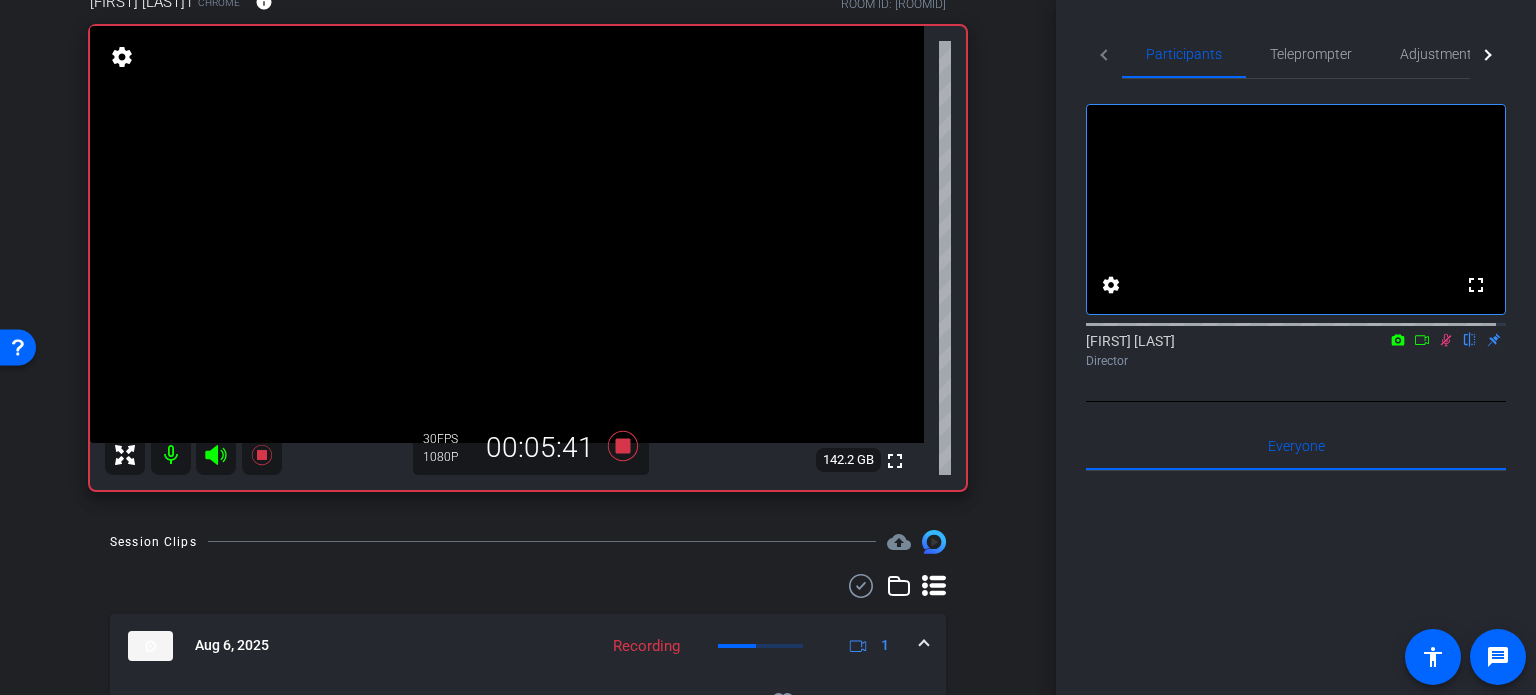 click 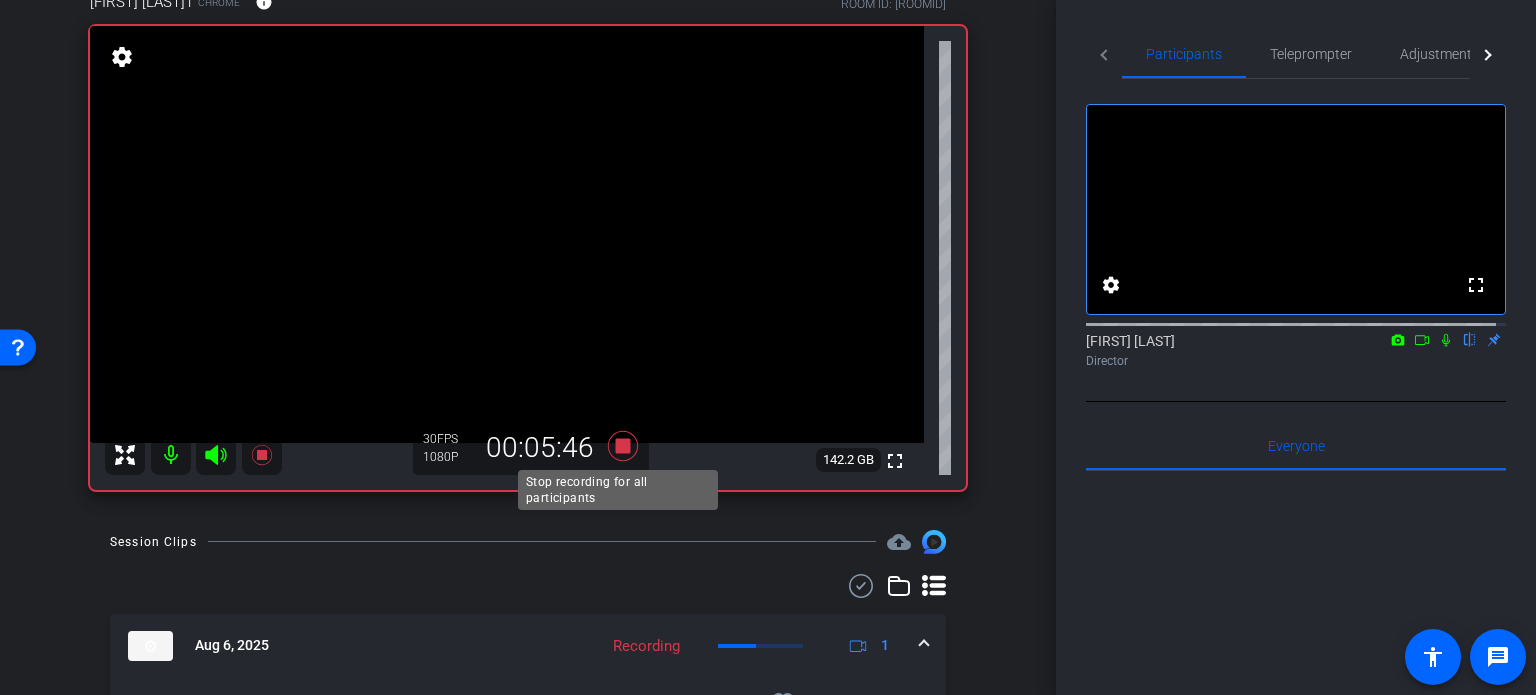 click 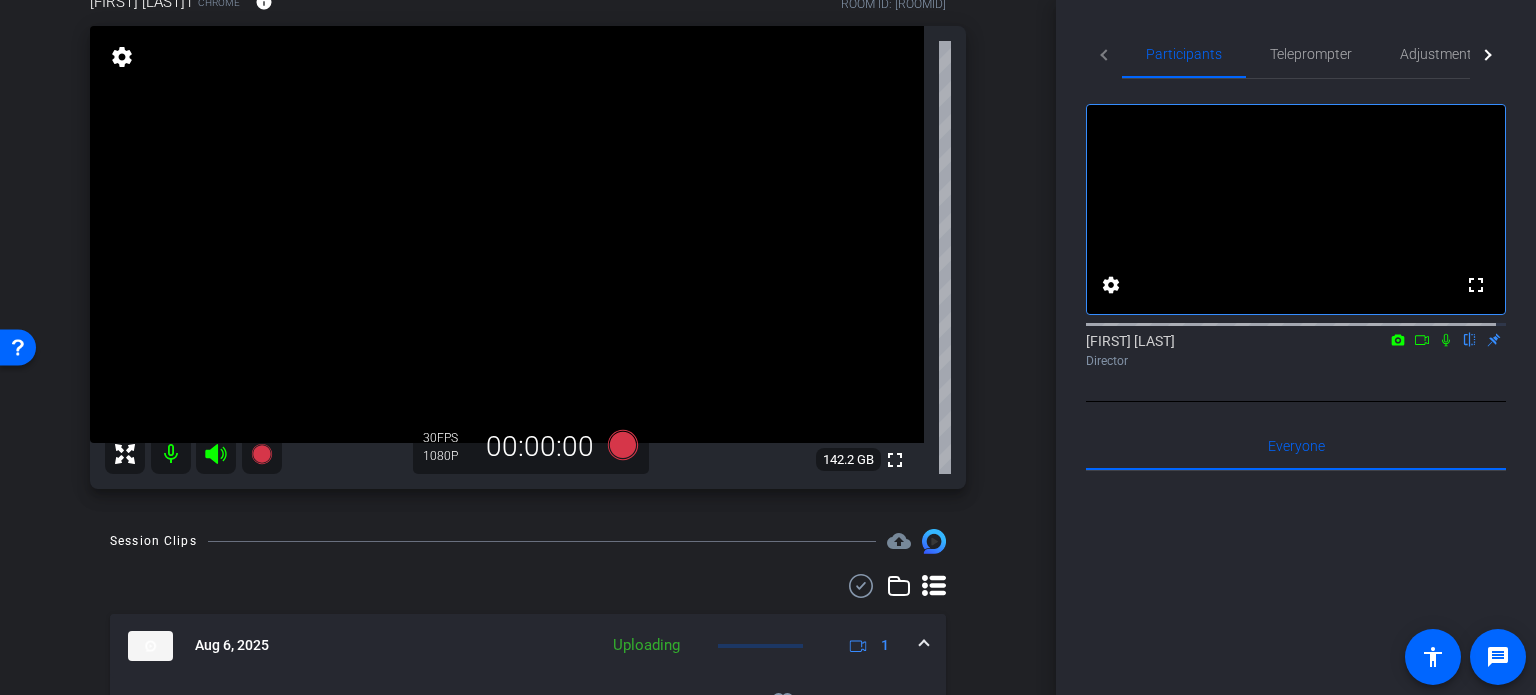 click on "Doug Shepard1 Chrome info ROOM ID: 411674663 fullscreen settings  142.2 GB
30 FPS  1080P   00:00:00" at bounding box center [528, 233] 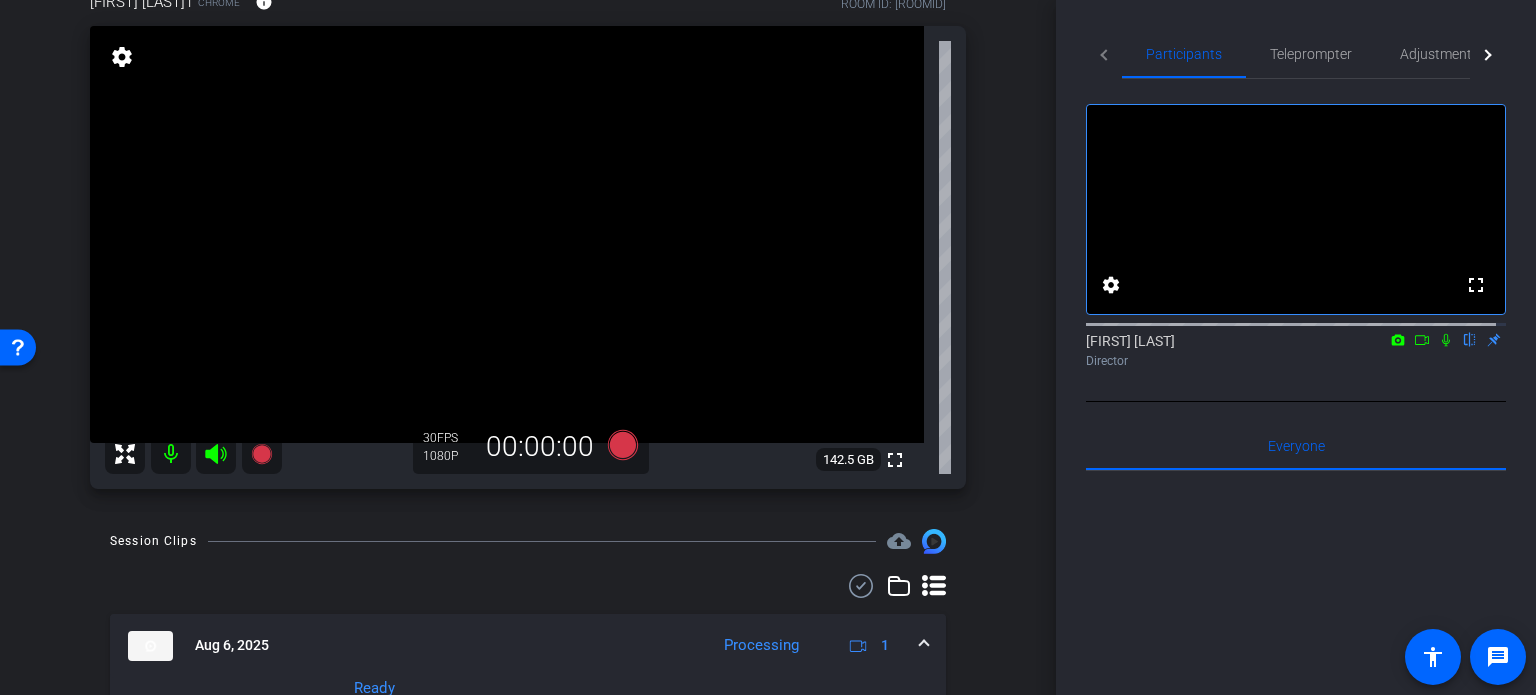 click on "arrow_back  Doug Shepard Interview   Back to project   Send invite  account_box grid_on settings info
Doug Shepard1 Chrome info ROOM ID: 411674663 fullscreen settings  142.5 GB
30 FPS  1080P   00:00:00
Session Clips   cloud_upload
Aug 6, 2025   Processing
1 play_circle_outline  25-7185 - 2025 Council President-Doug Shepard1-2025-08-06-14-16-27-497-0   Ready & Processing  30fps" at bounding box center (528, 219) 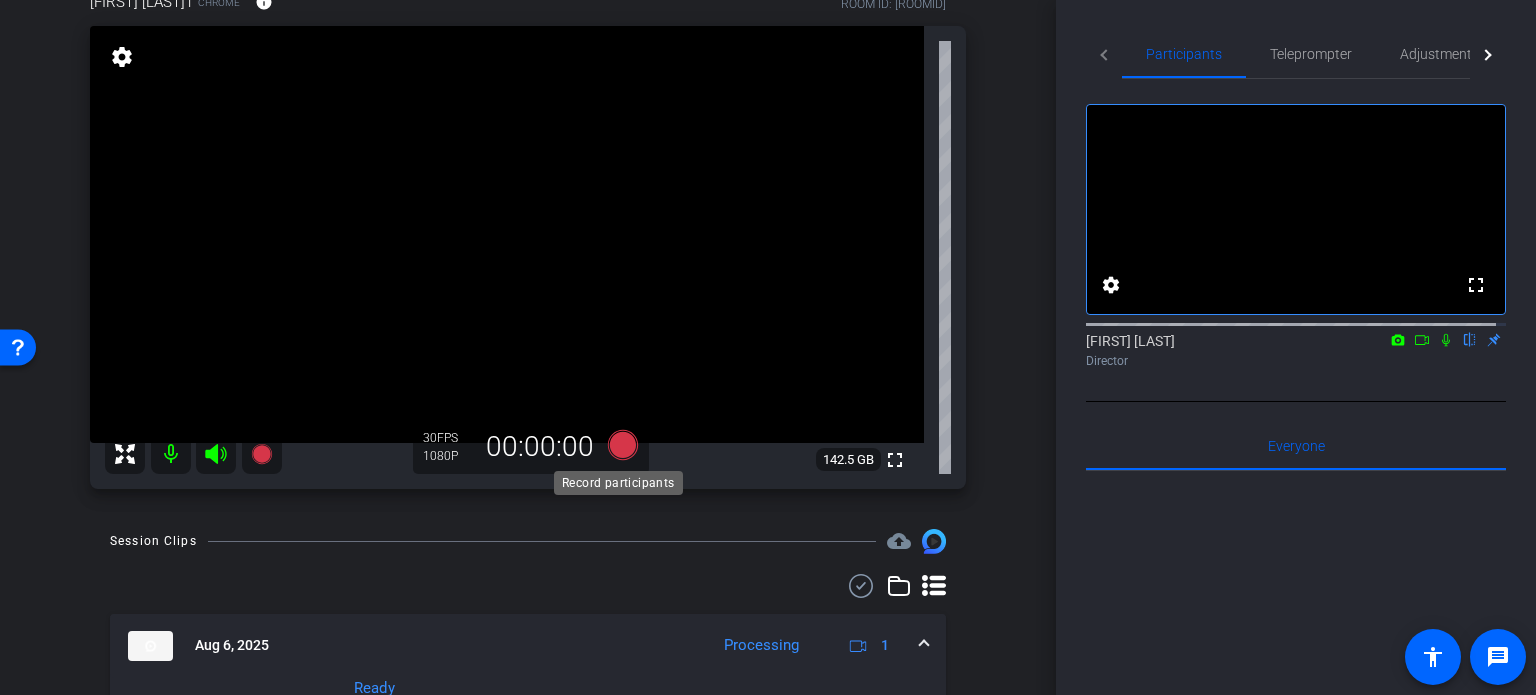 click 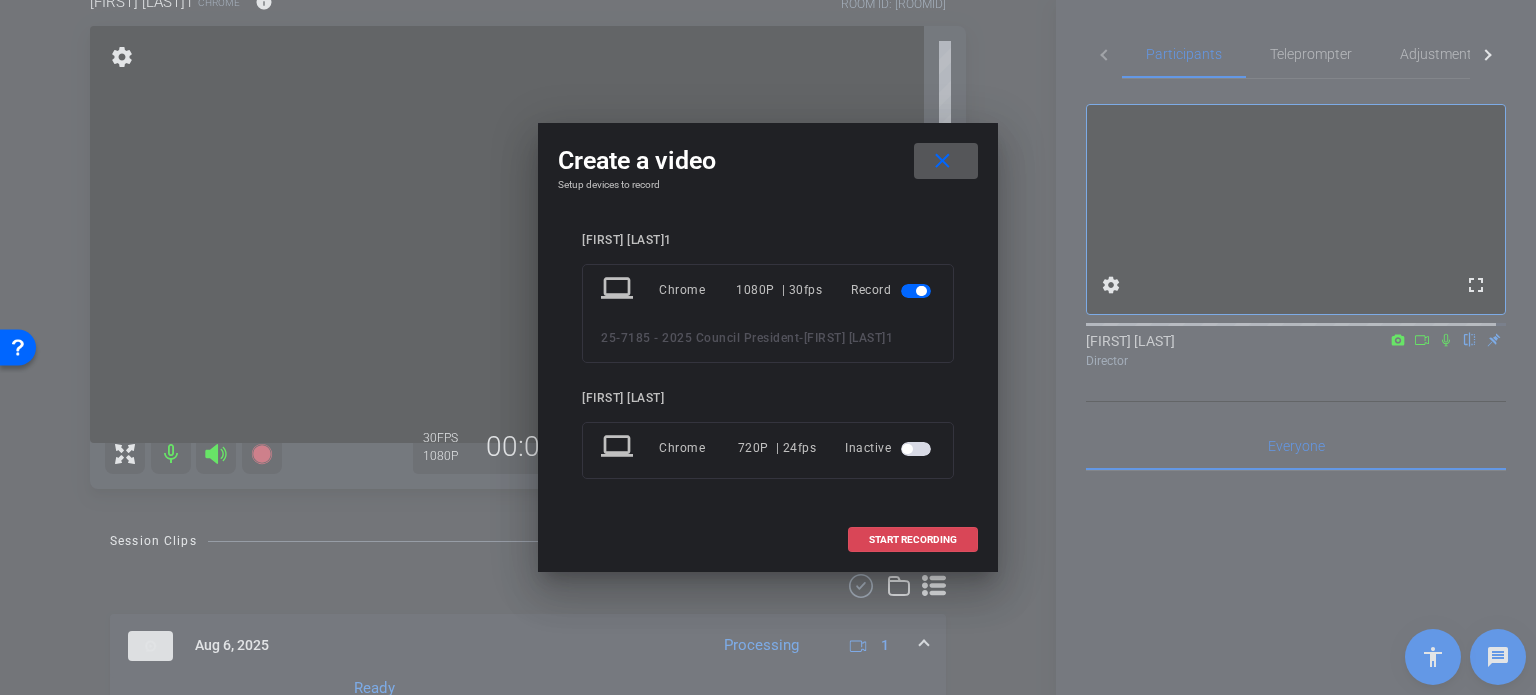 click on "START RECORDING" at bounding box center [913, 540] 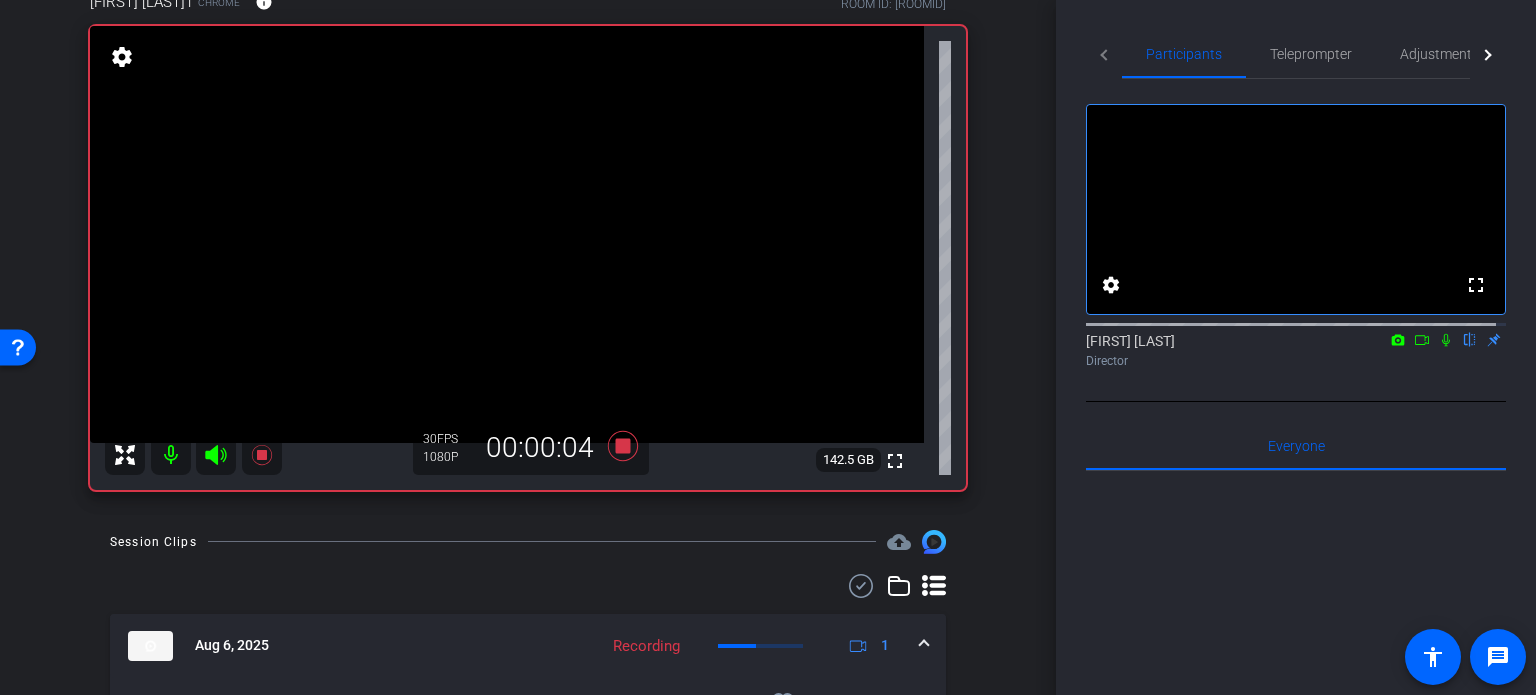 click 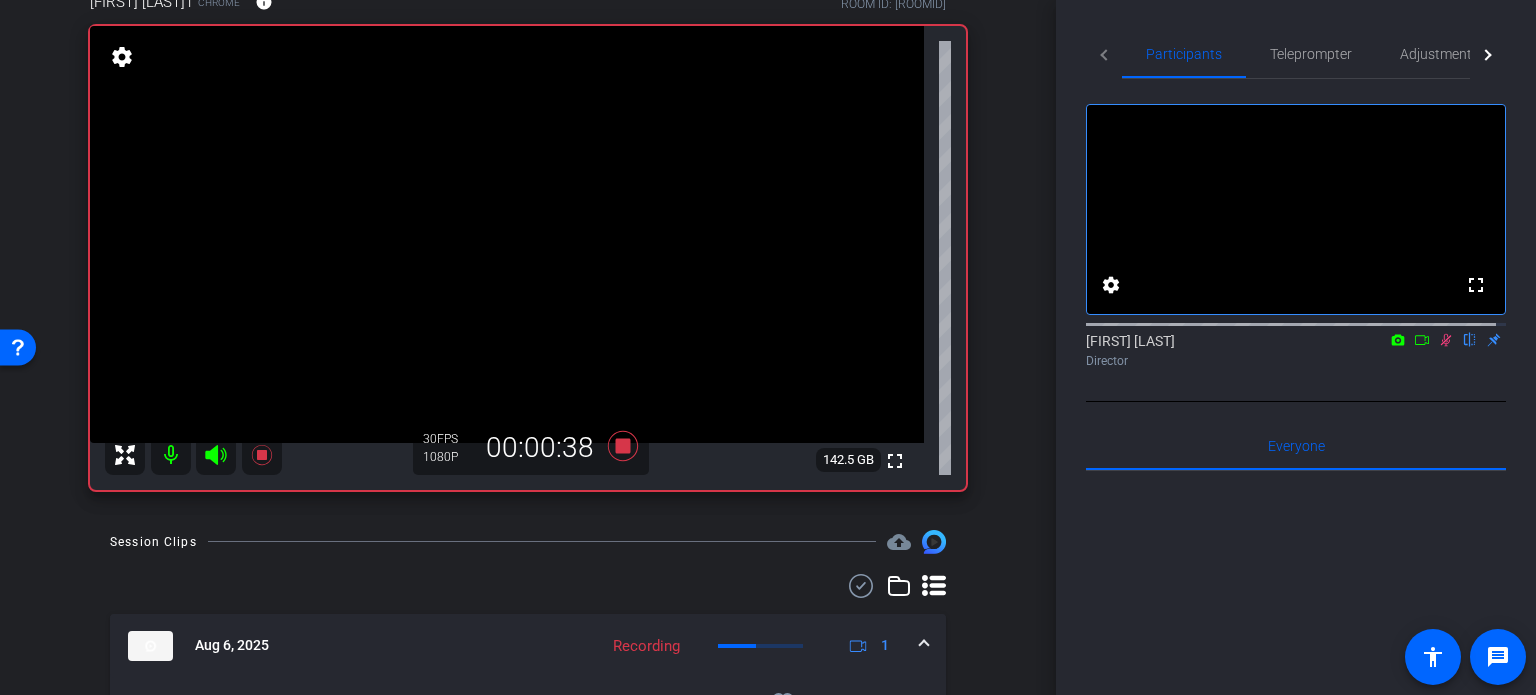 click 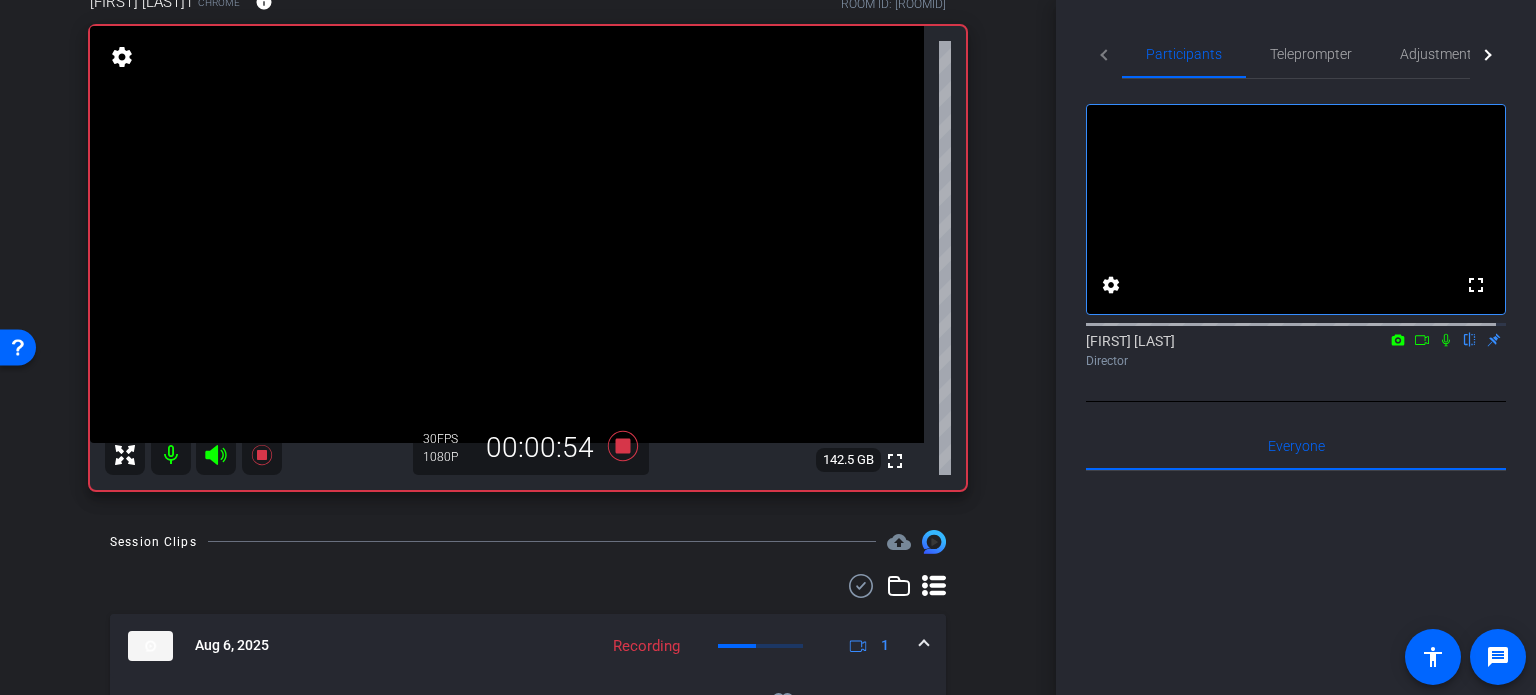click 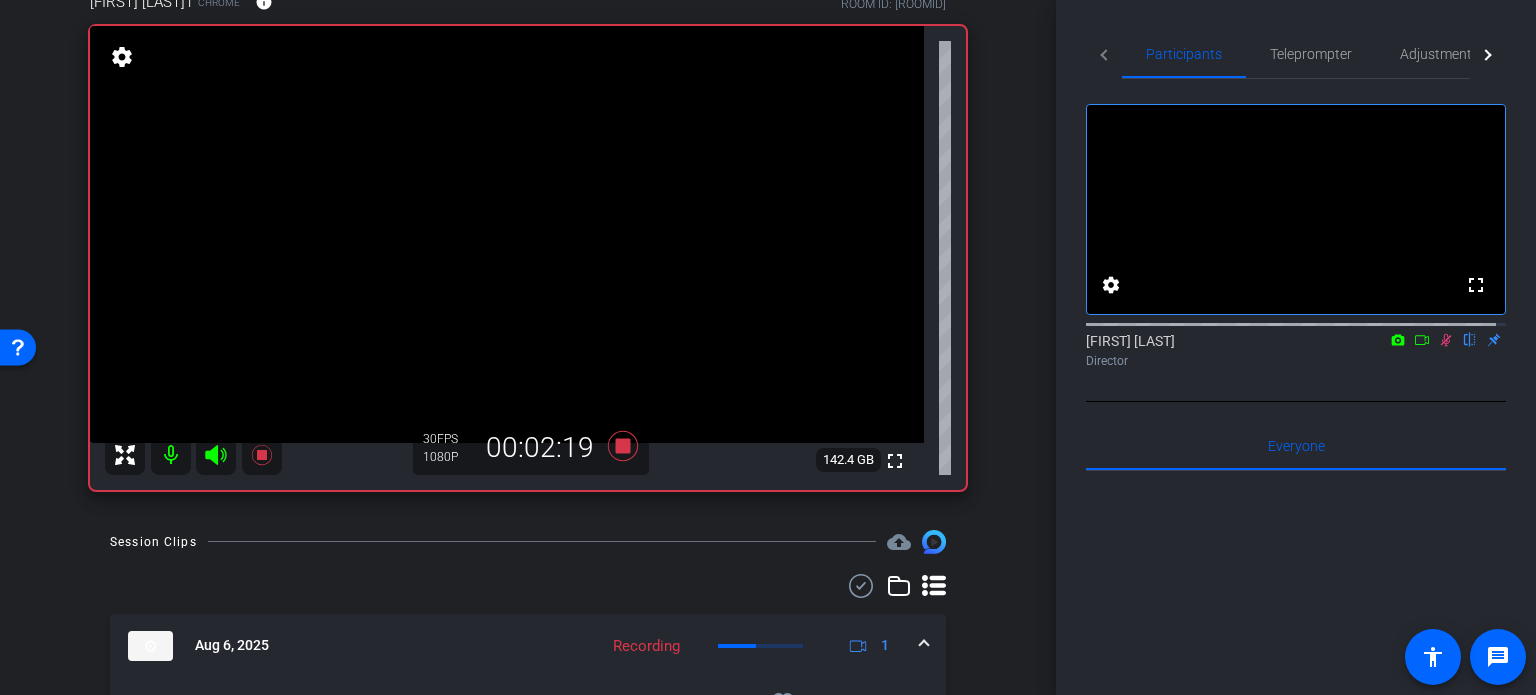 click 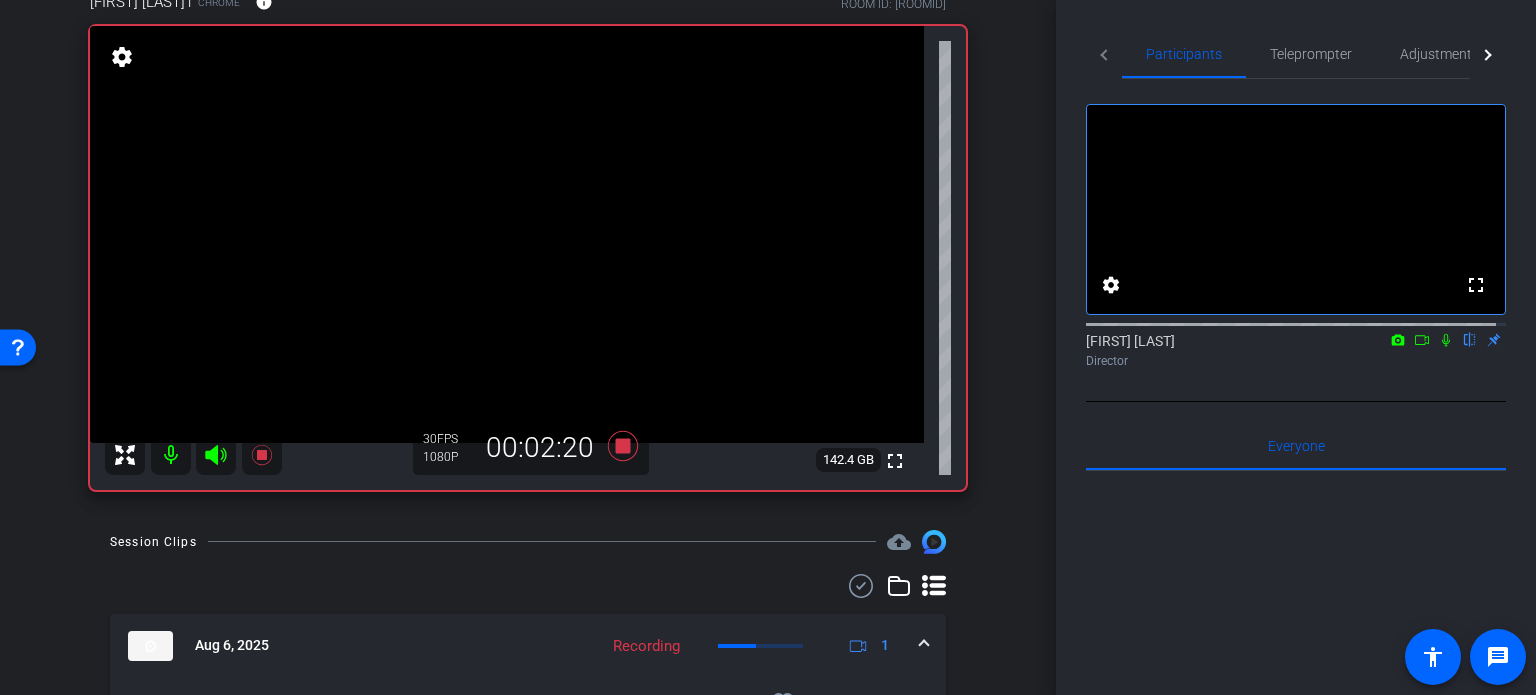click 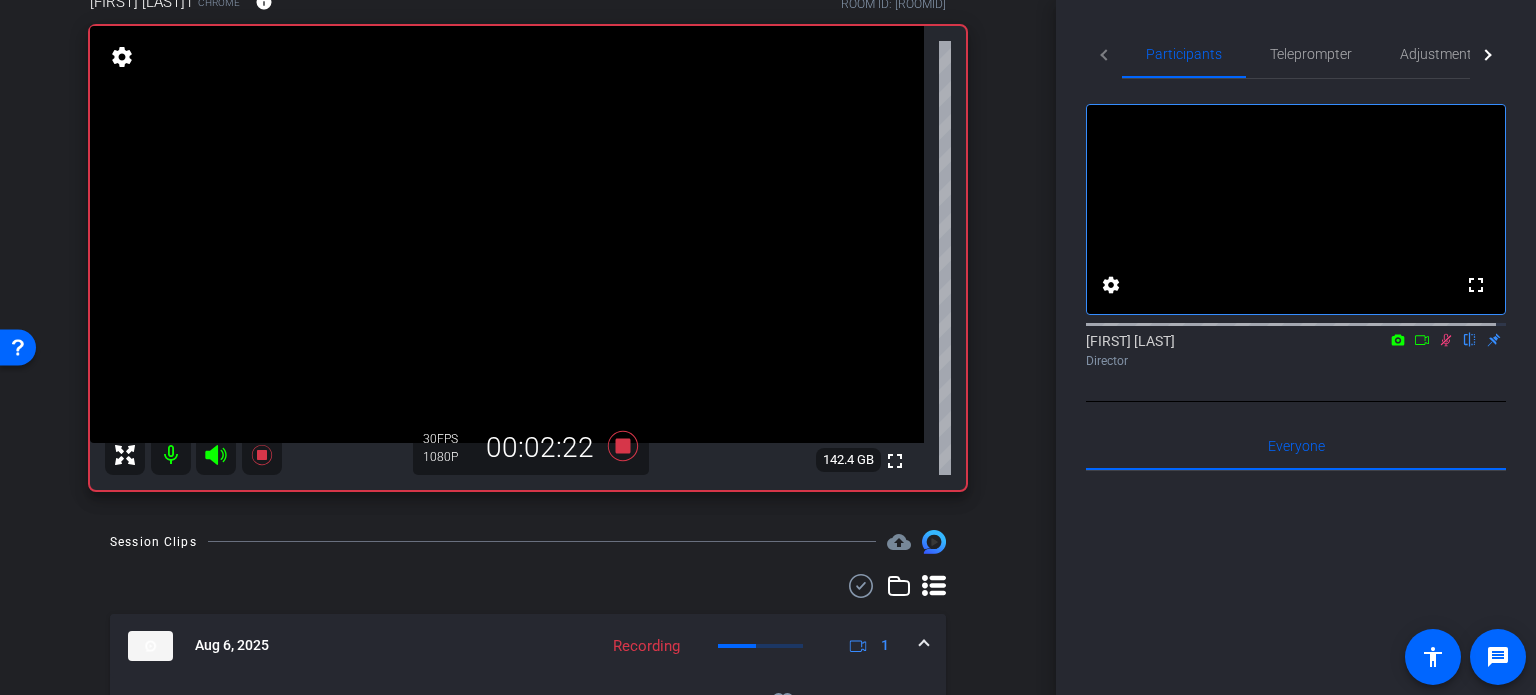 click 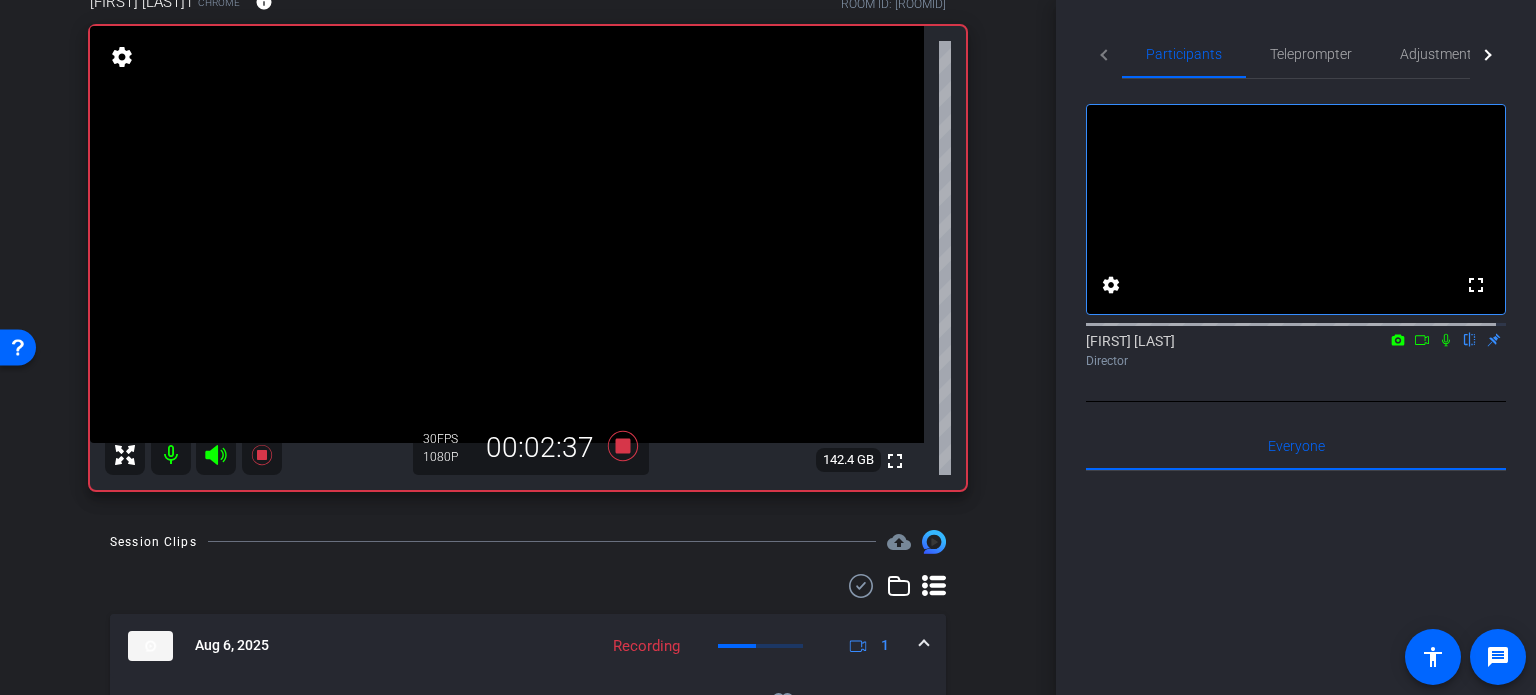 click 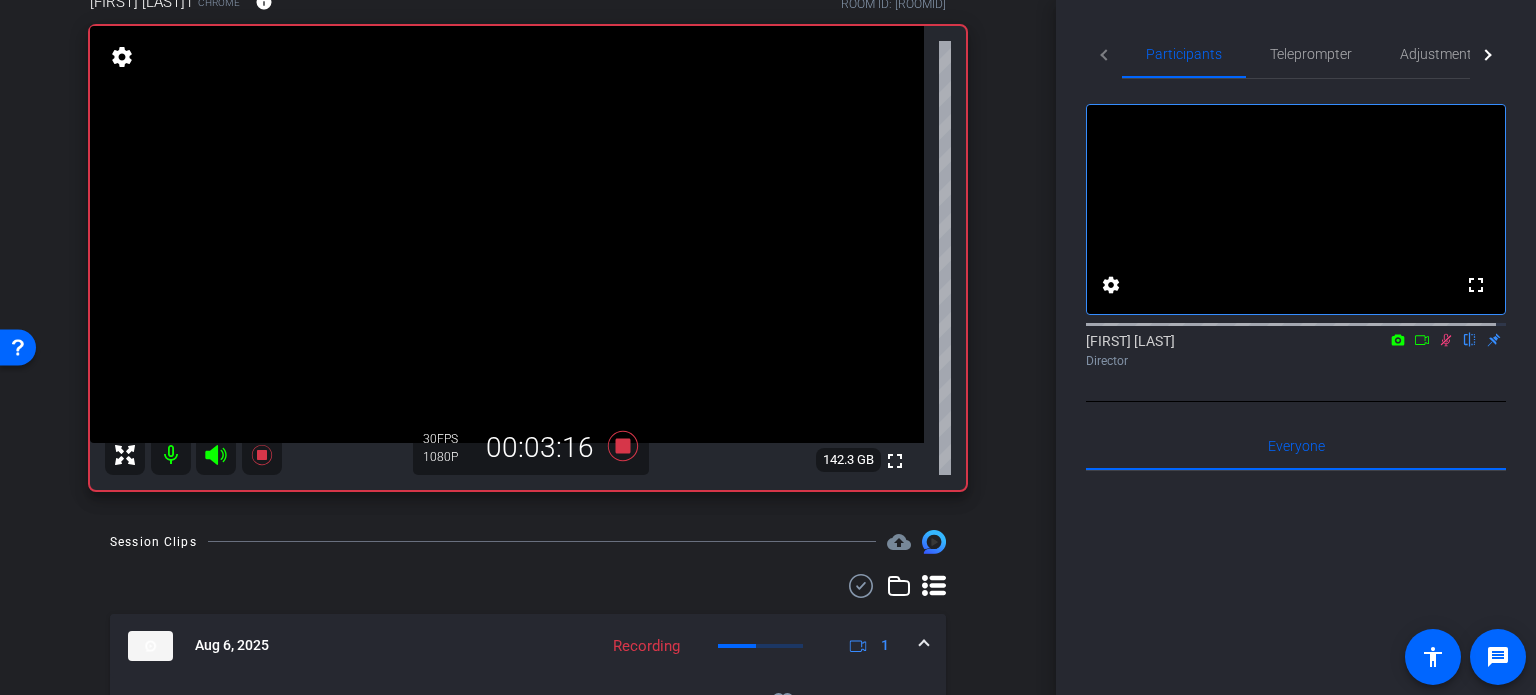 click 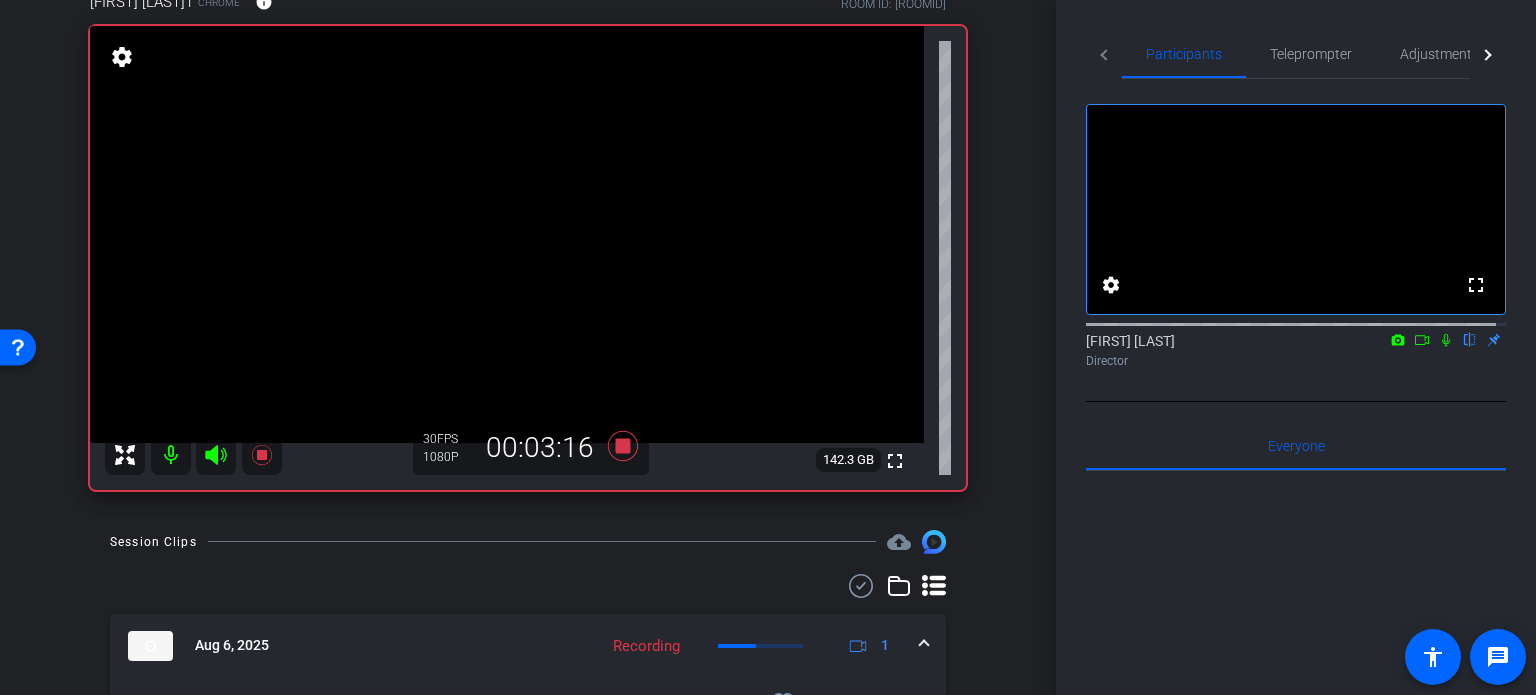 click 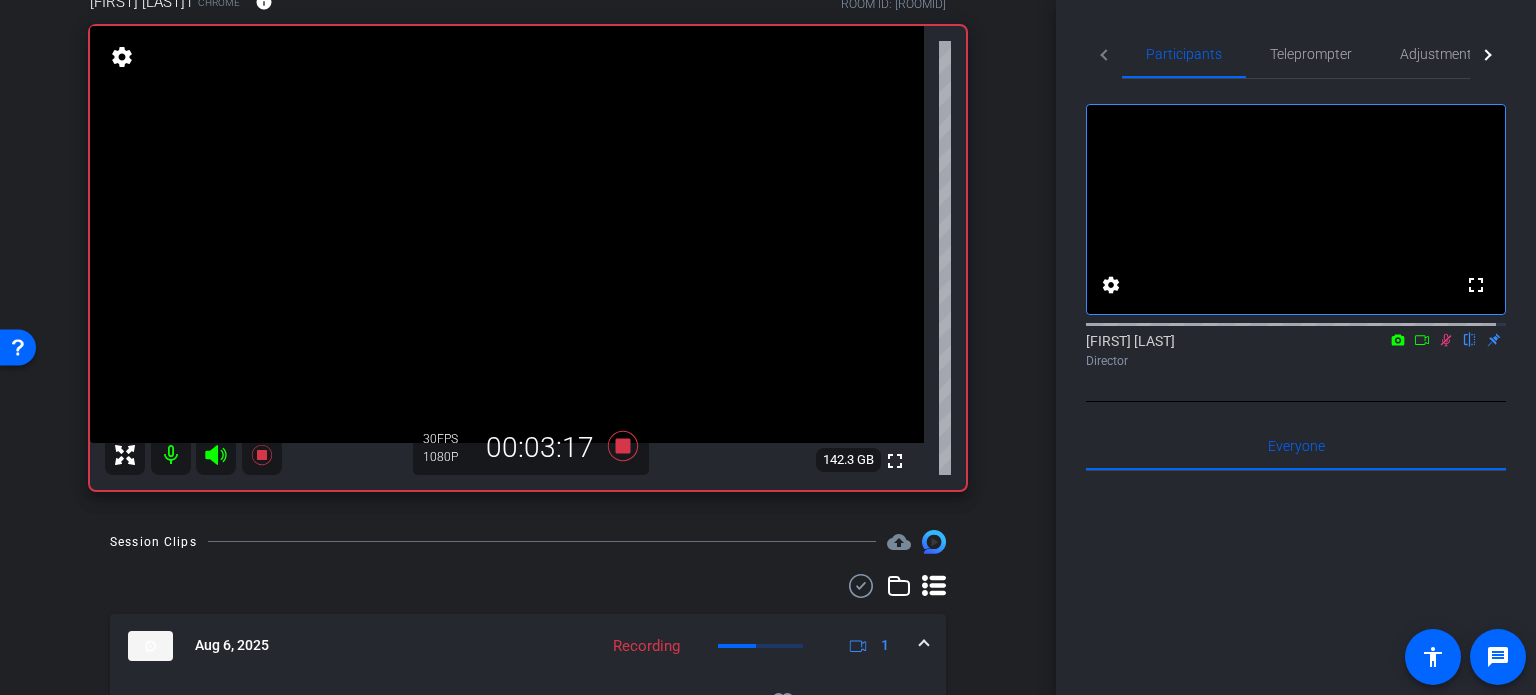 click 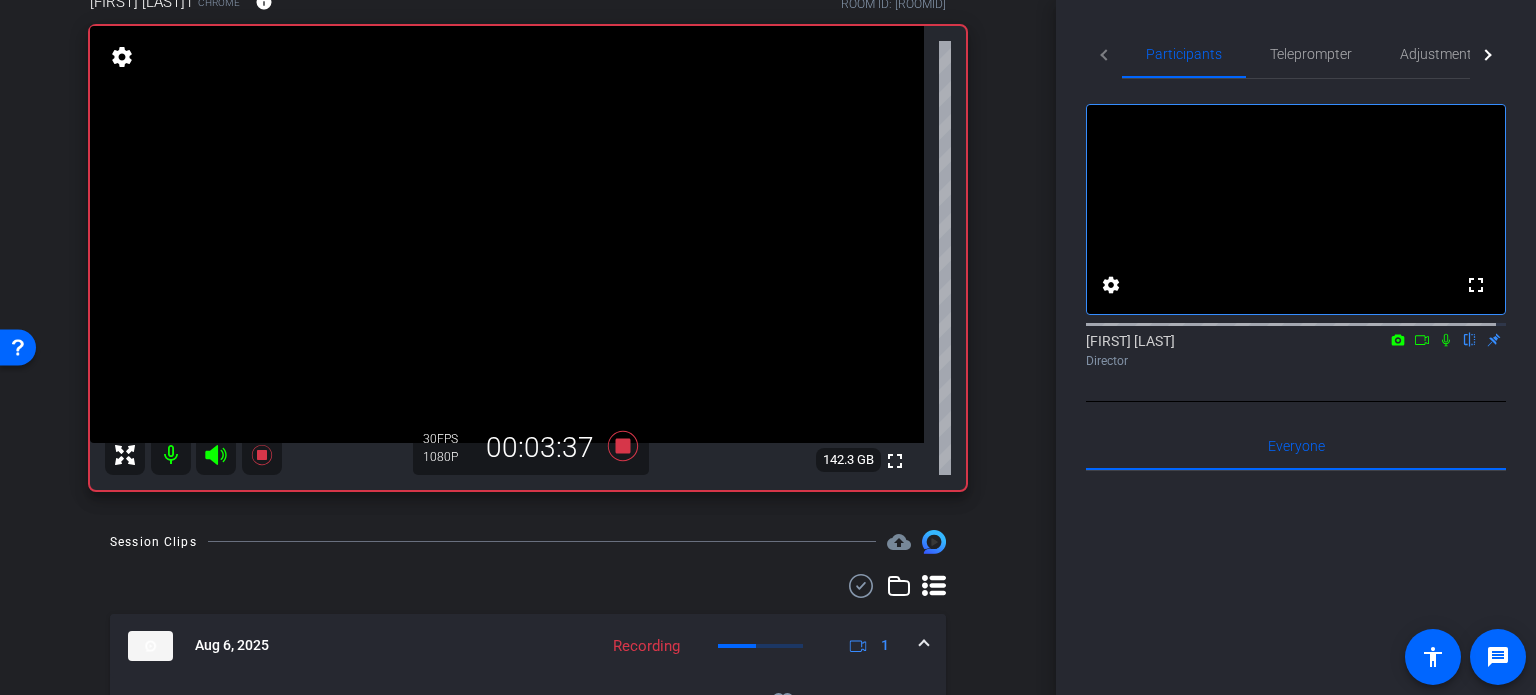 click 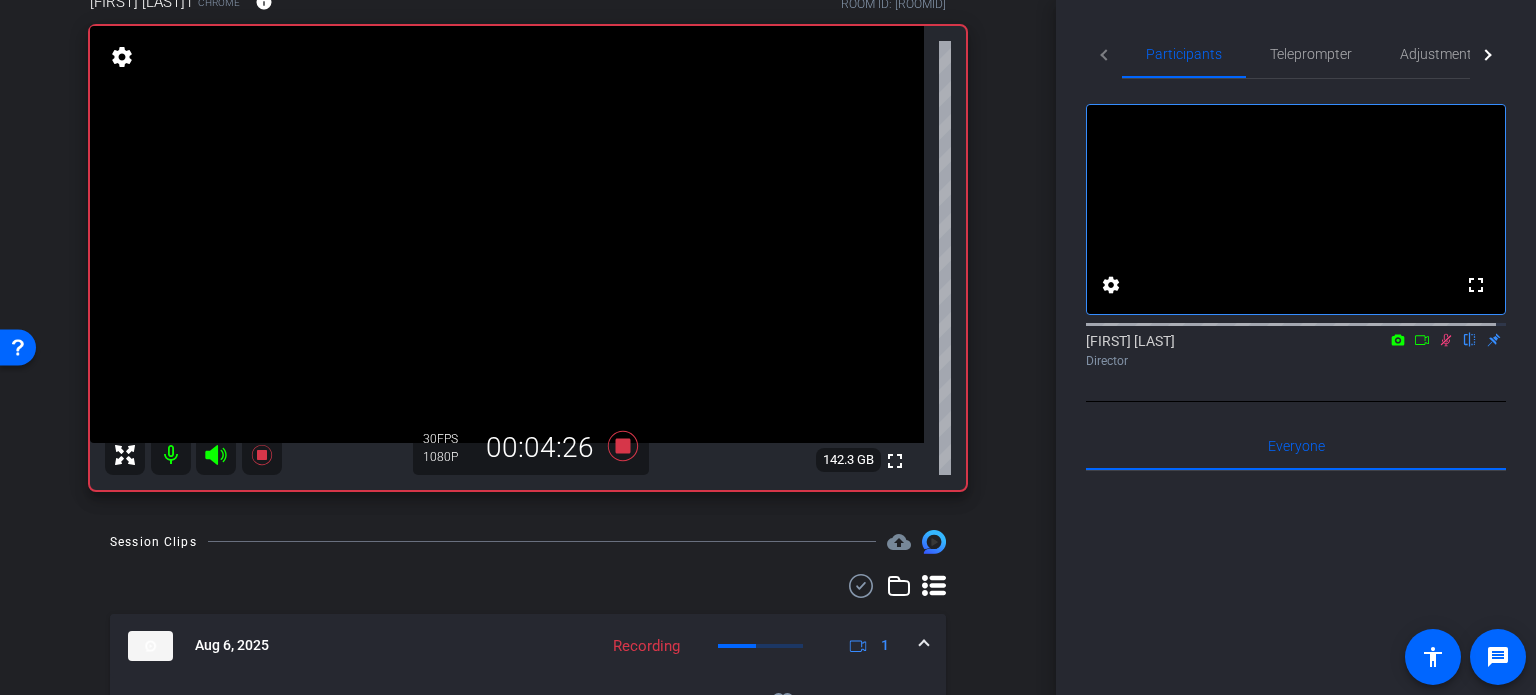 click 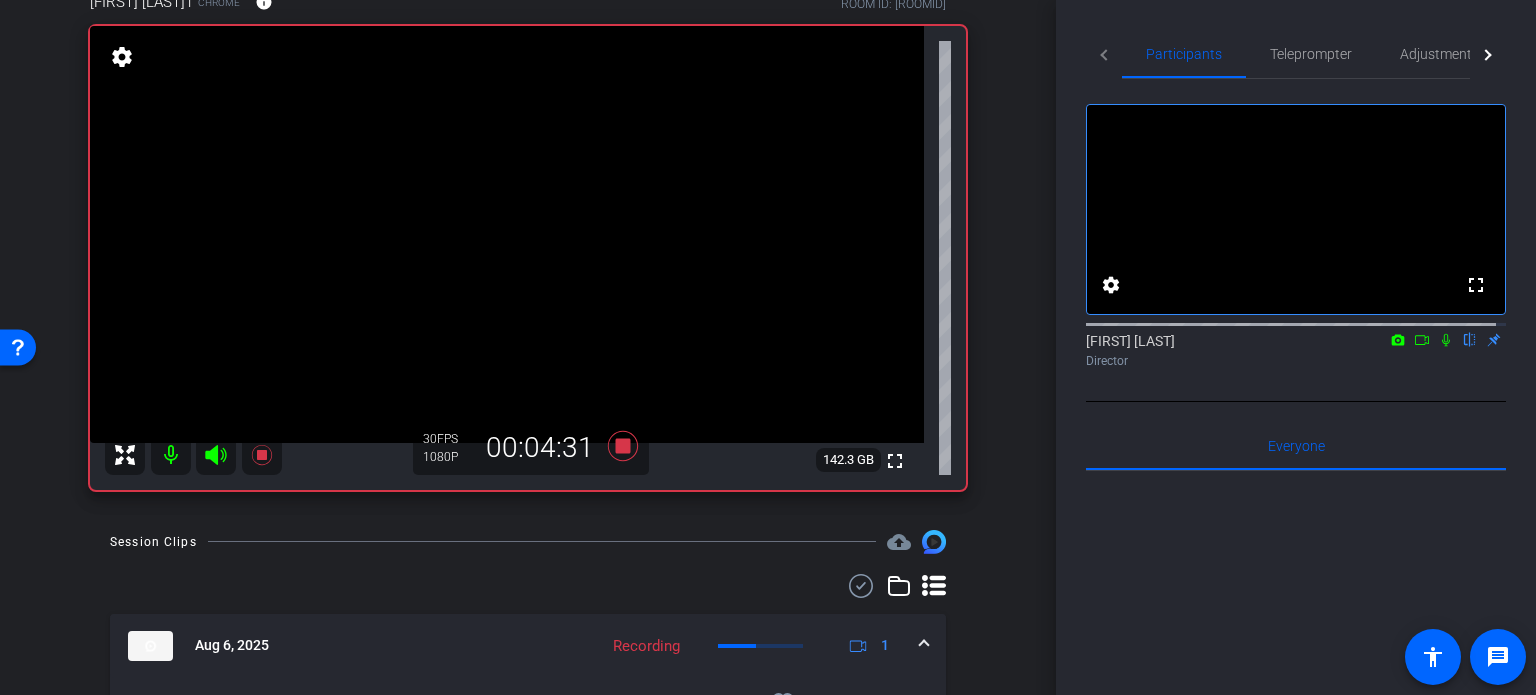 click 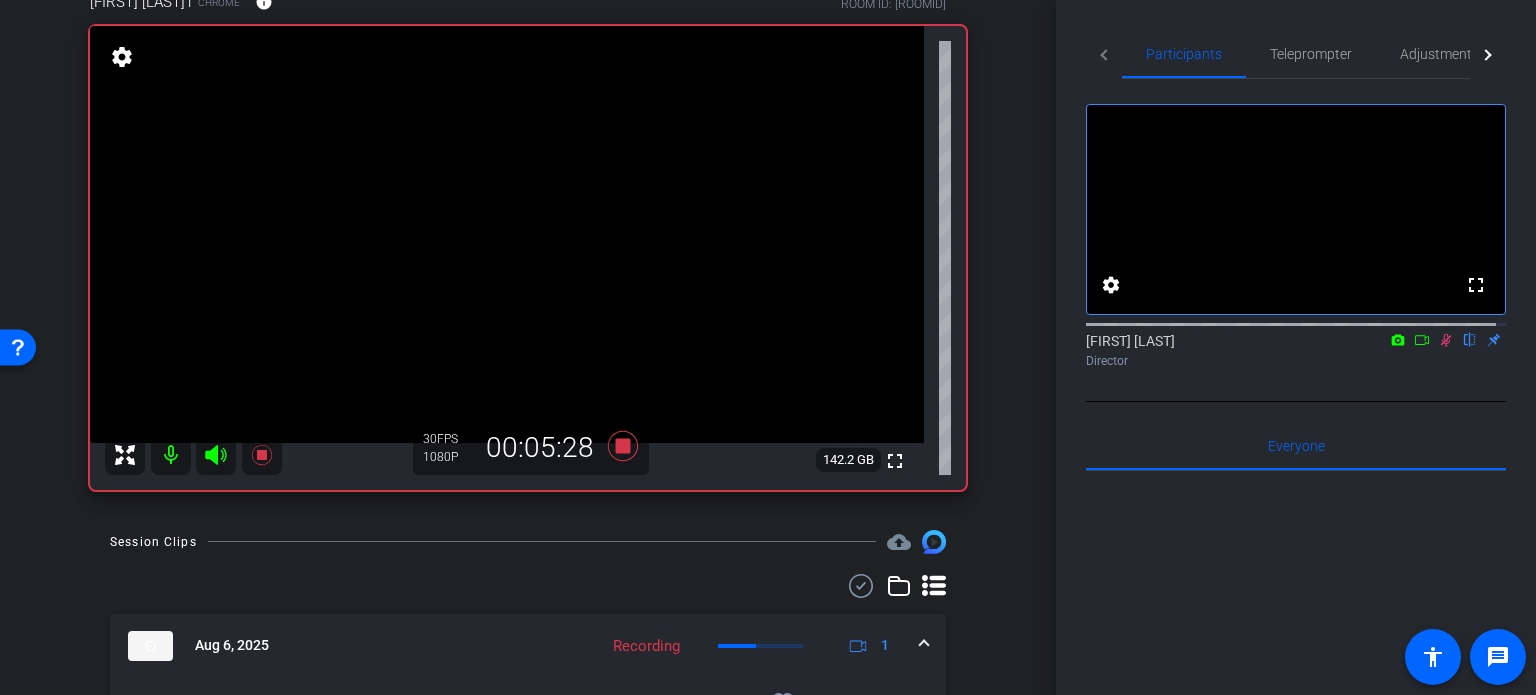 click 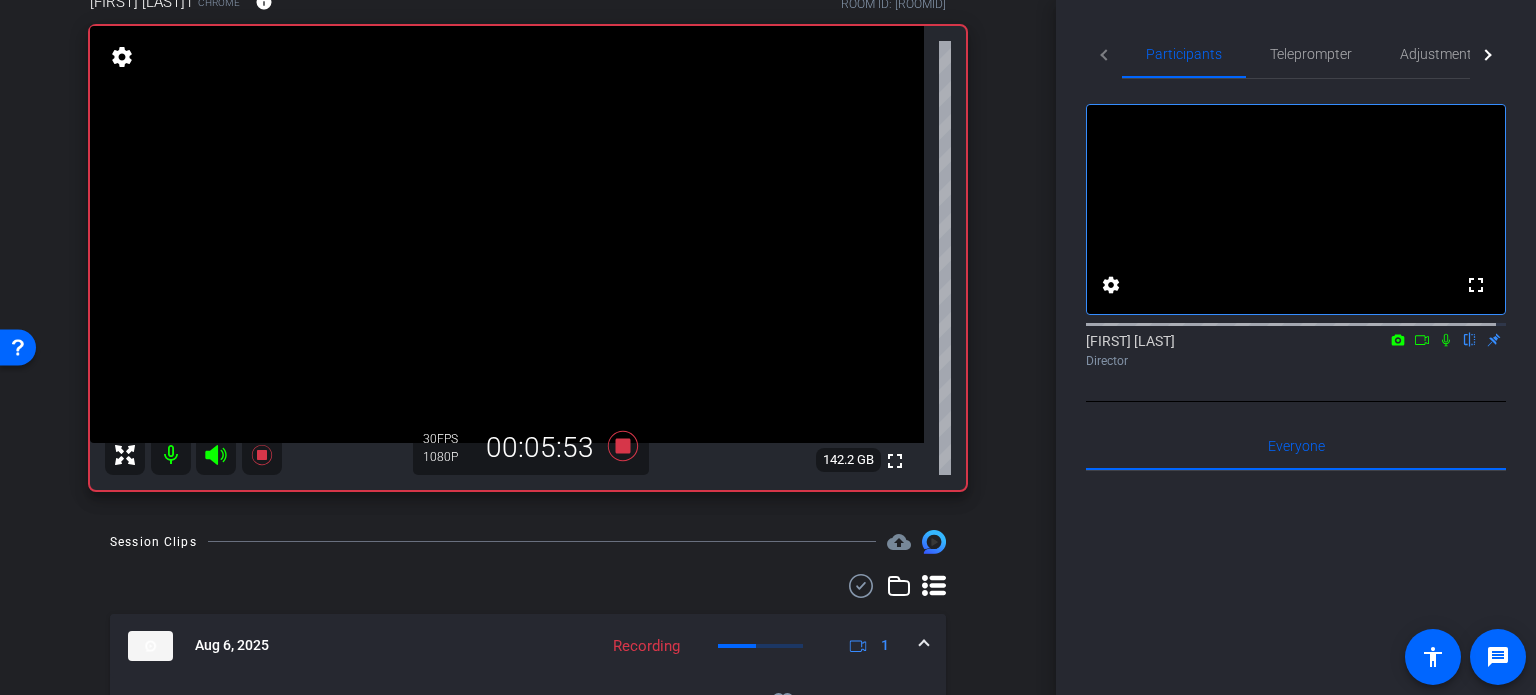 click 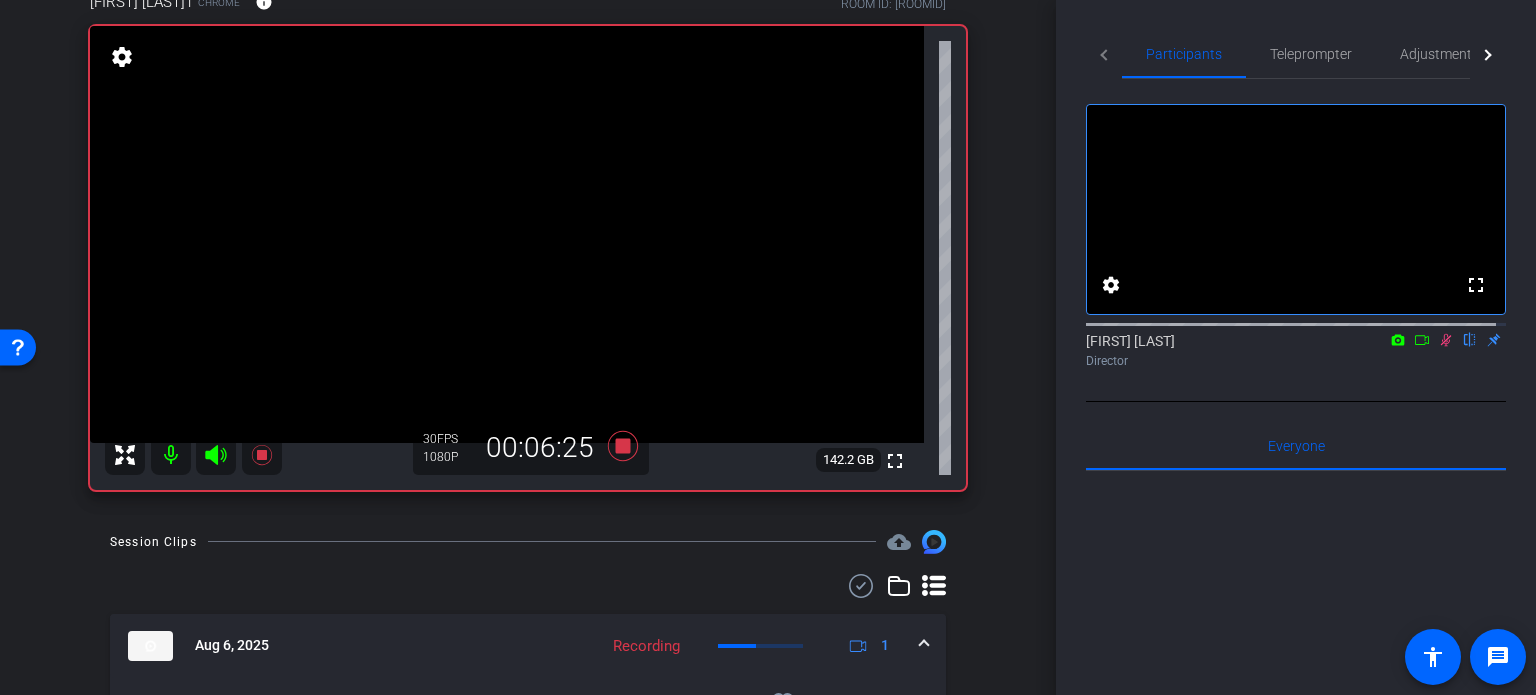click 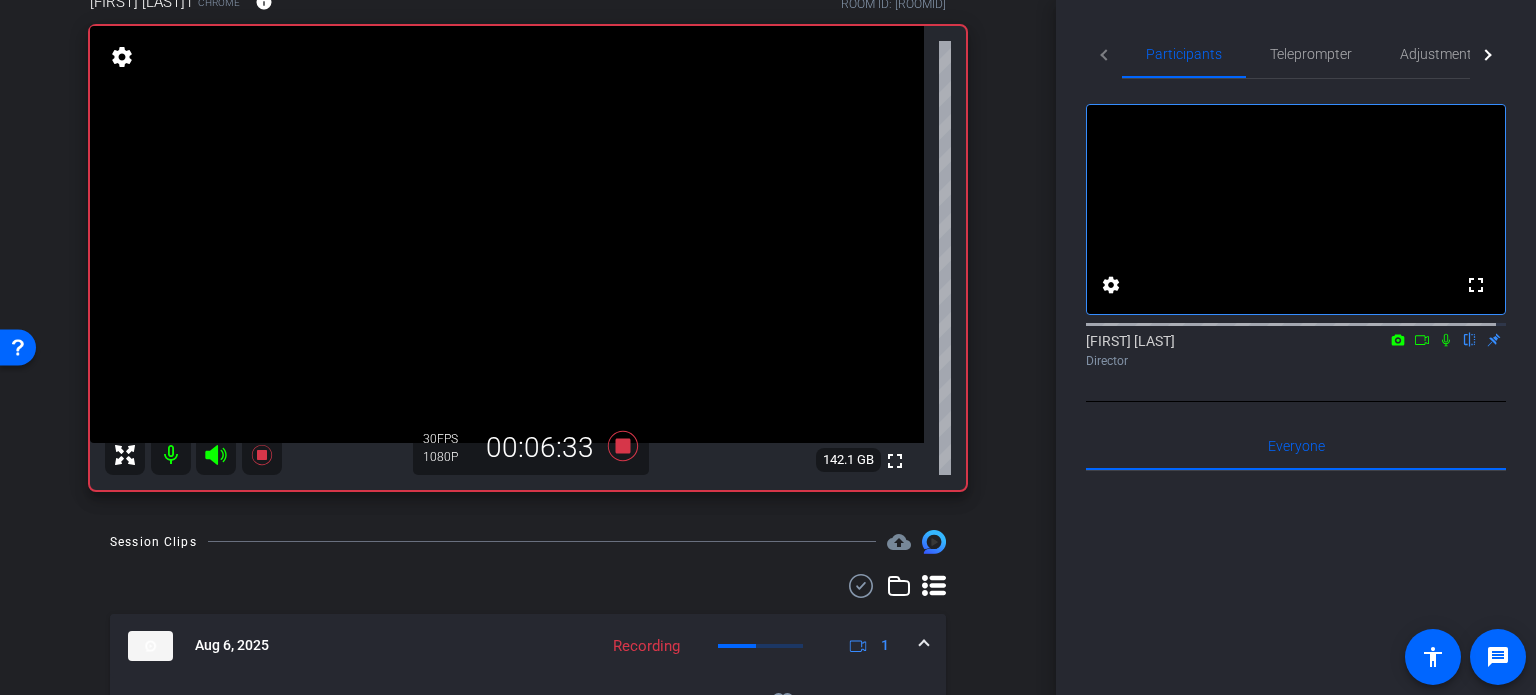 click 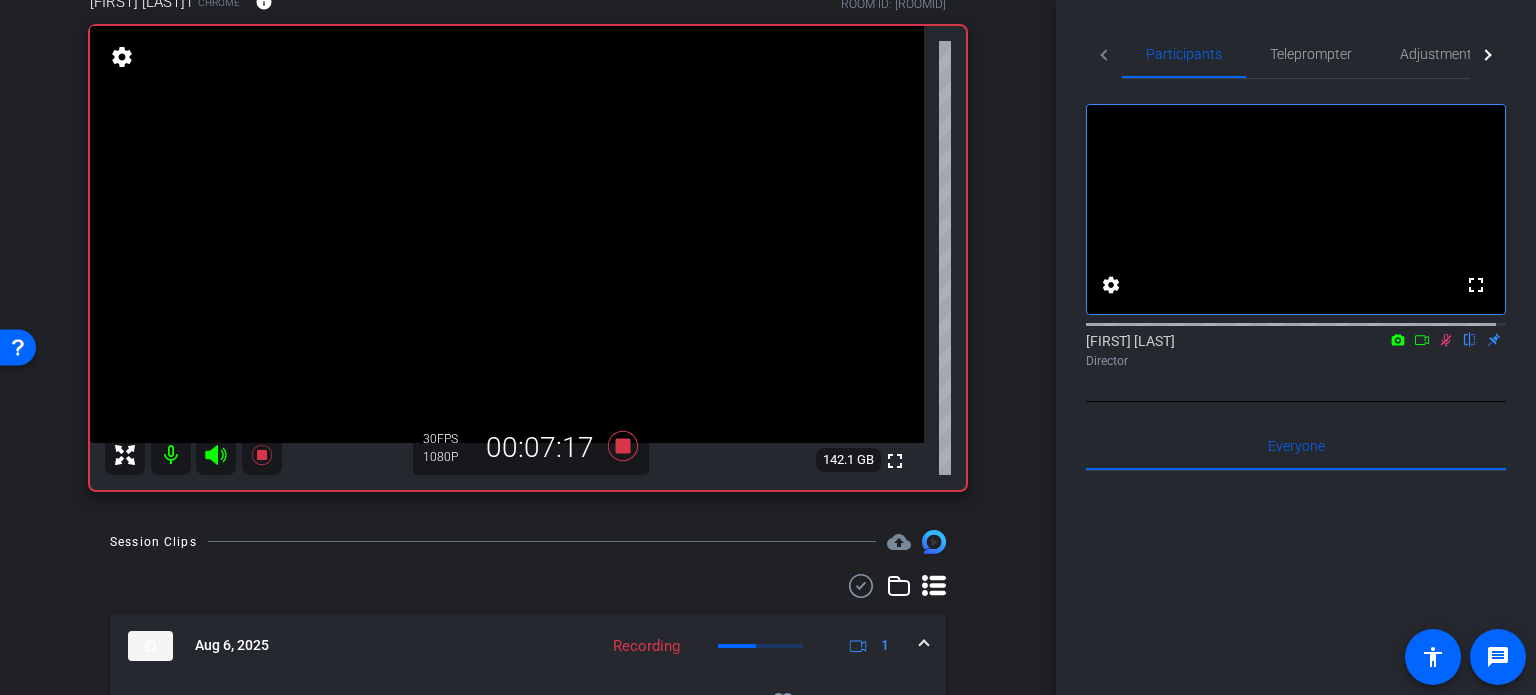 click 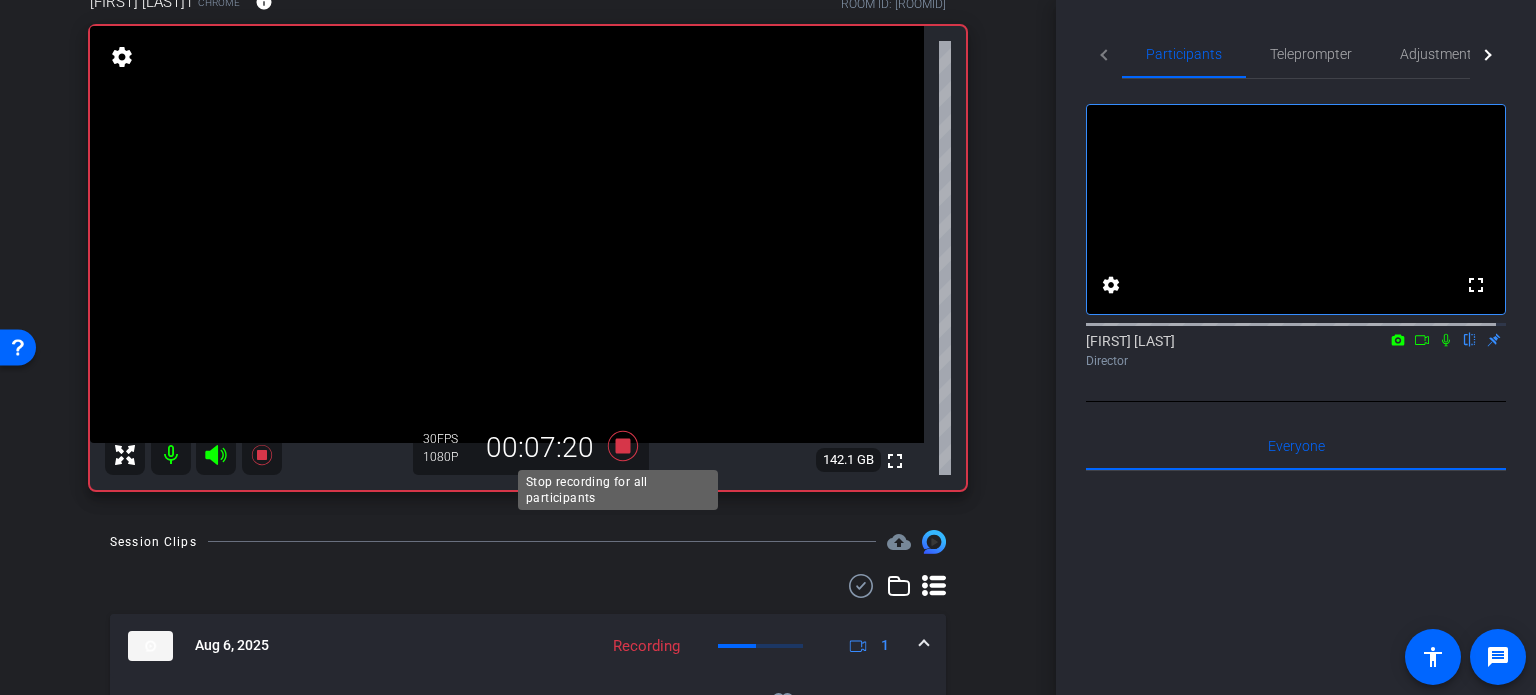 click 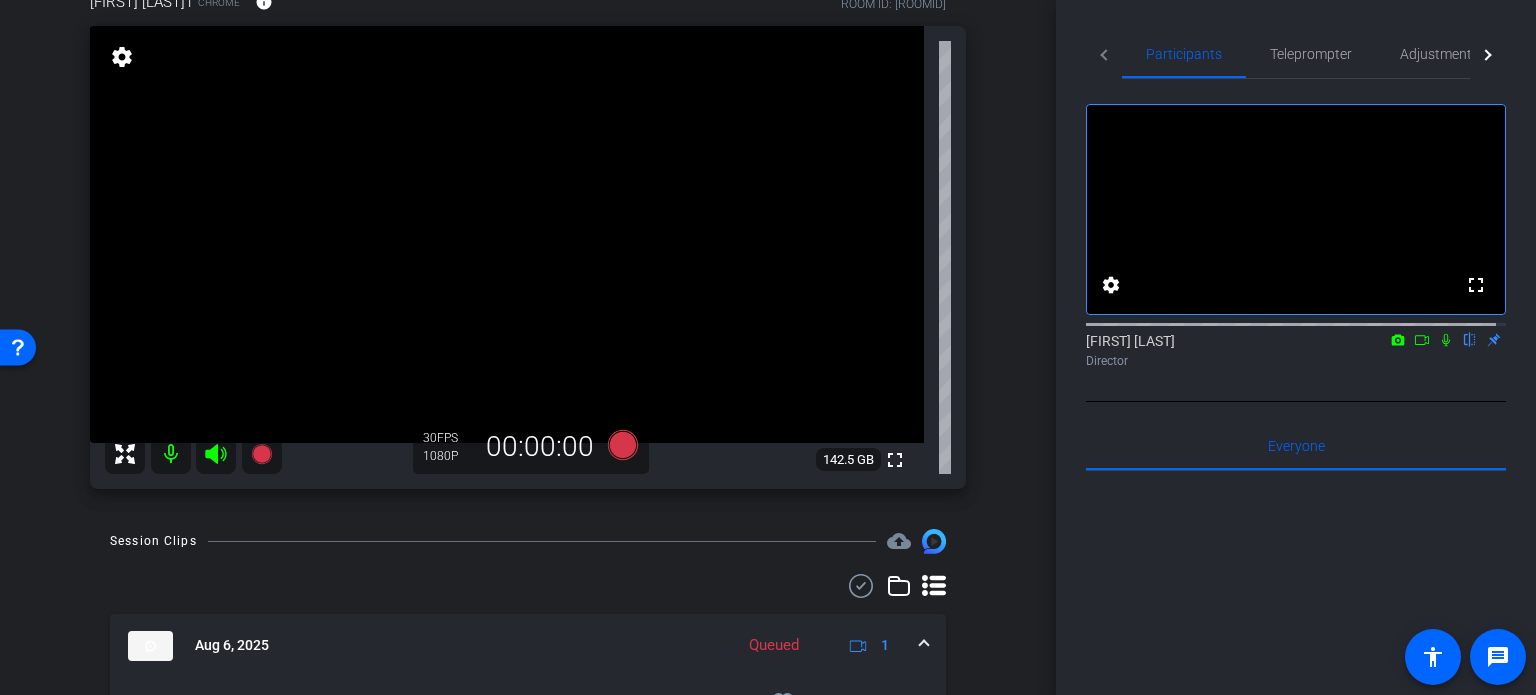 click 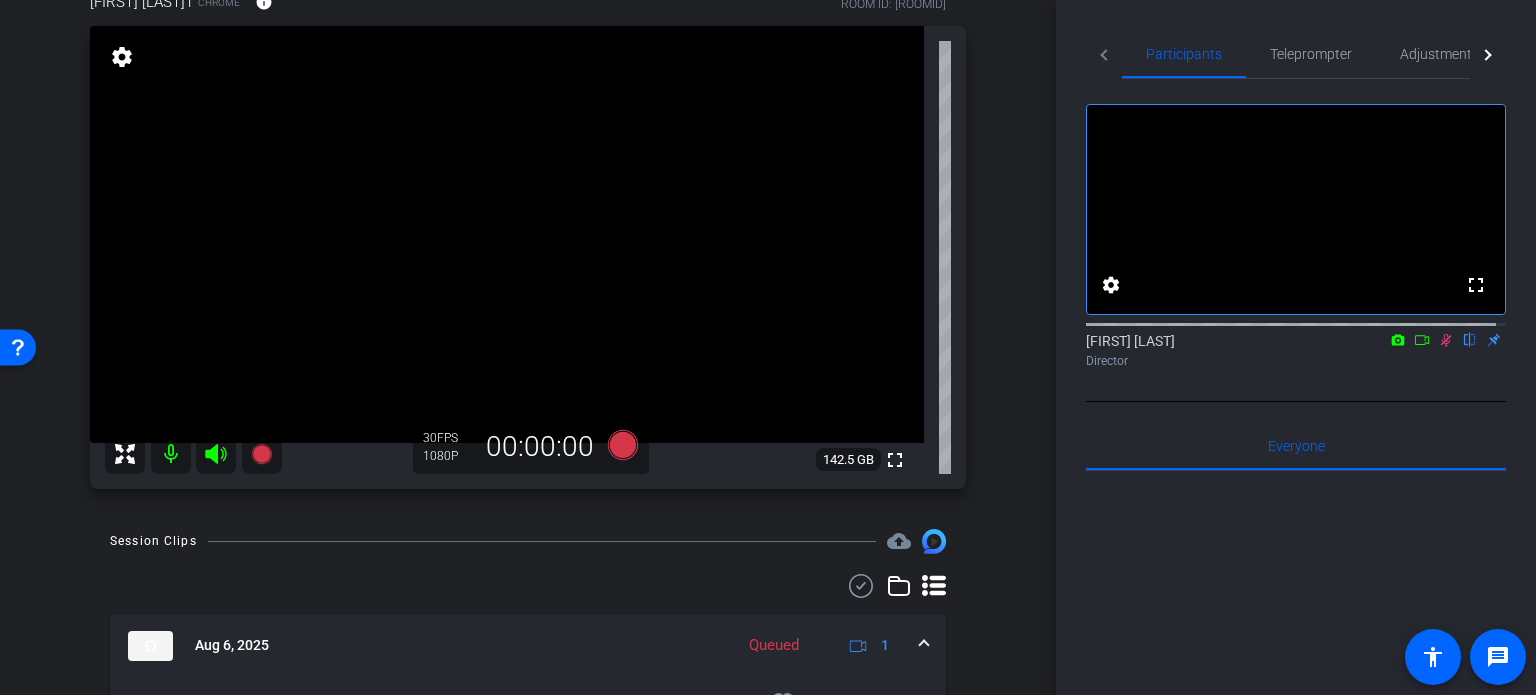 click 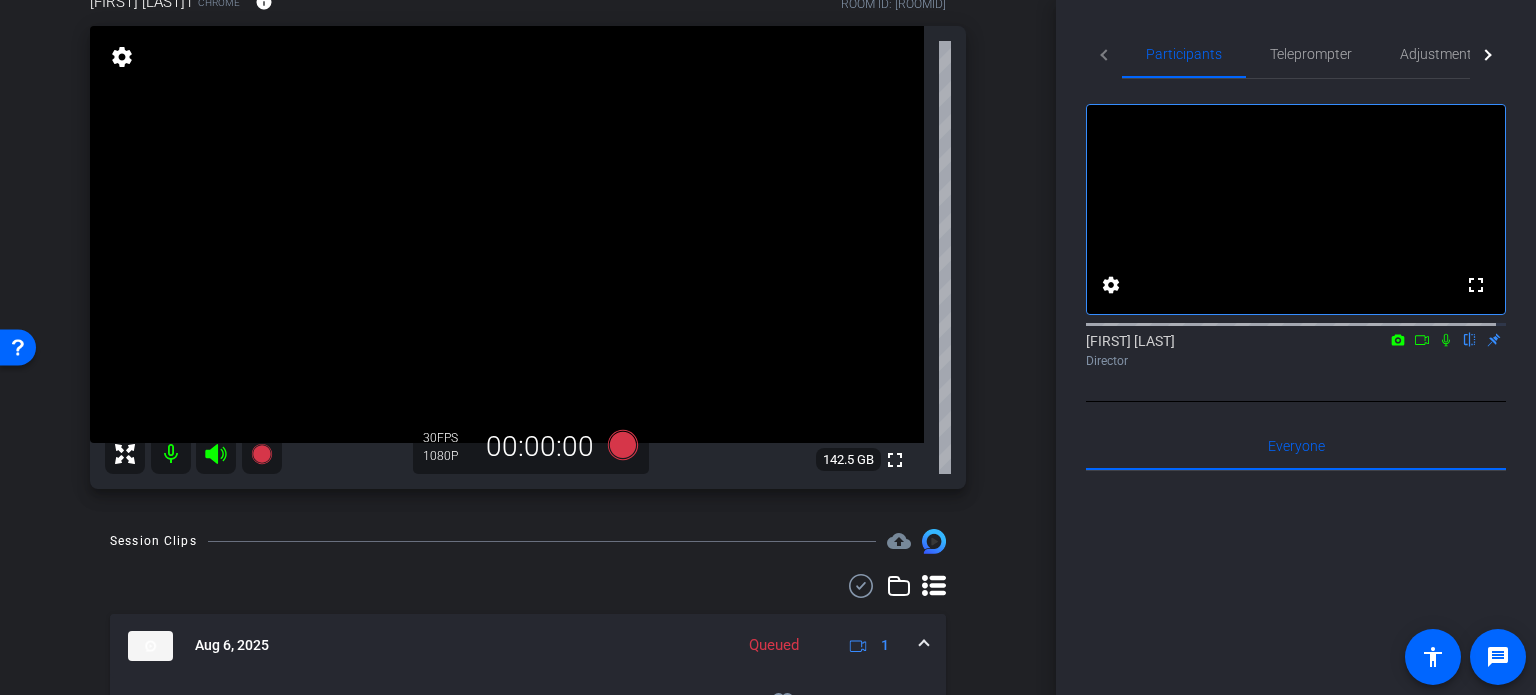 click 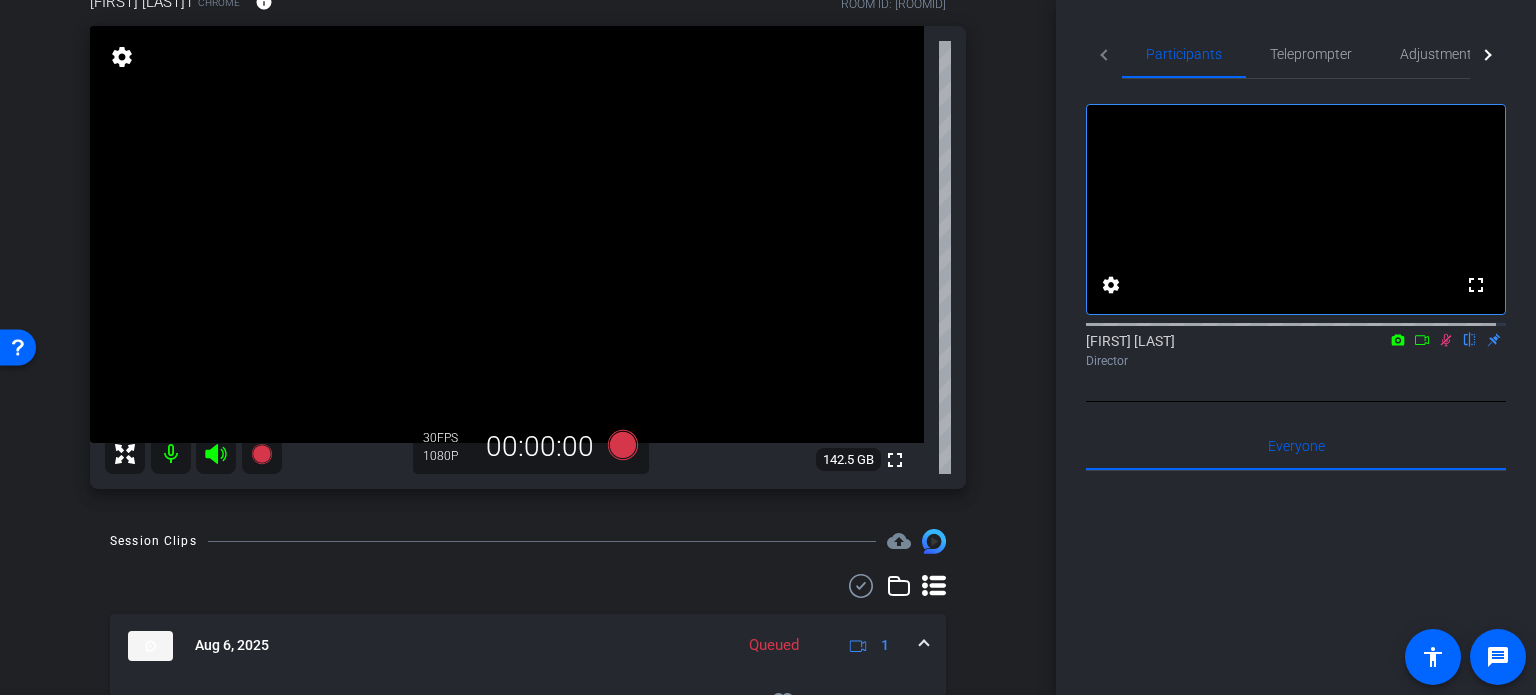 click 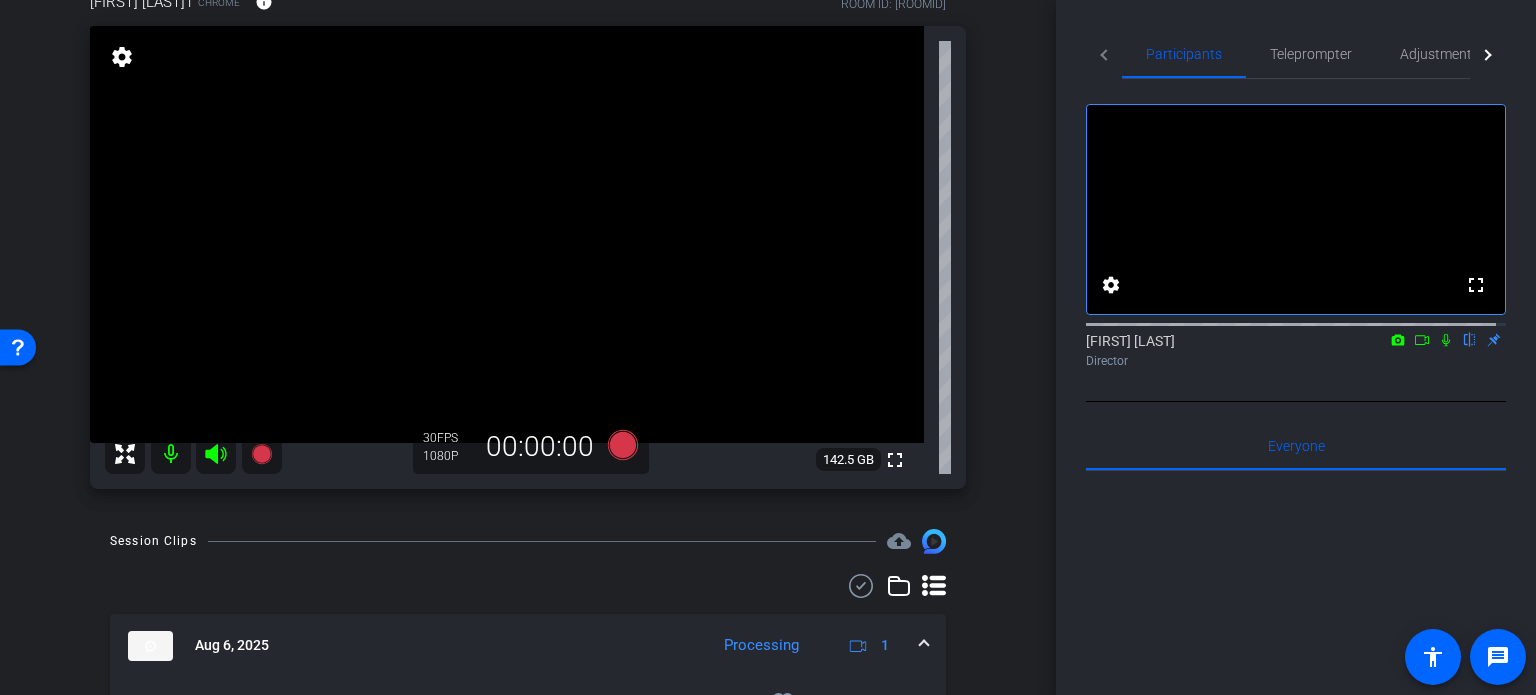 click 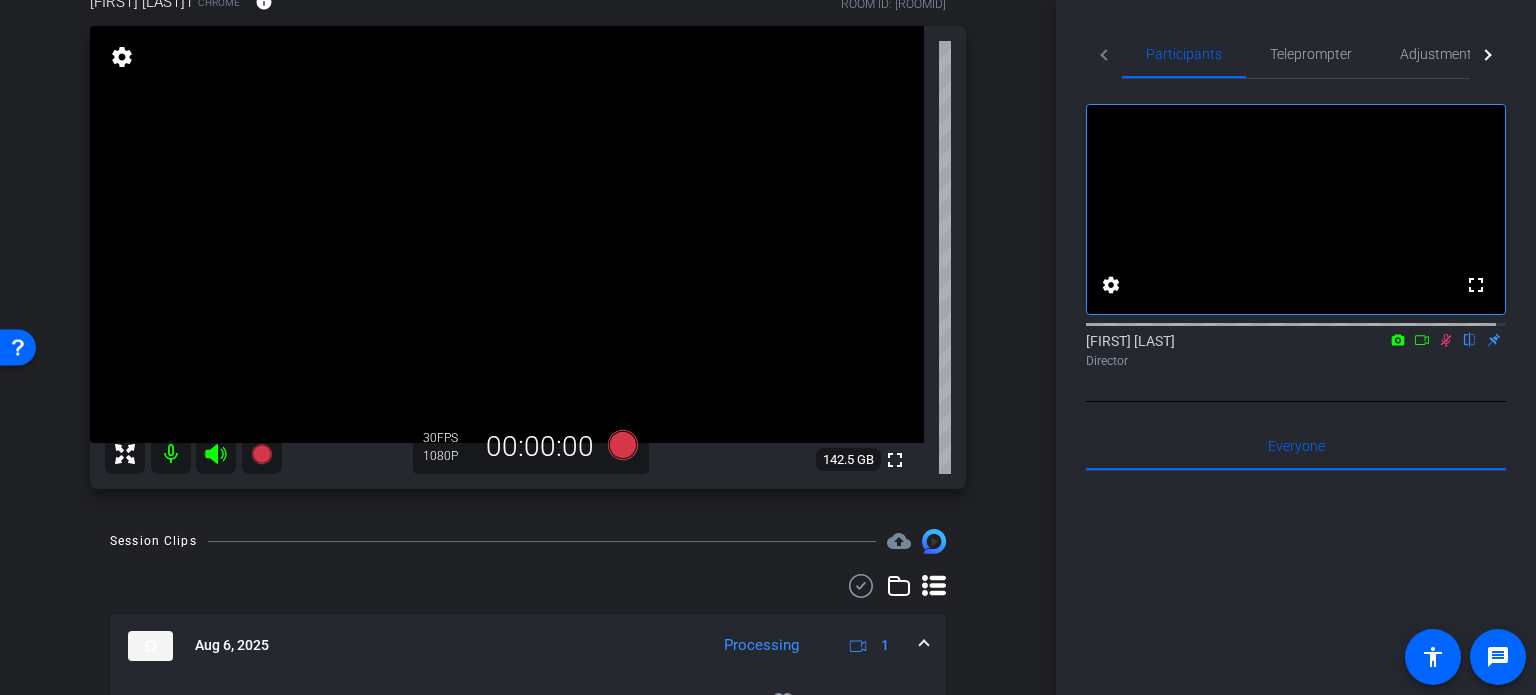 click 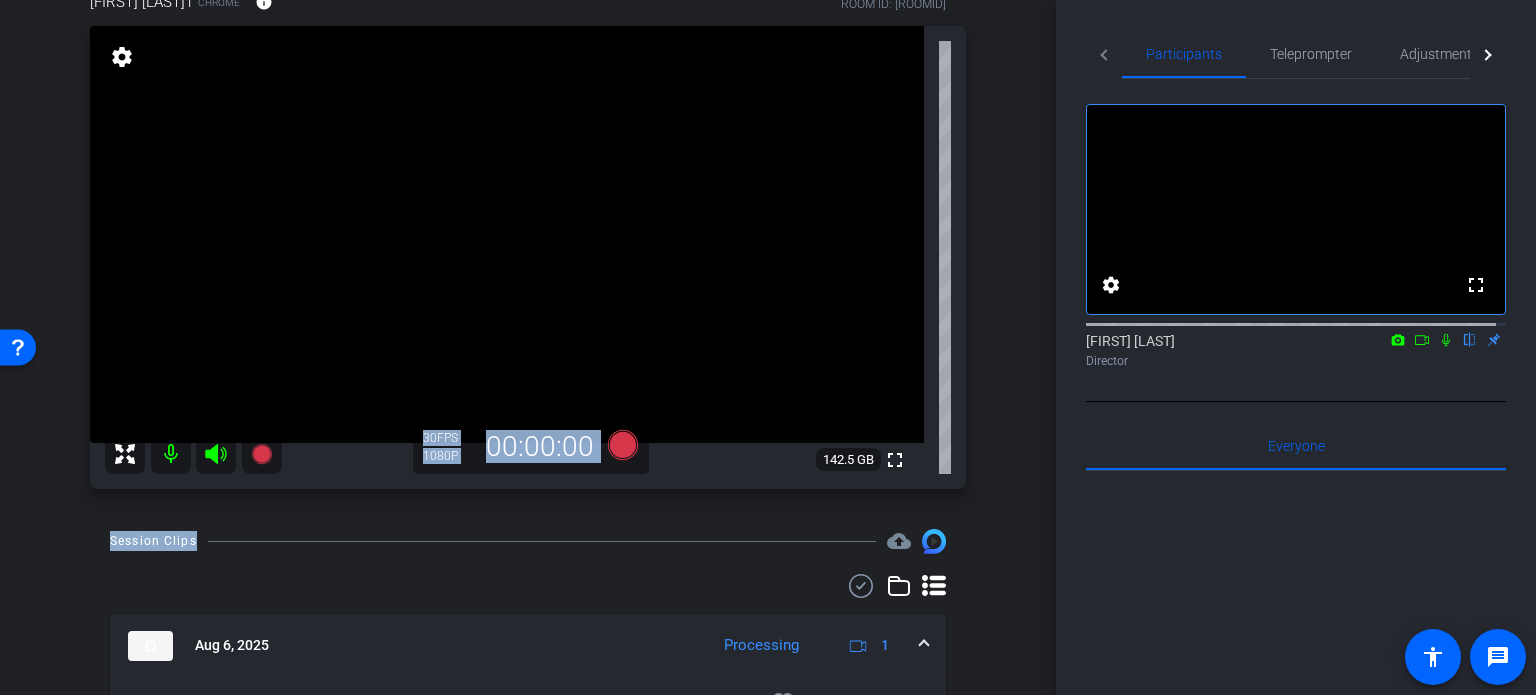 drag, startPoint x: 686, startPoint y: 509, endPoint x: 614, endPoint y: 496, distance: 73.1642 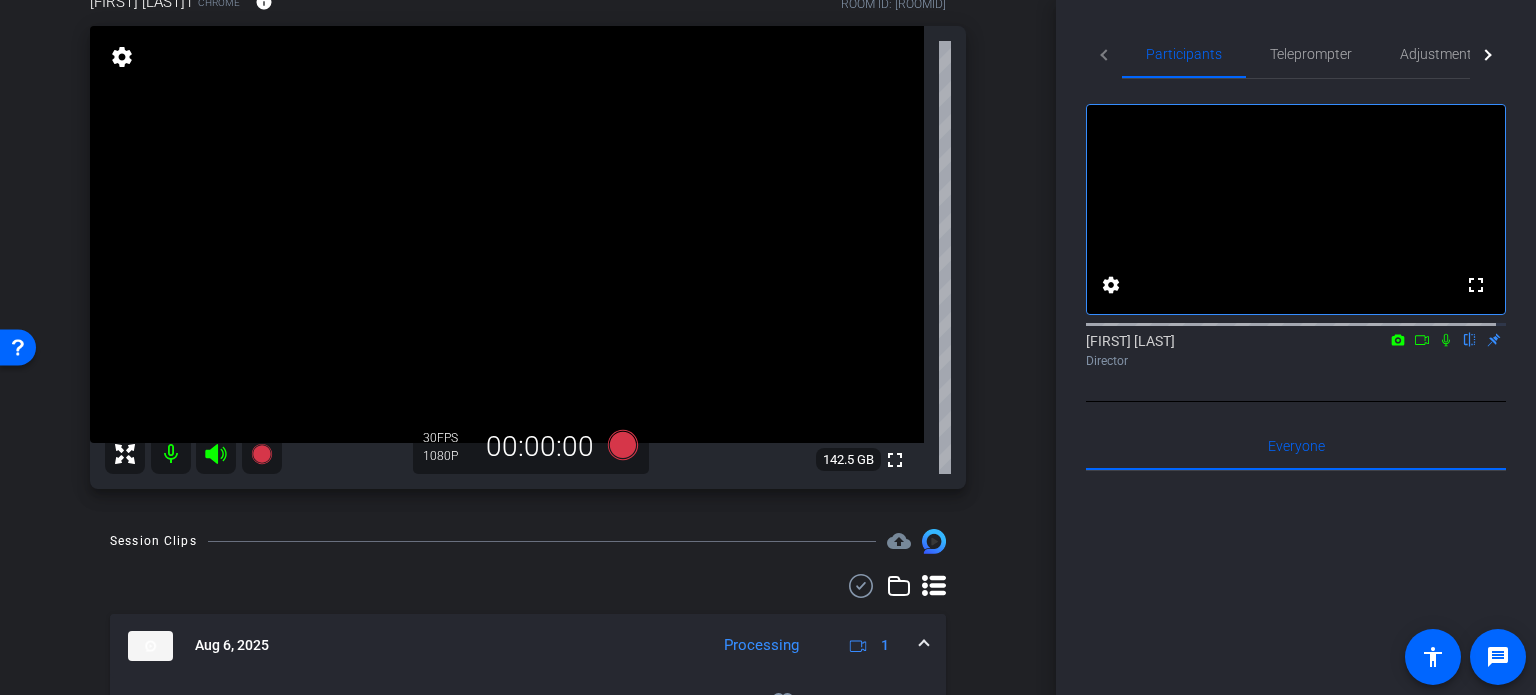click on "Doug Shepard1 Chrome info ROOM ID: 411674663 fullscreen settings  142.5 GB
30 FPS  1080P   00:00:00" at bounding box center [528, 233] 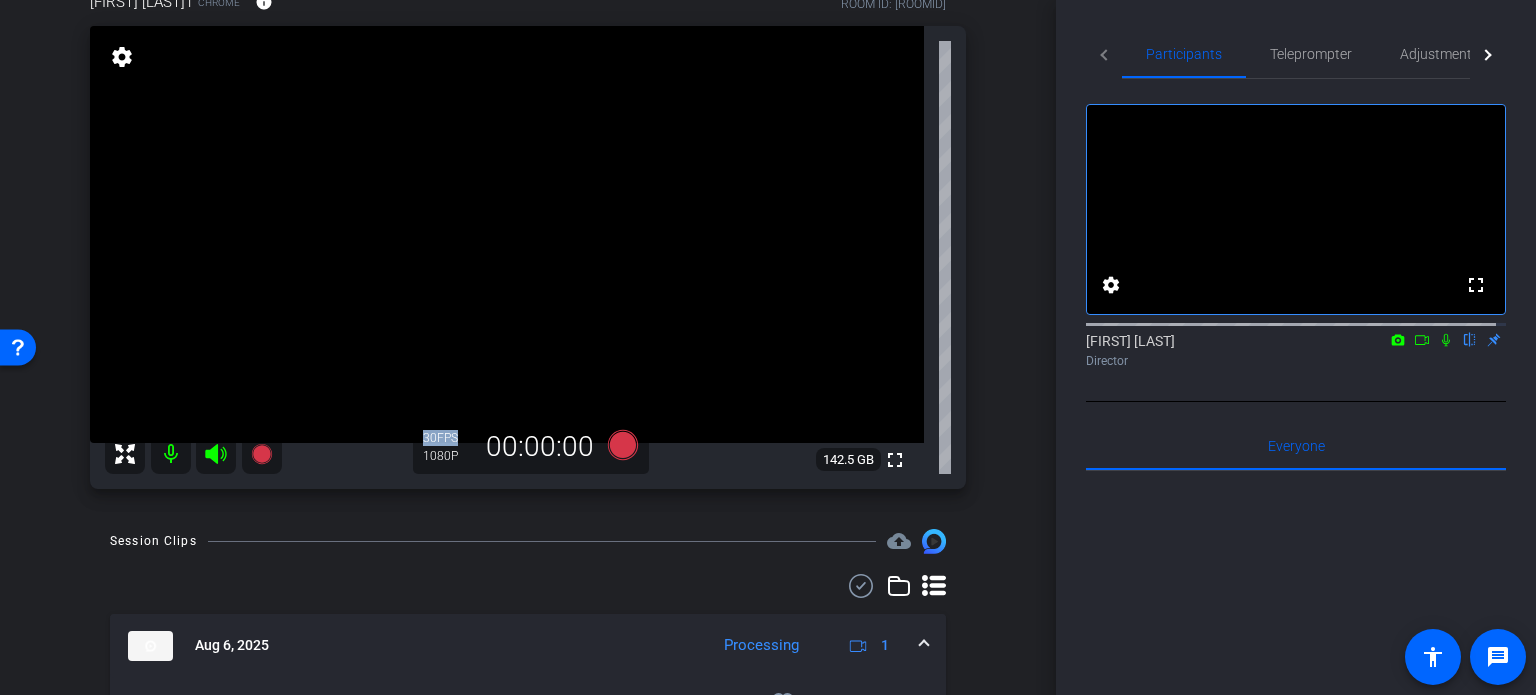 click on "Doug Shepard1 Chrome info ROOM ID: 411674663 fullscreen settings  142.5 GB
30 FPS  1080P   00:00:00" at bounding box center [528, 233] 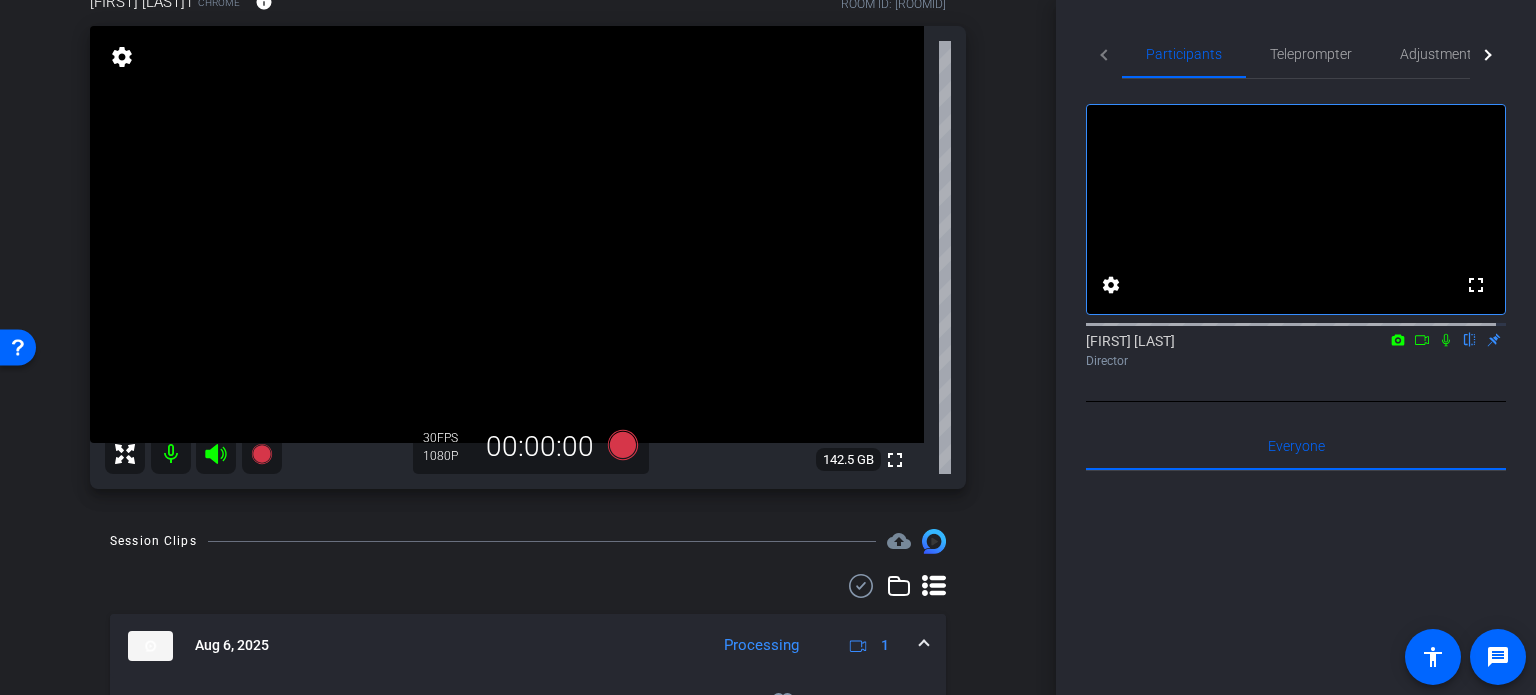 click on "arrow_back  Doug Shepard Interview   Back to project   Send invite  account_box grid_on settings info
Doug Shepard1 Chrome info ROOM ID: 411674663 fullscreen settings  142.5 GB
30 FPS  1080P   00:00:00
Session Clips   cloud_upload
Aug 6, 2025   Processing
1 25-7185 - 2025 Council President-Doug Shepard1-2025-08-06-14-27-58-135-0   Processing  30fps 1080P 0bytes 0 secs more_horiz" at bounding box center [528, 219] 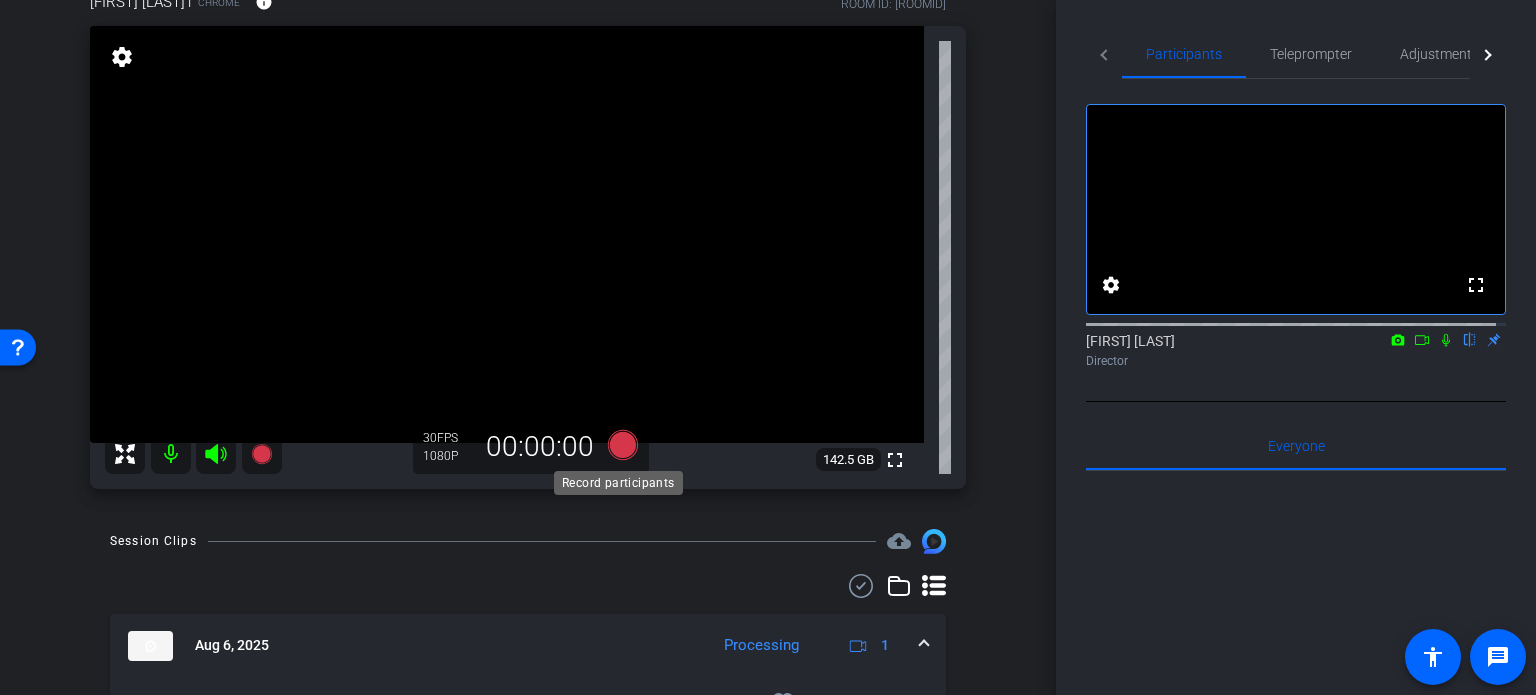 click 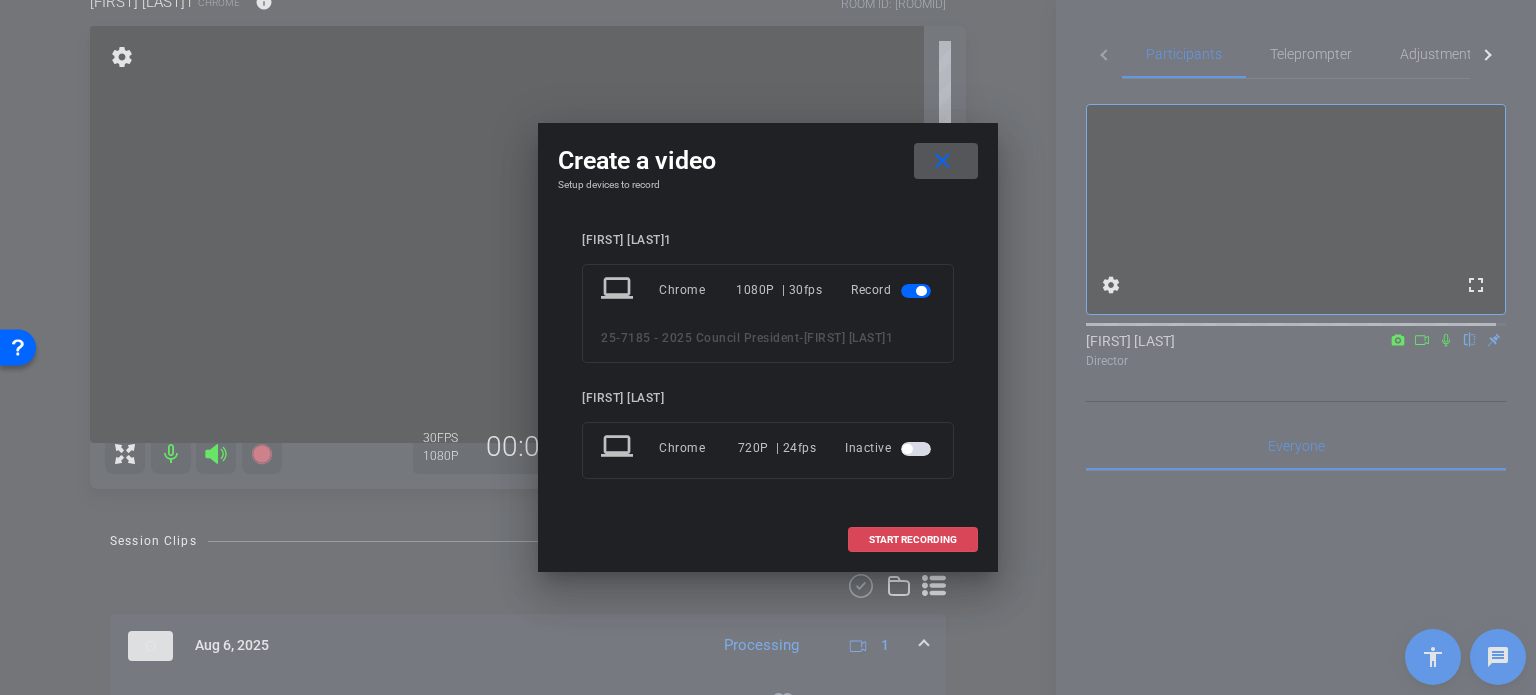 click on "START RECORDING" at bounding box center (913, 540) 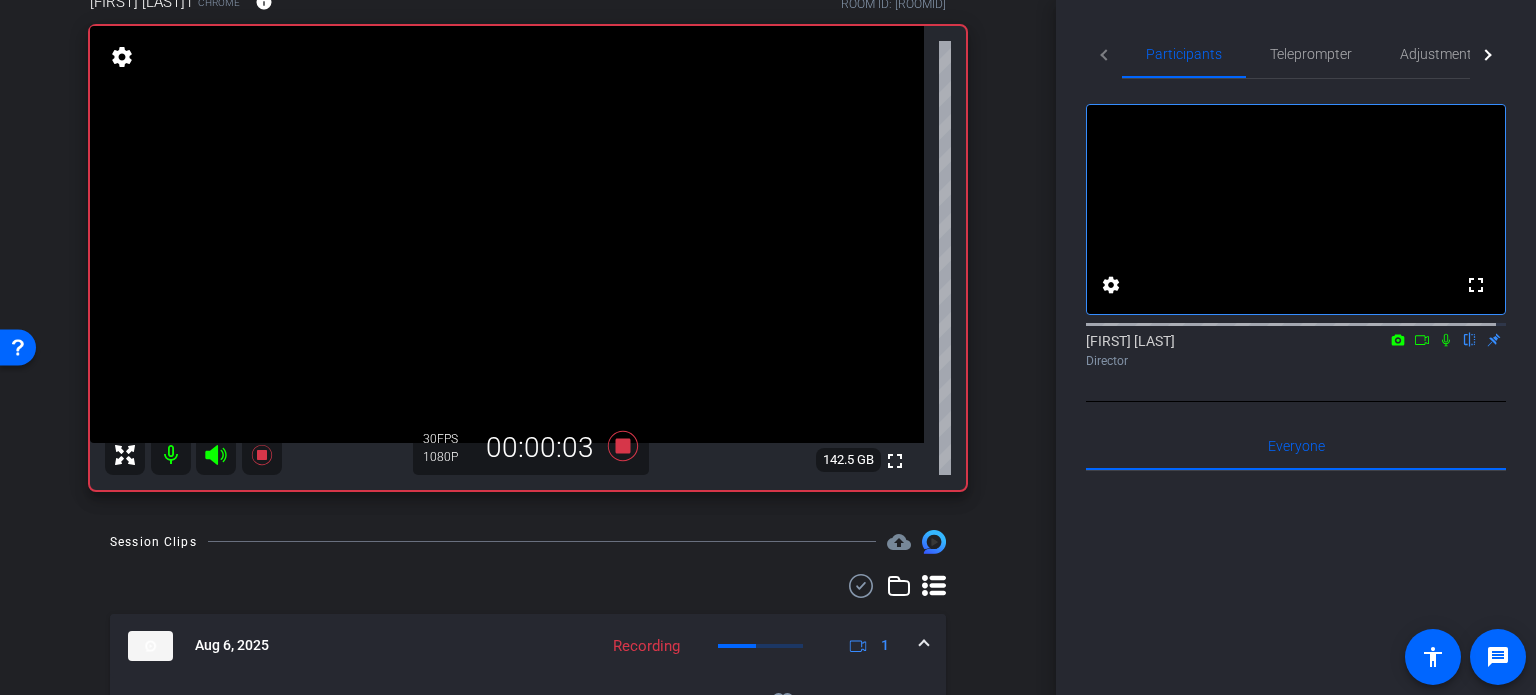 click 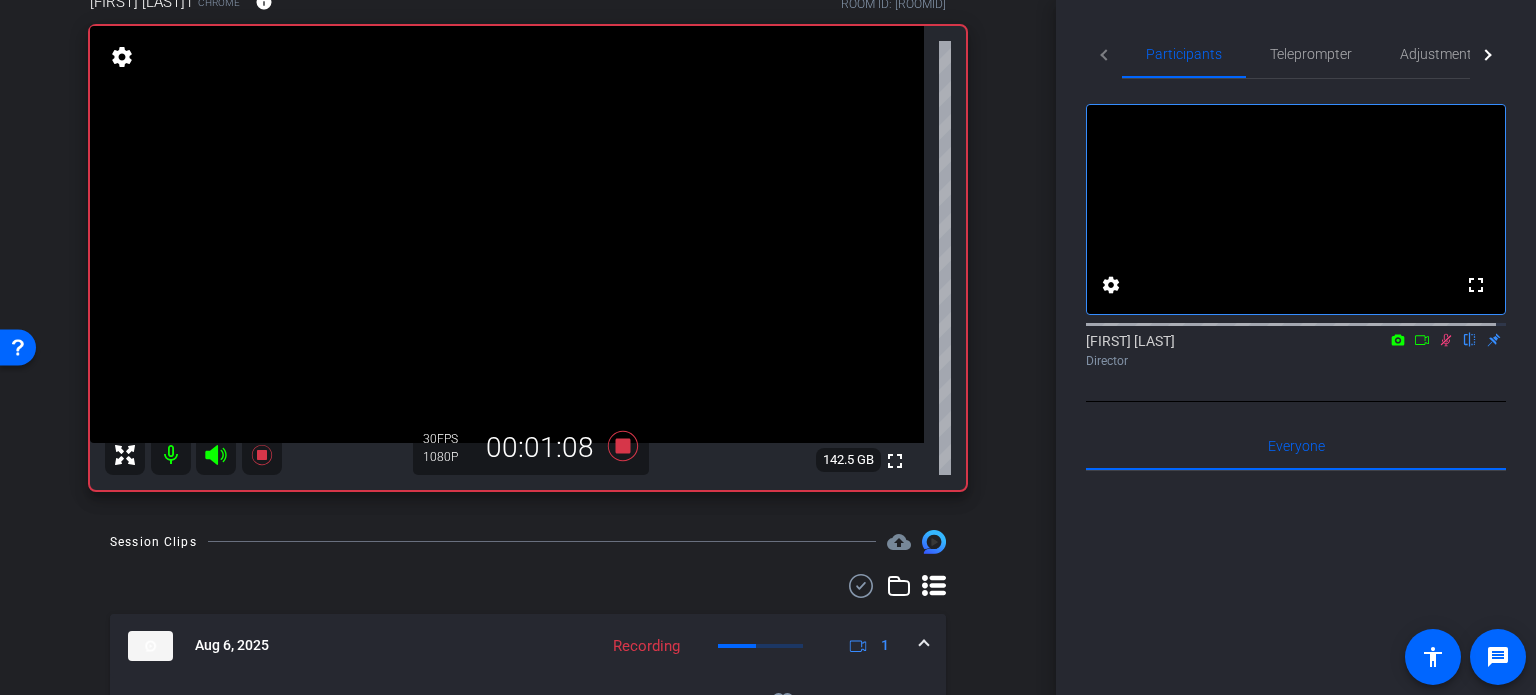 click 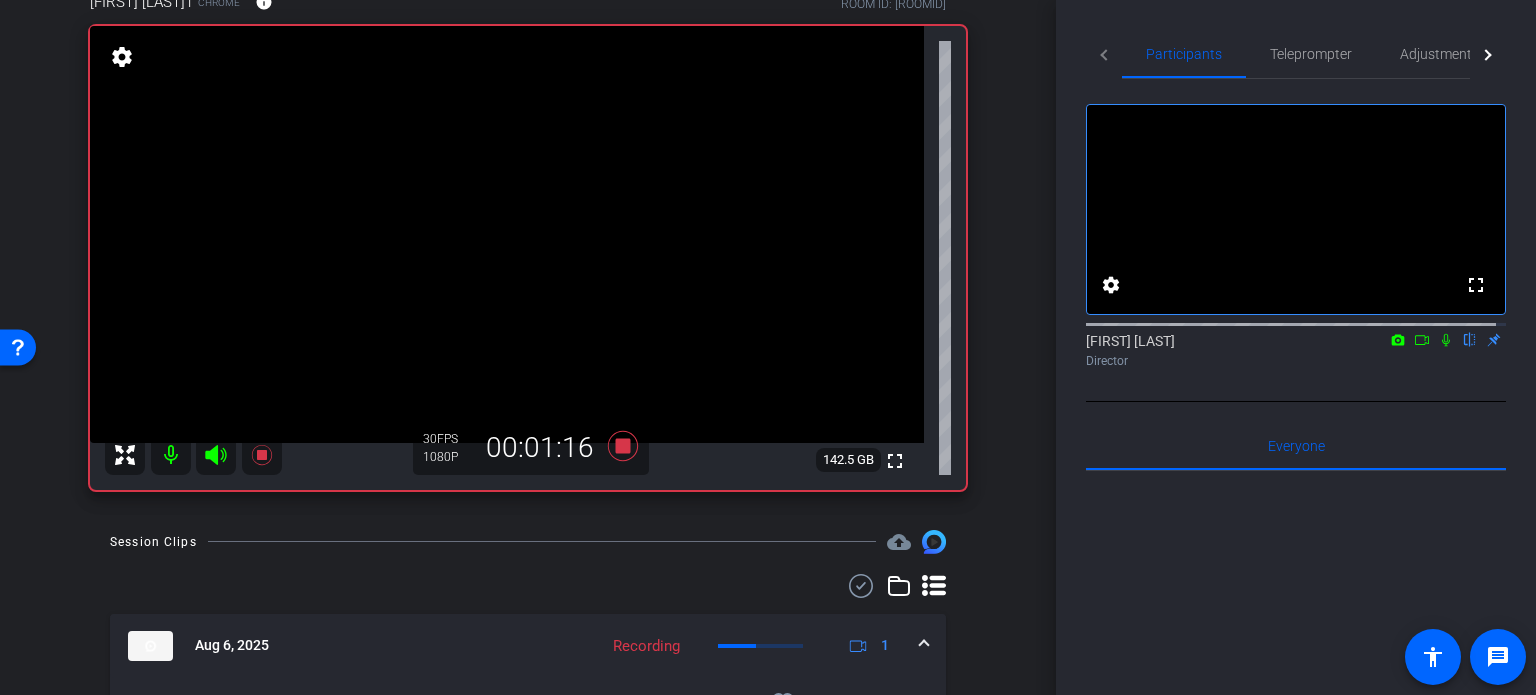 click 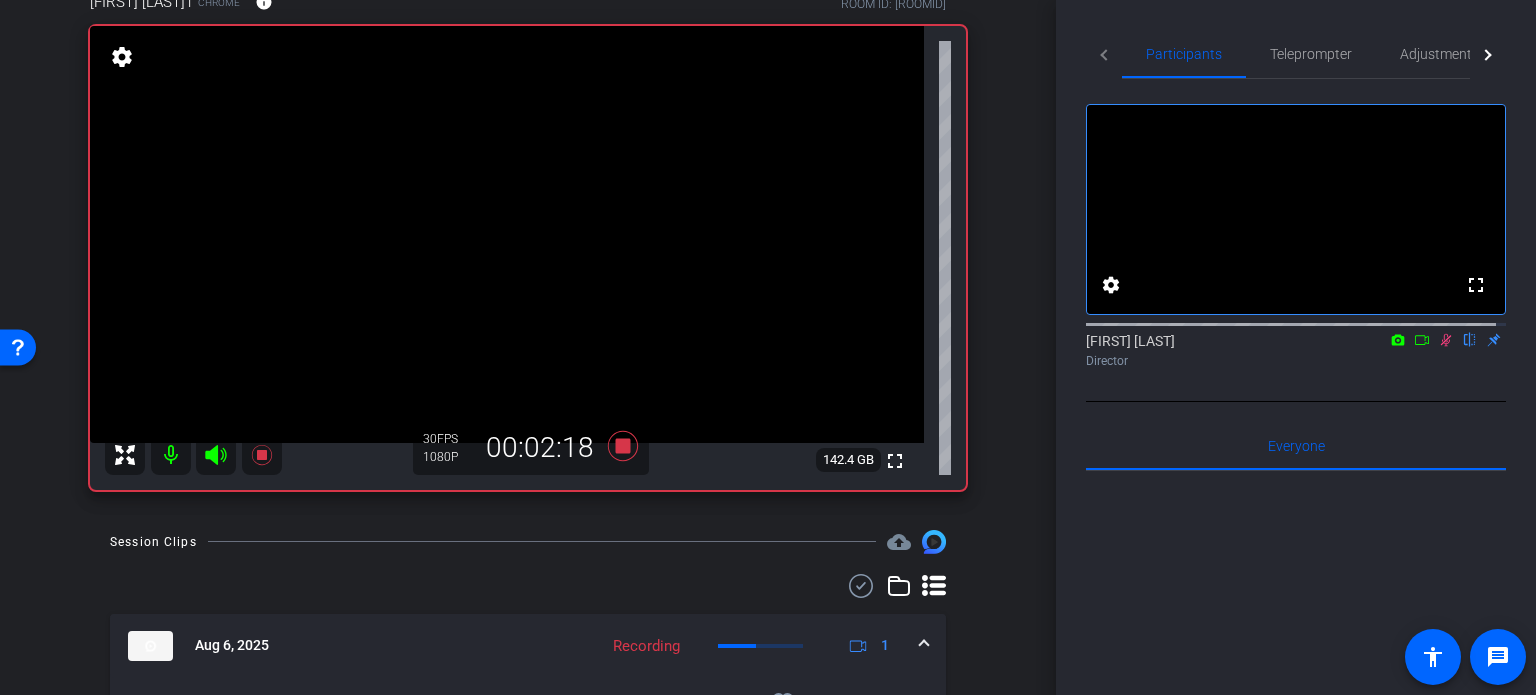 click 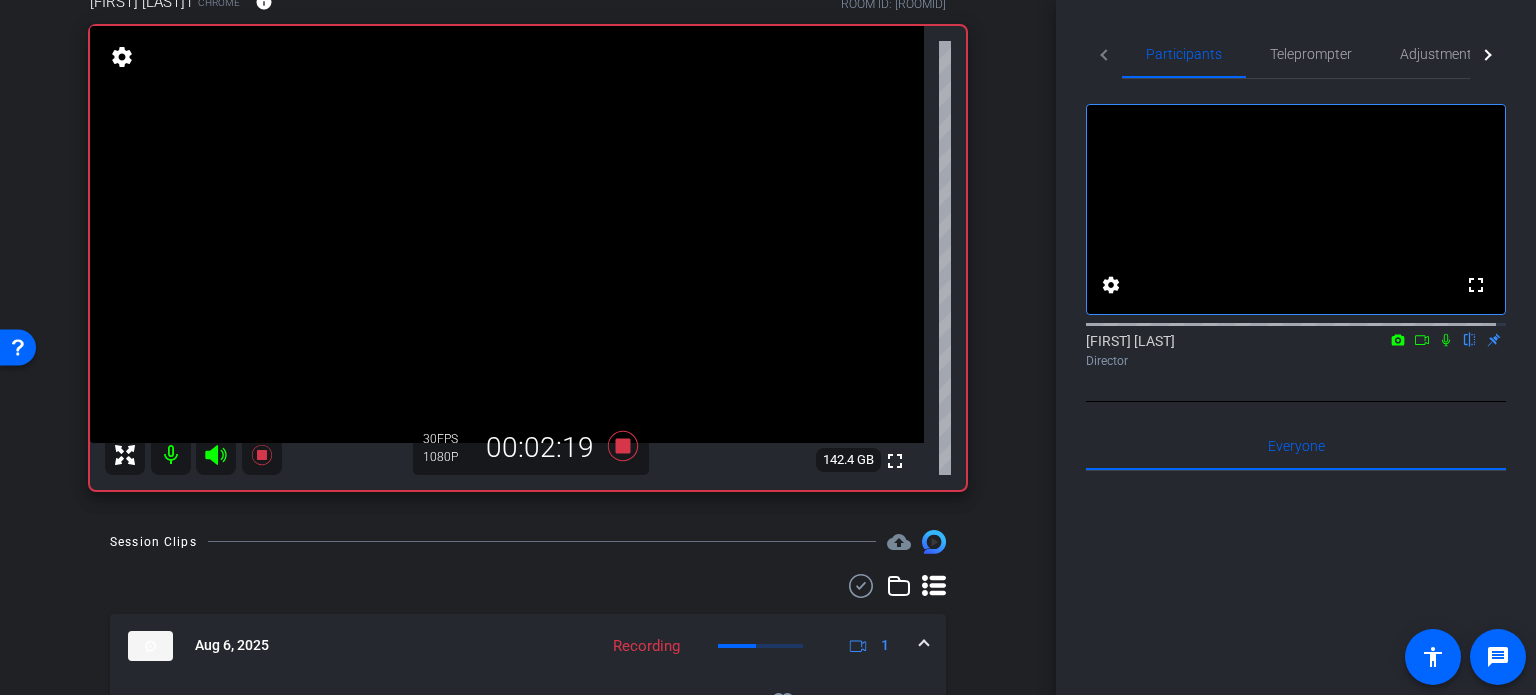 click 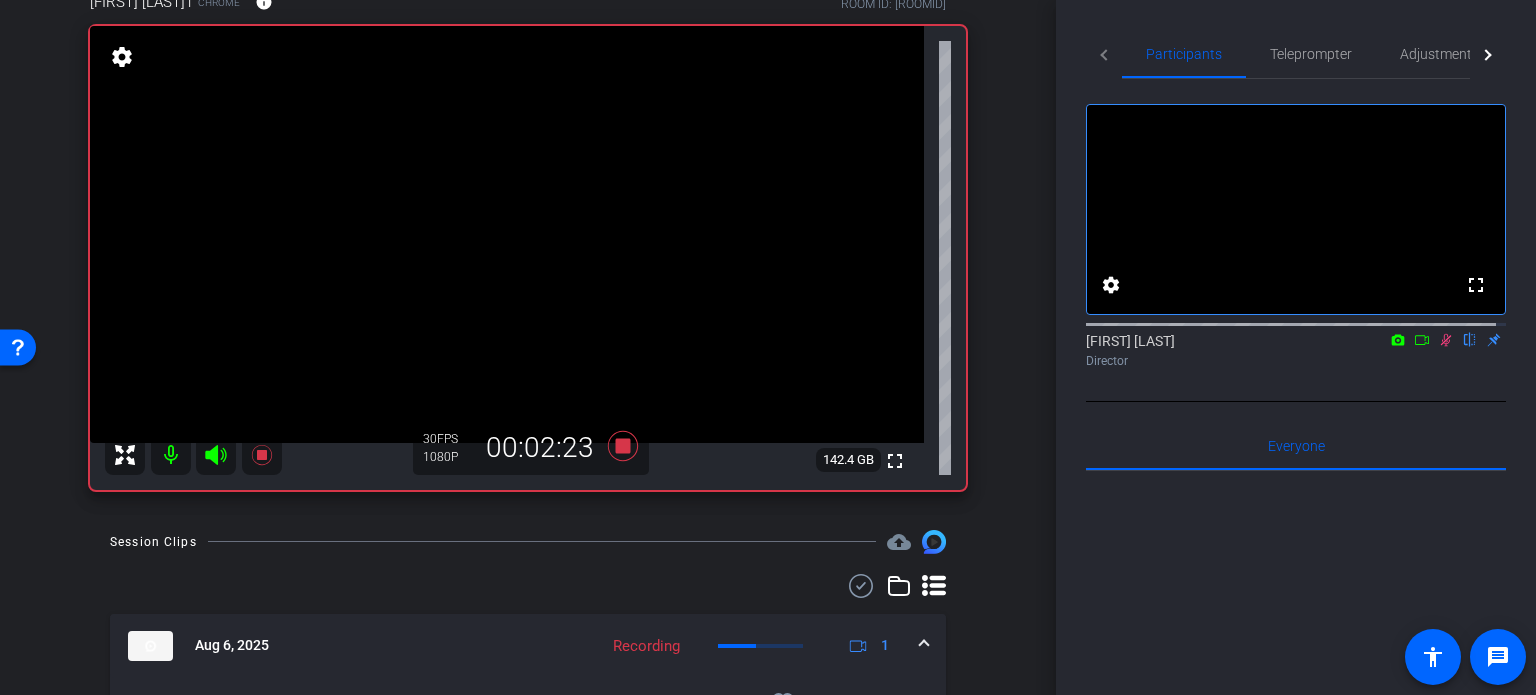 click 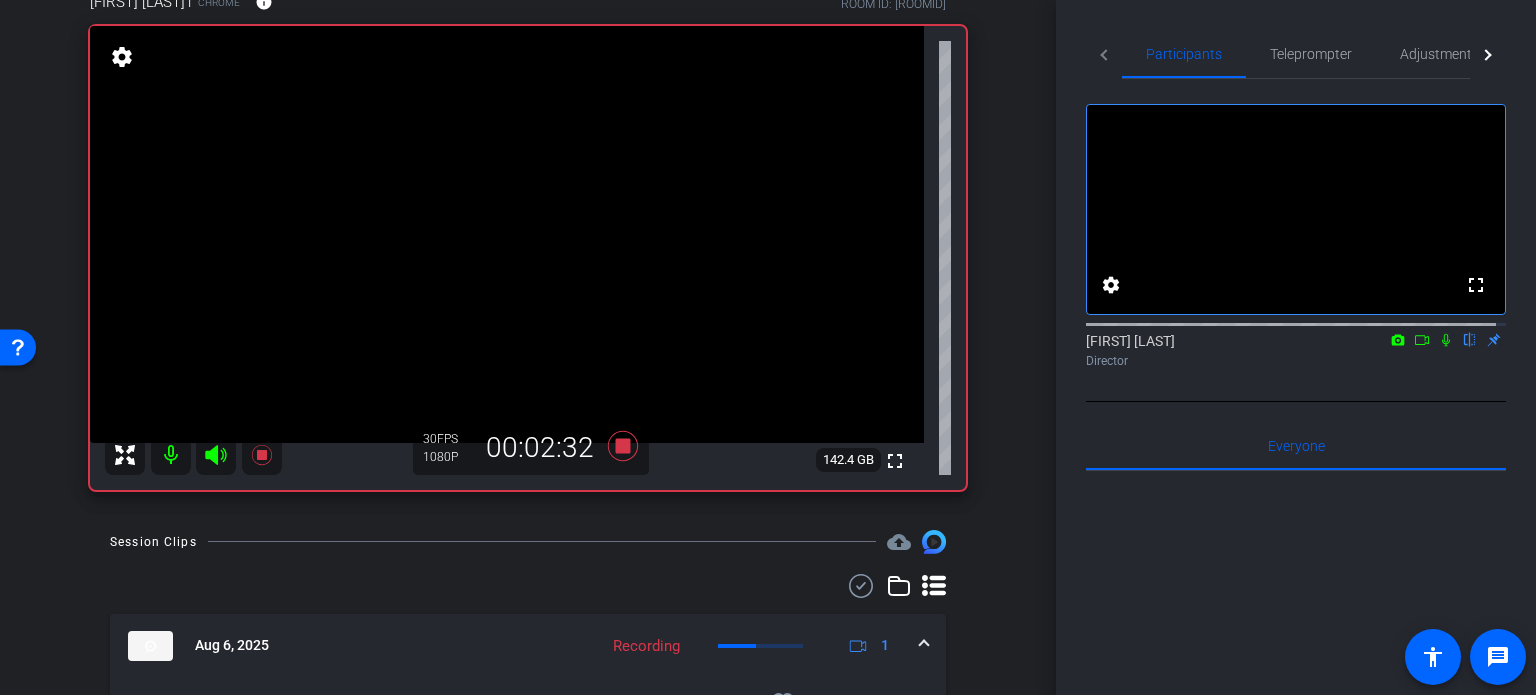 click 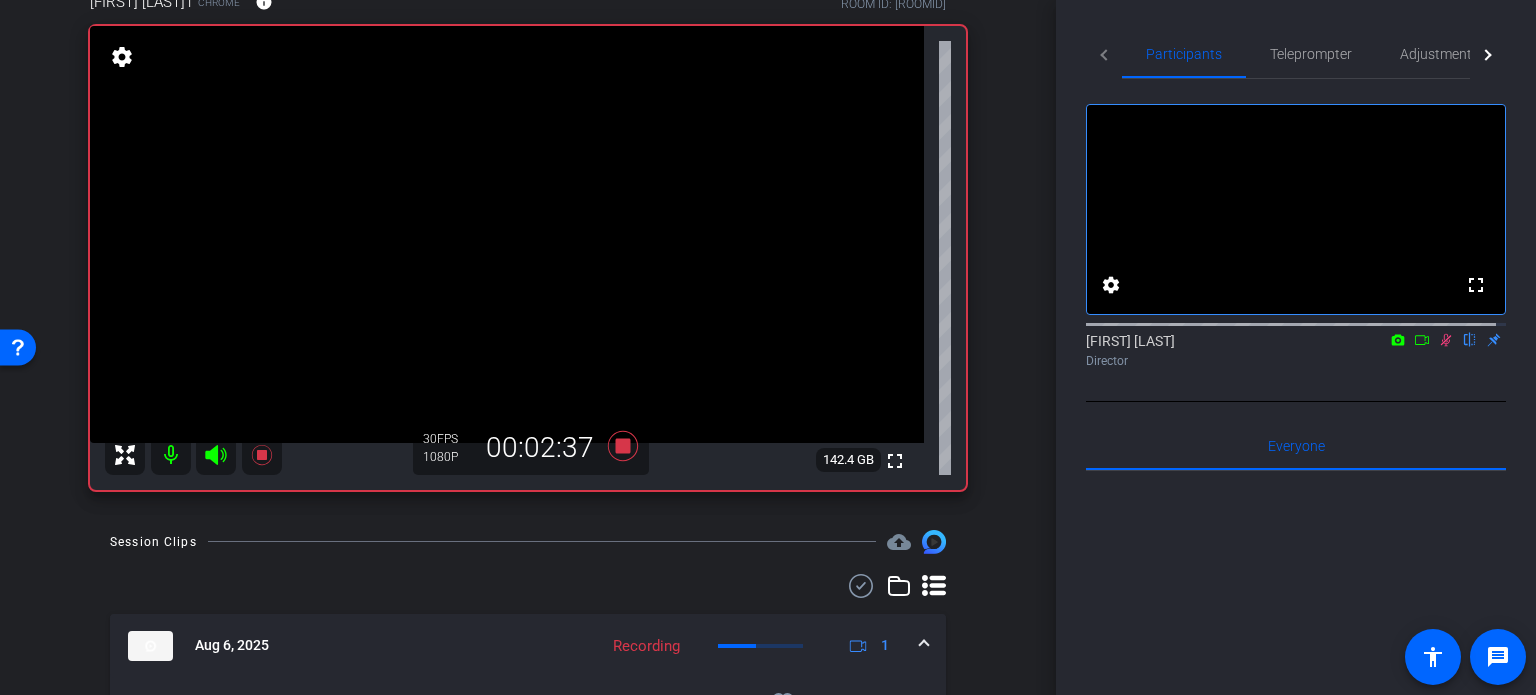 click 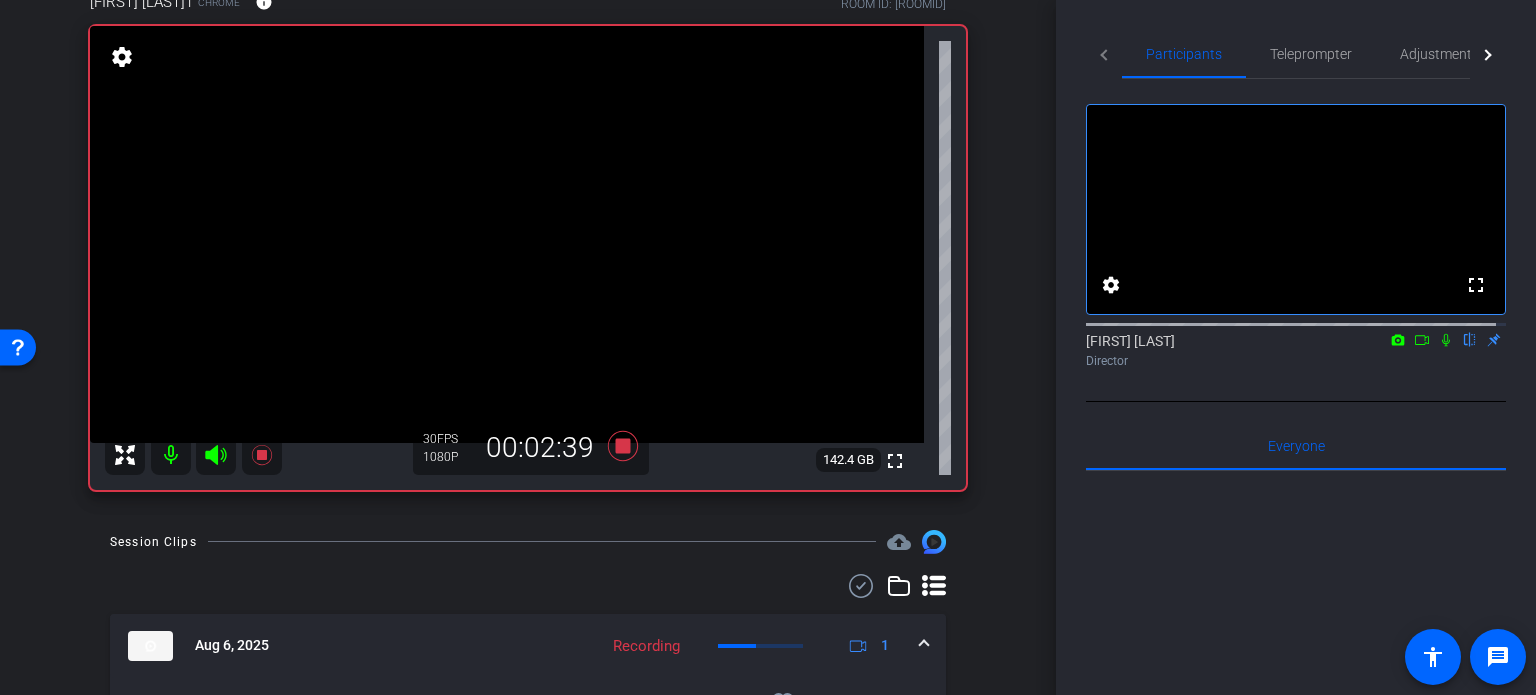 click 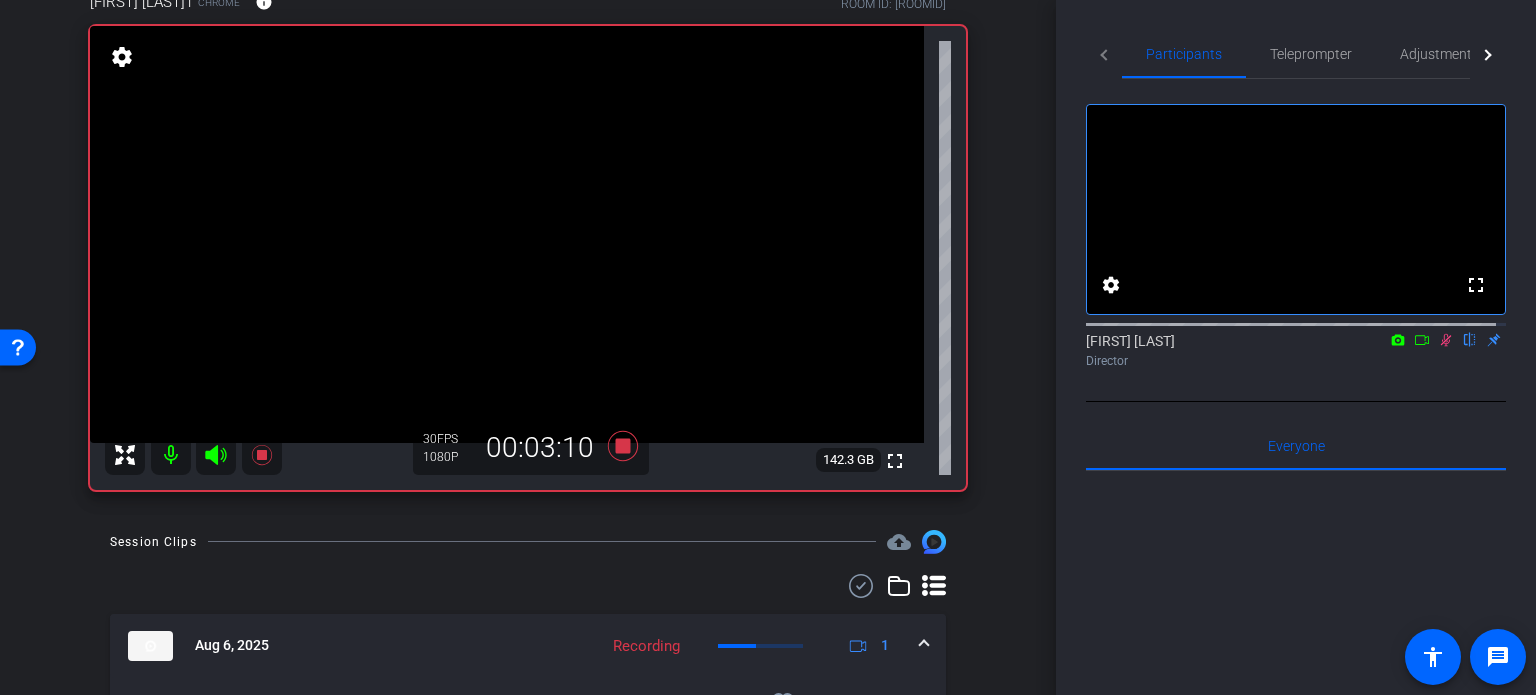 click 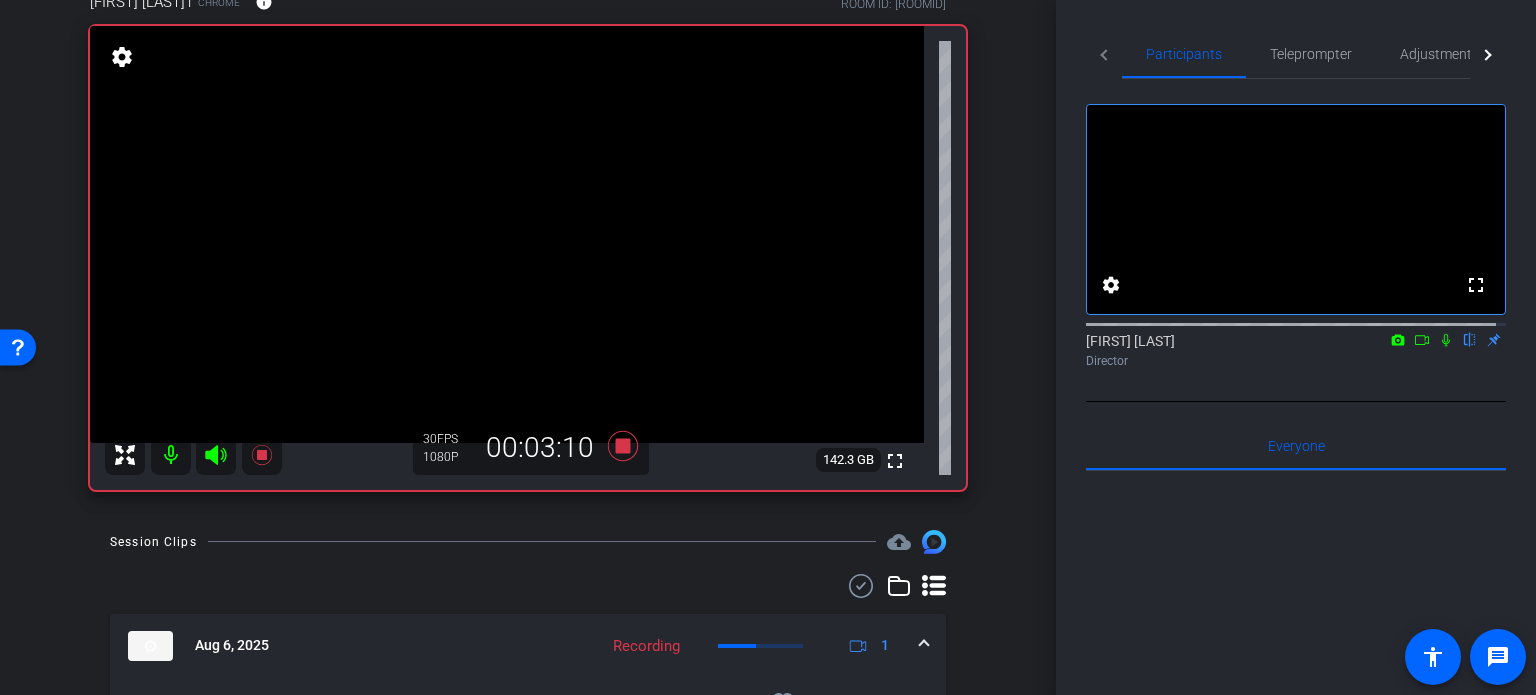 click 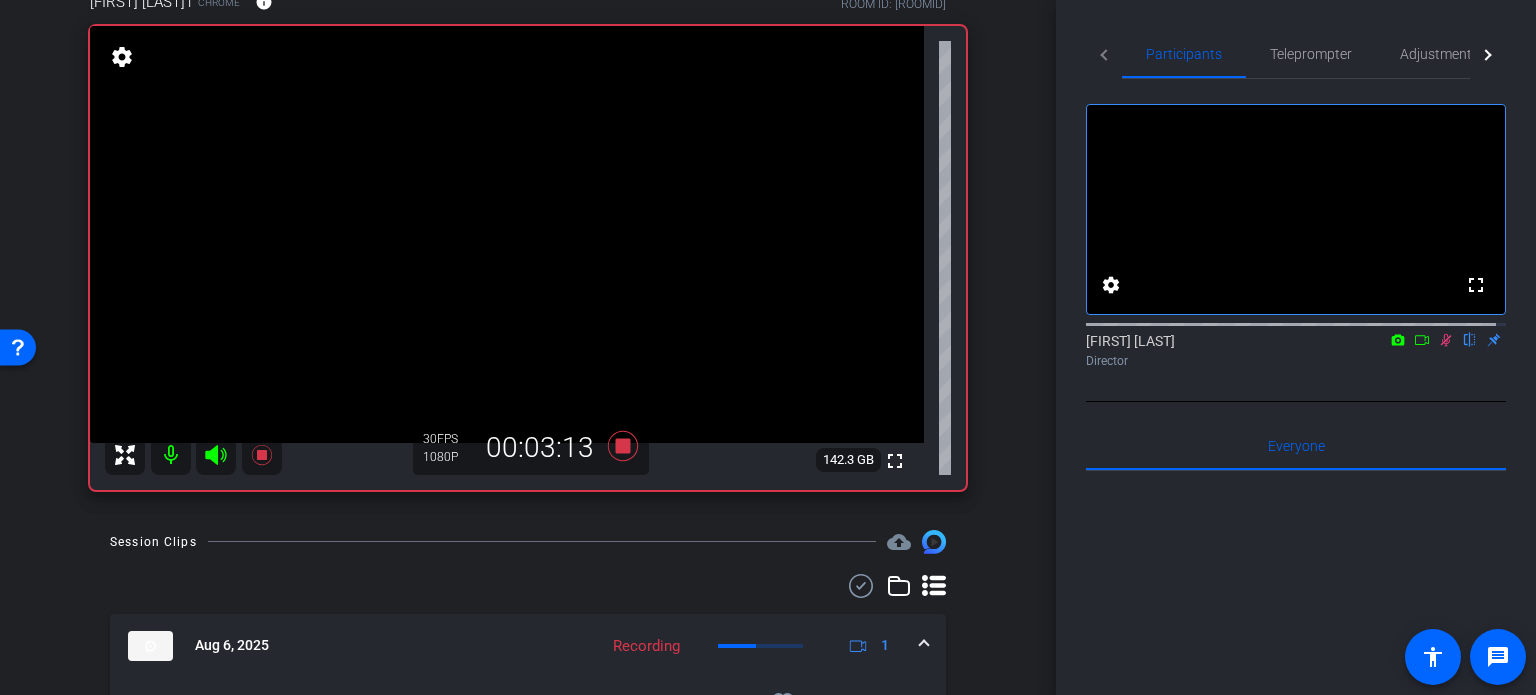 click 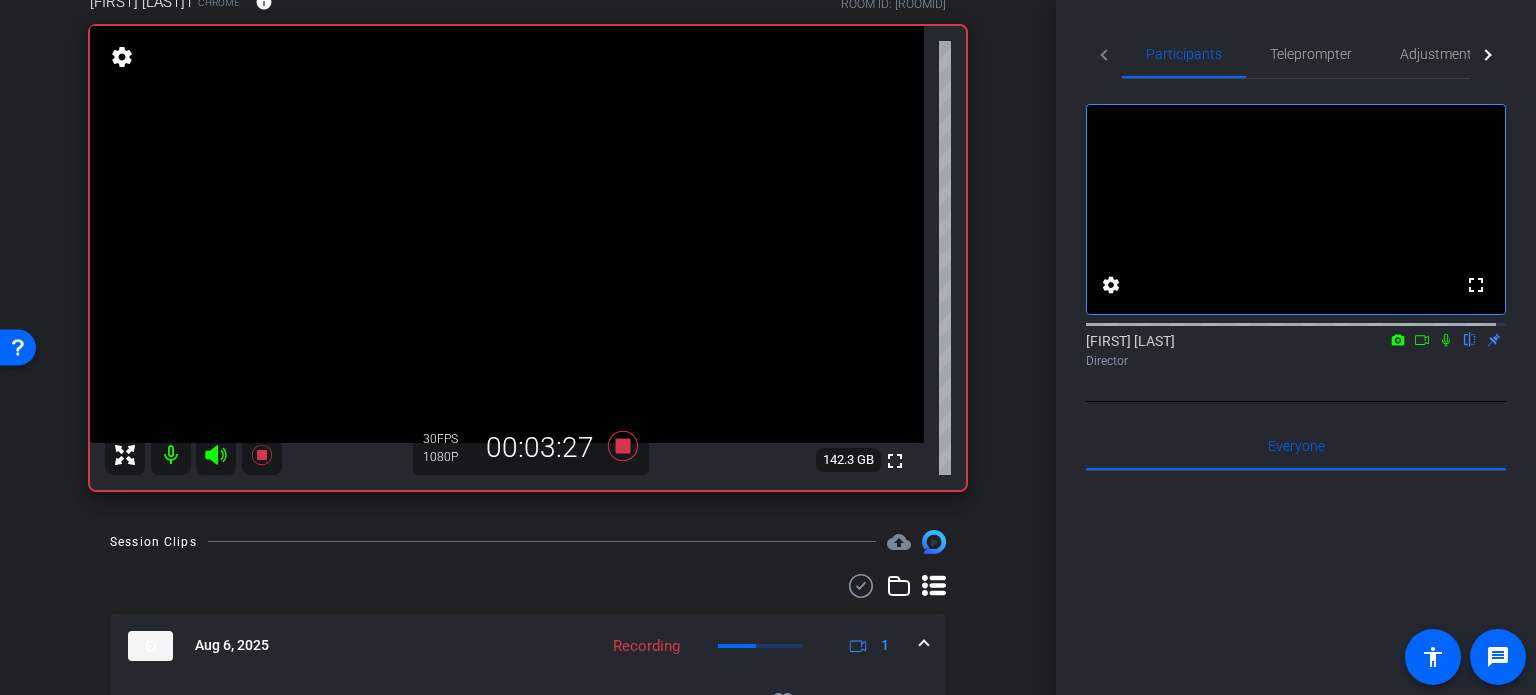 click on "Jon Williams
flip
Director" 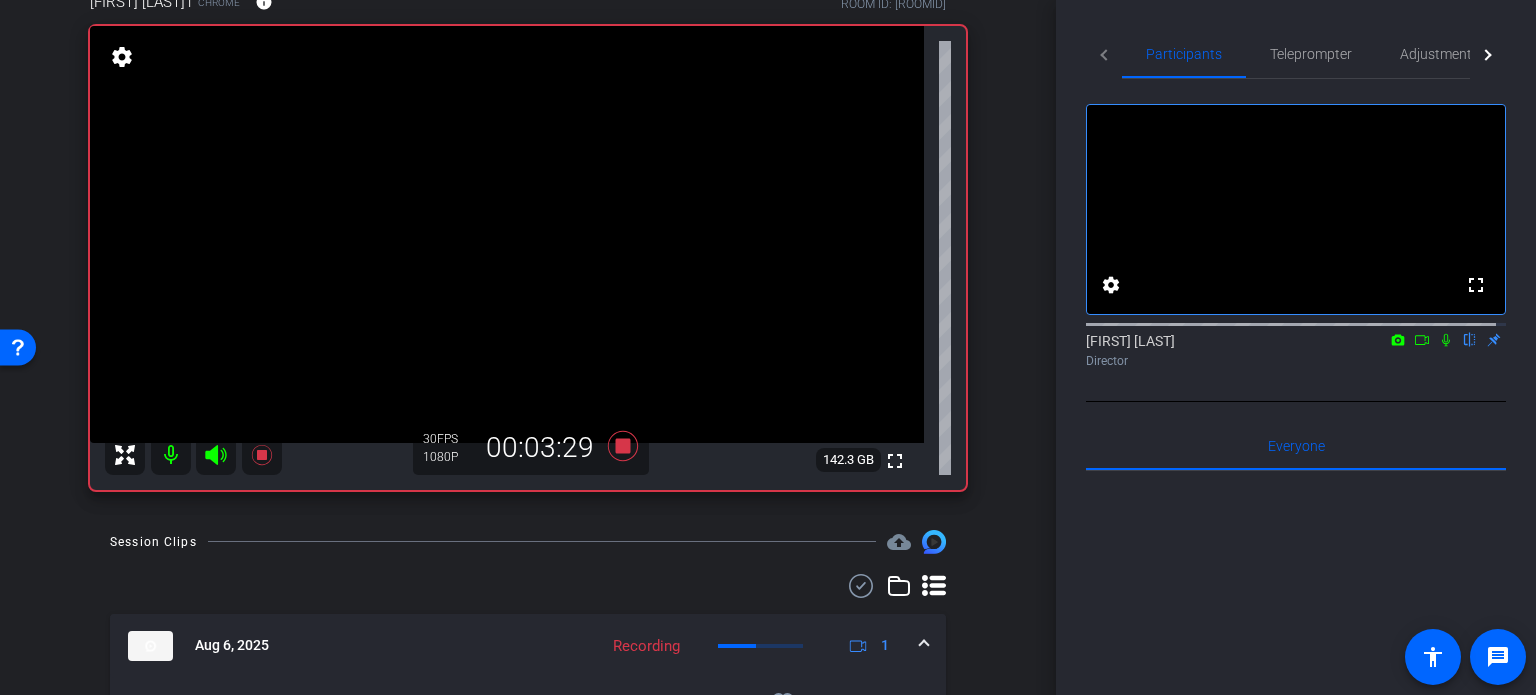 click 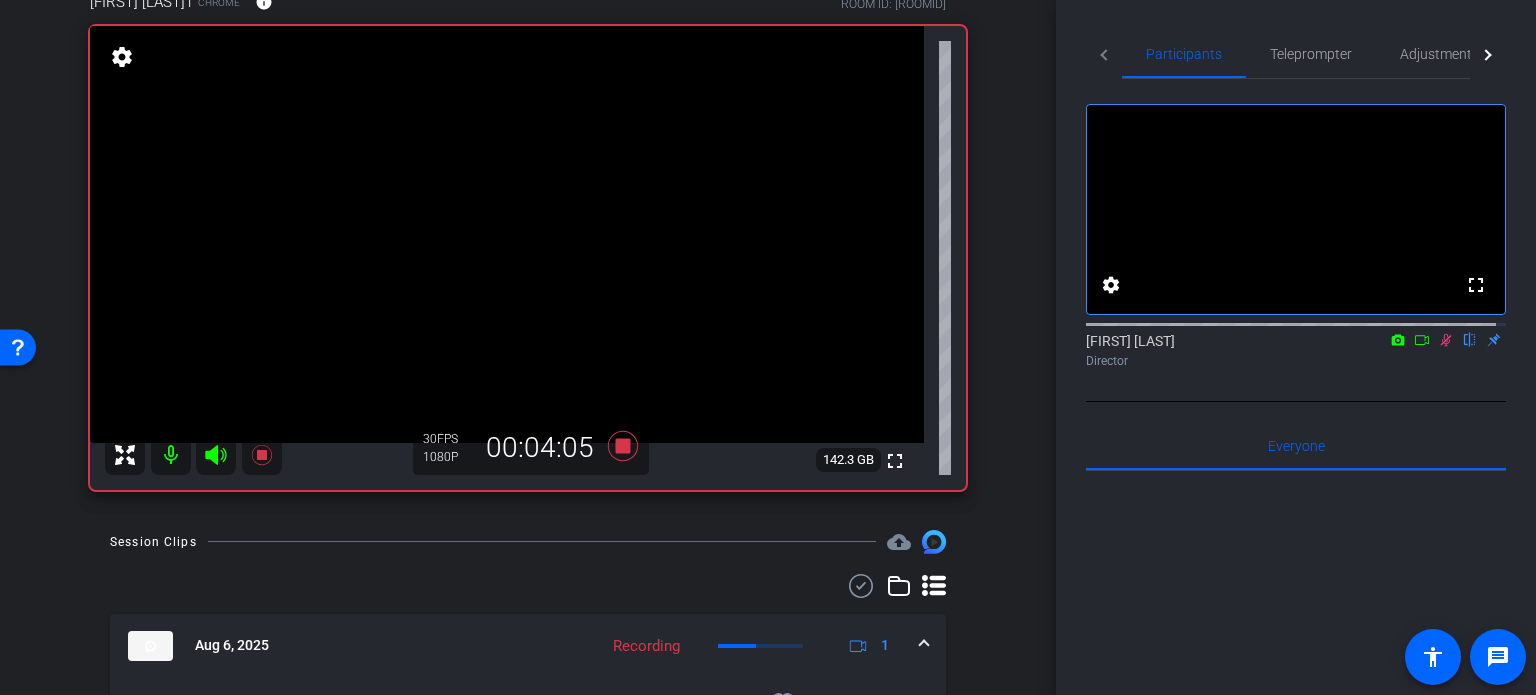 click 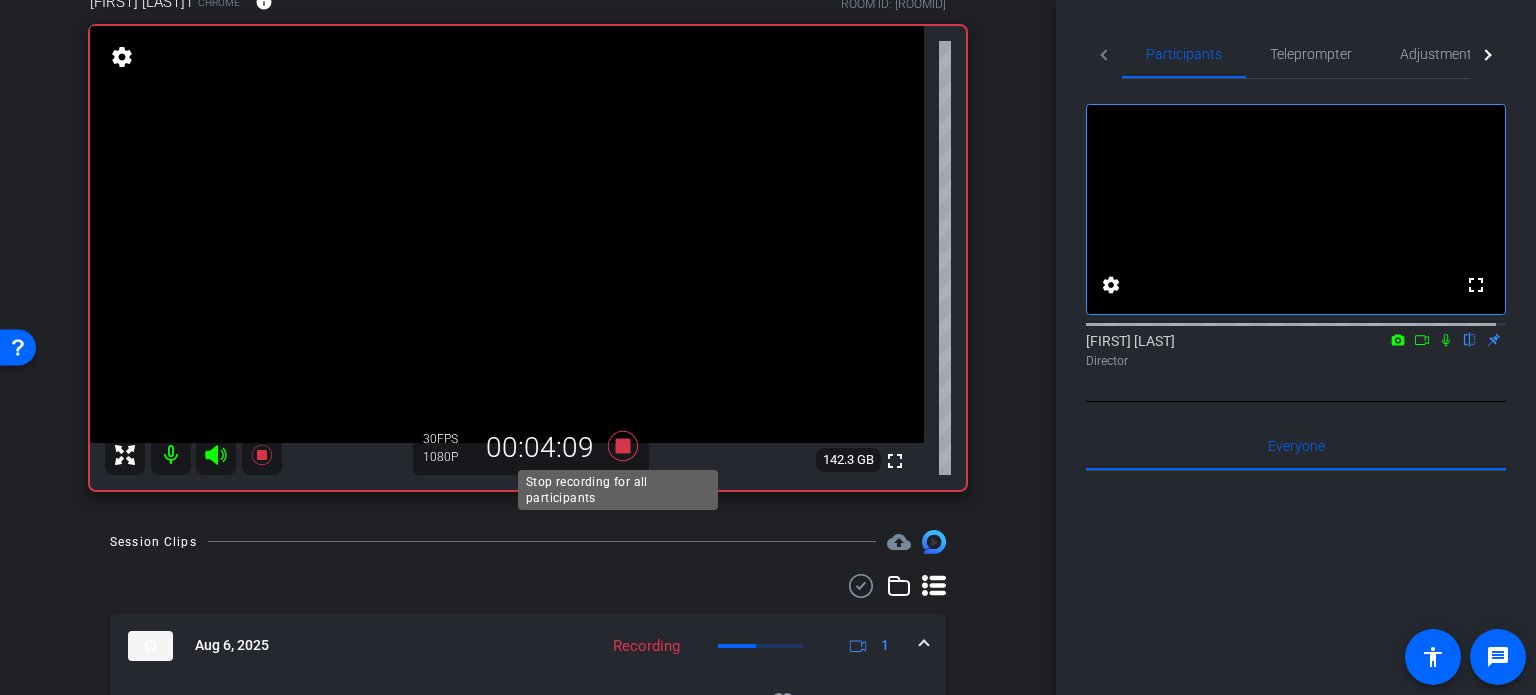 click 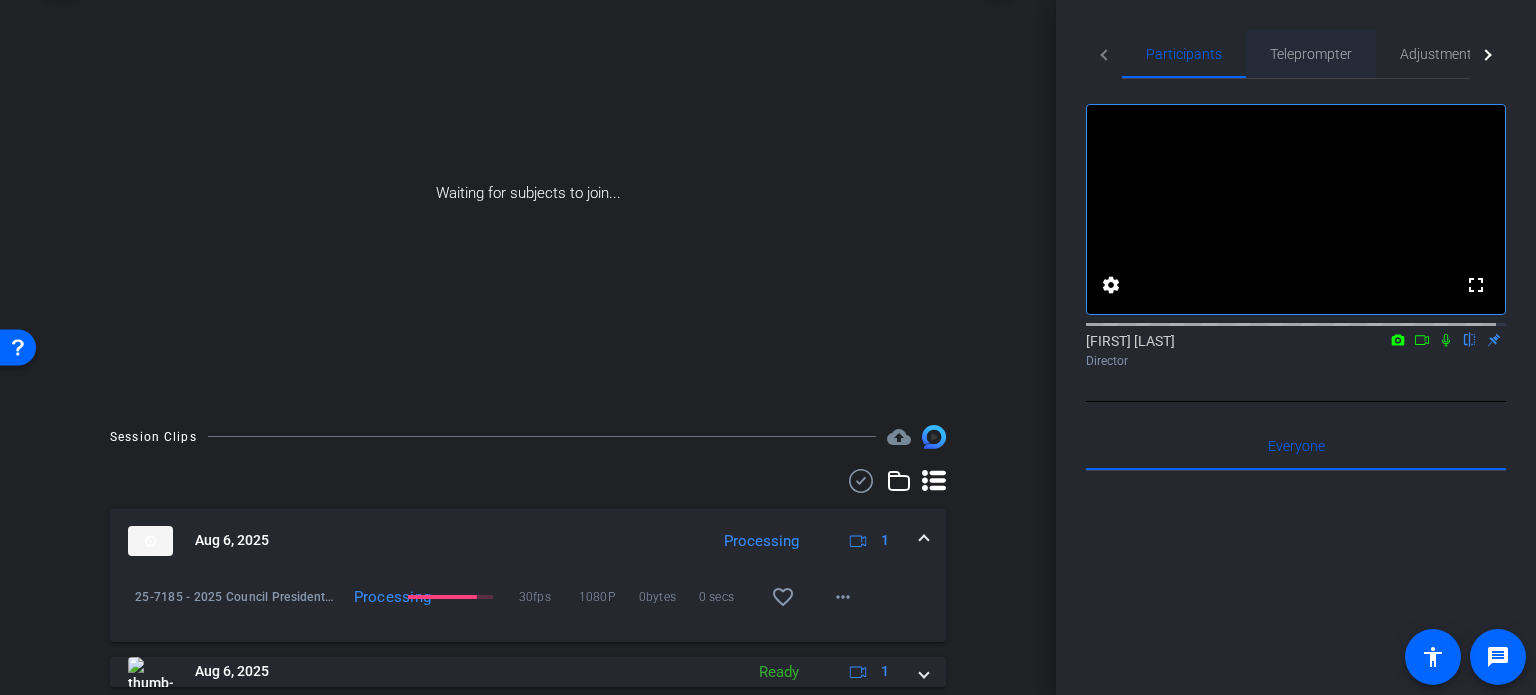 scroll, scrollTop: 0, scrollLeft: 0, axis: both 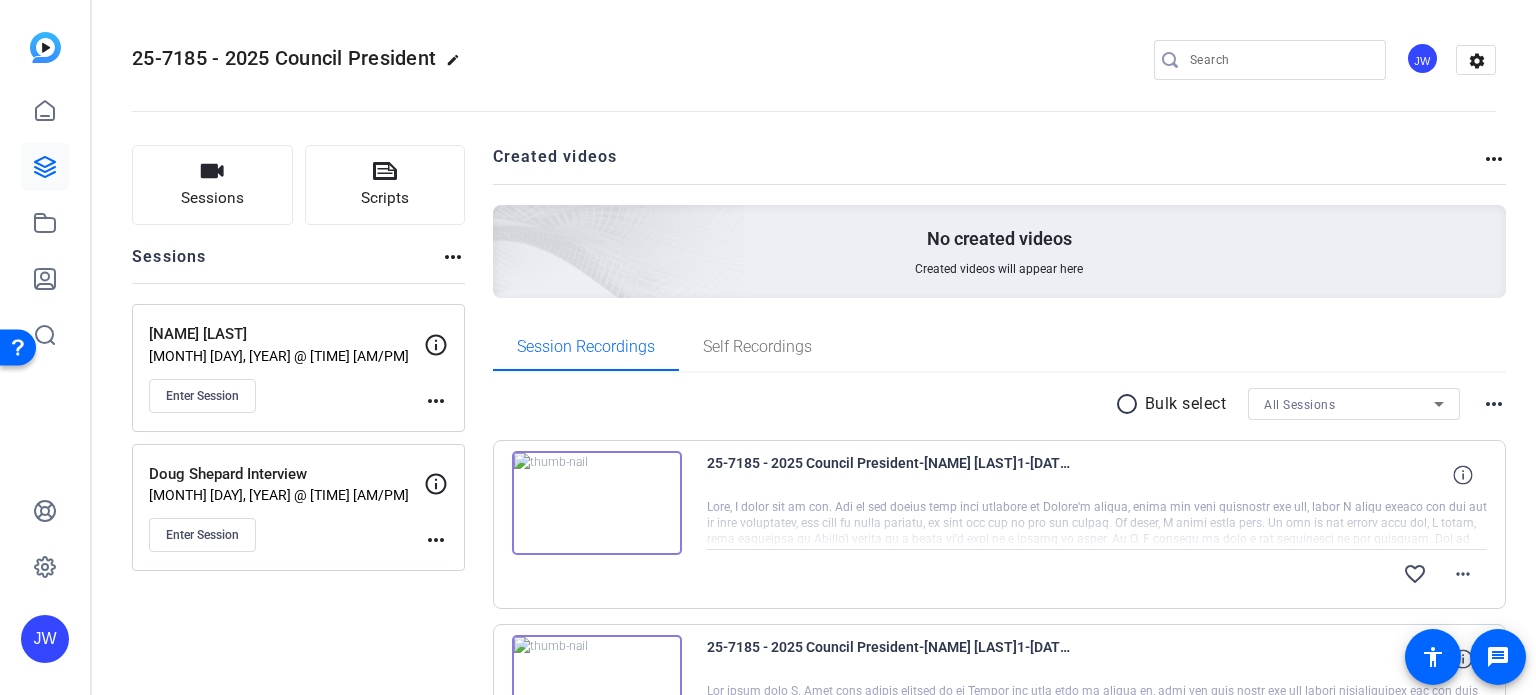 click at bounding box center [597, 503] 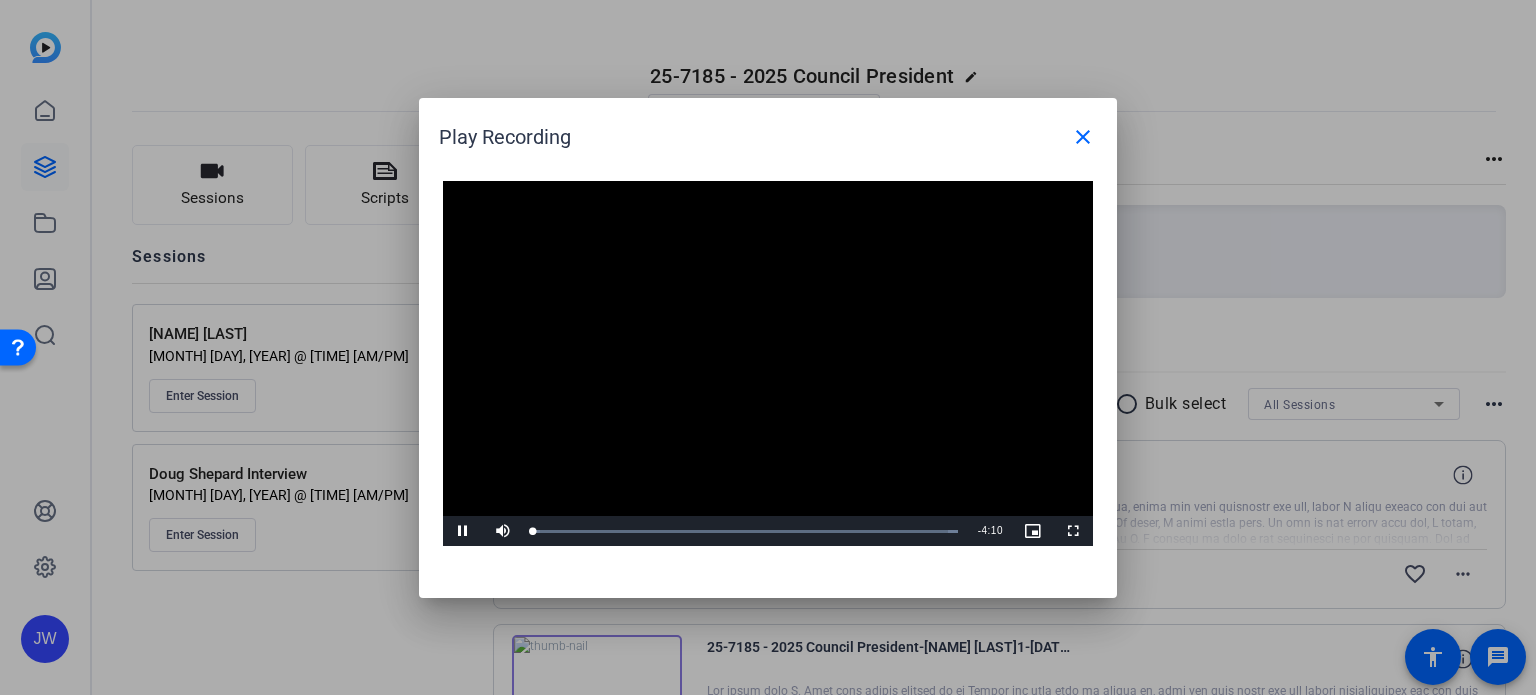 click at bounding box center (768, 364) 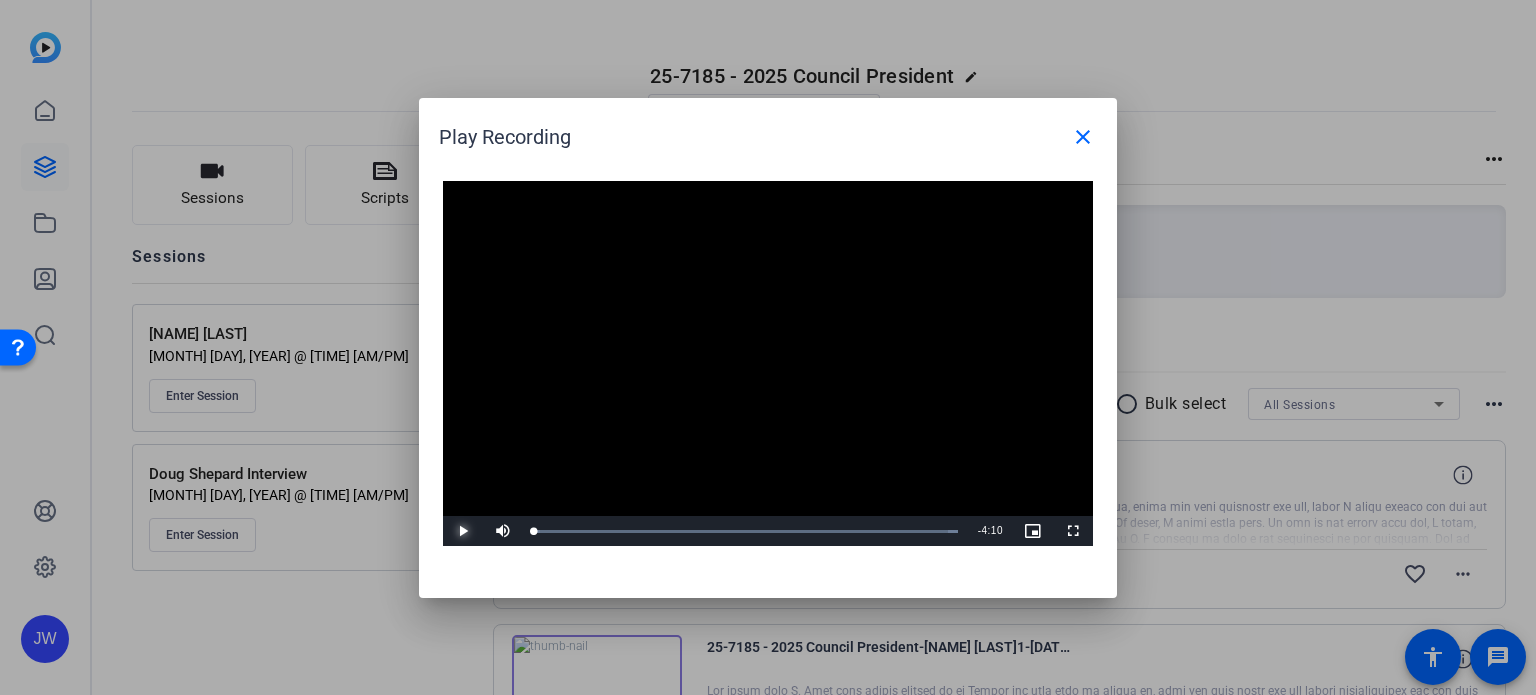 click at bounding box center [463, 531] 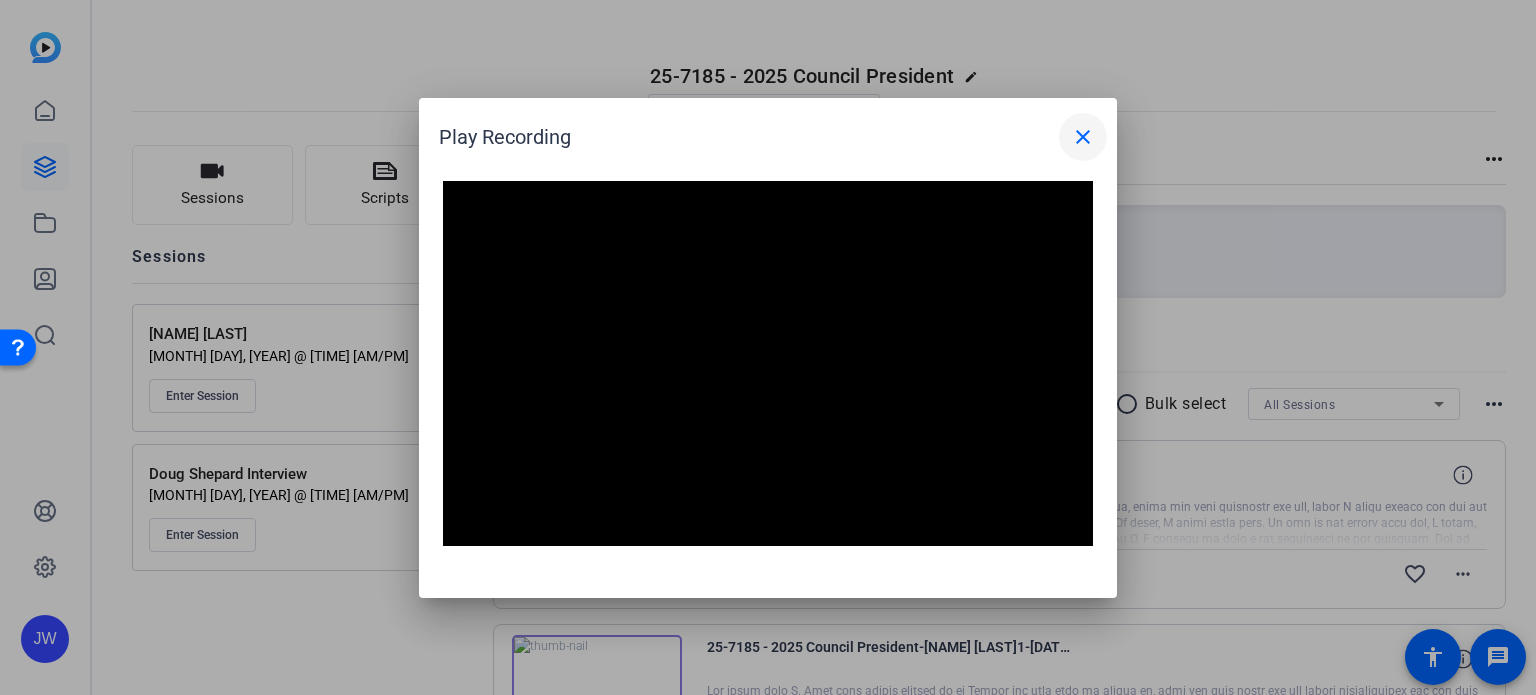 click on "close" at bounding box center (1083, 137) 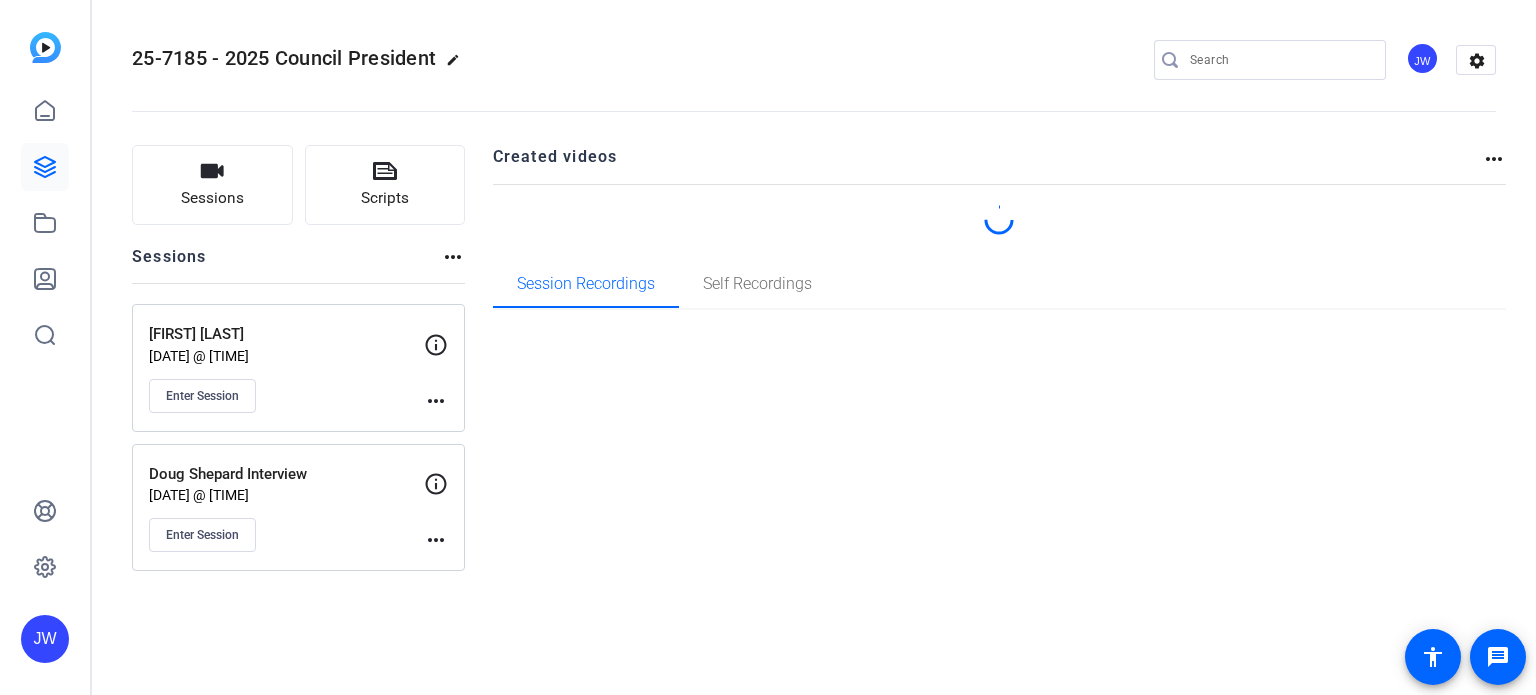 scroll, scrollTop: 0, scrollLeft: 0, axis: both 